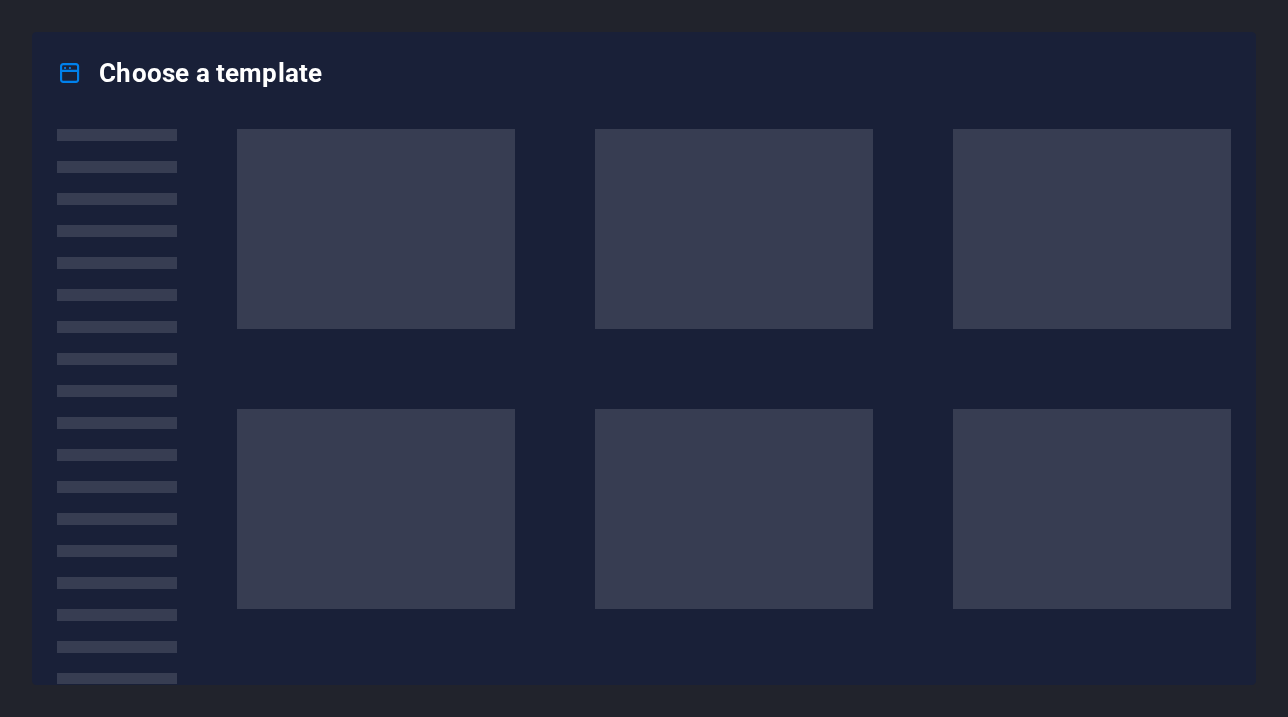scroll, scrollTop: 0, scrollLeft: 0, axis: both 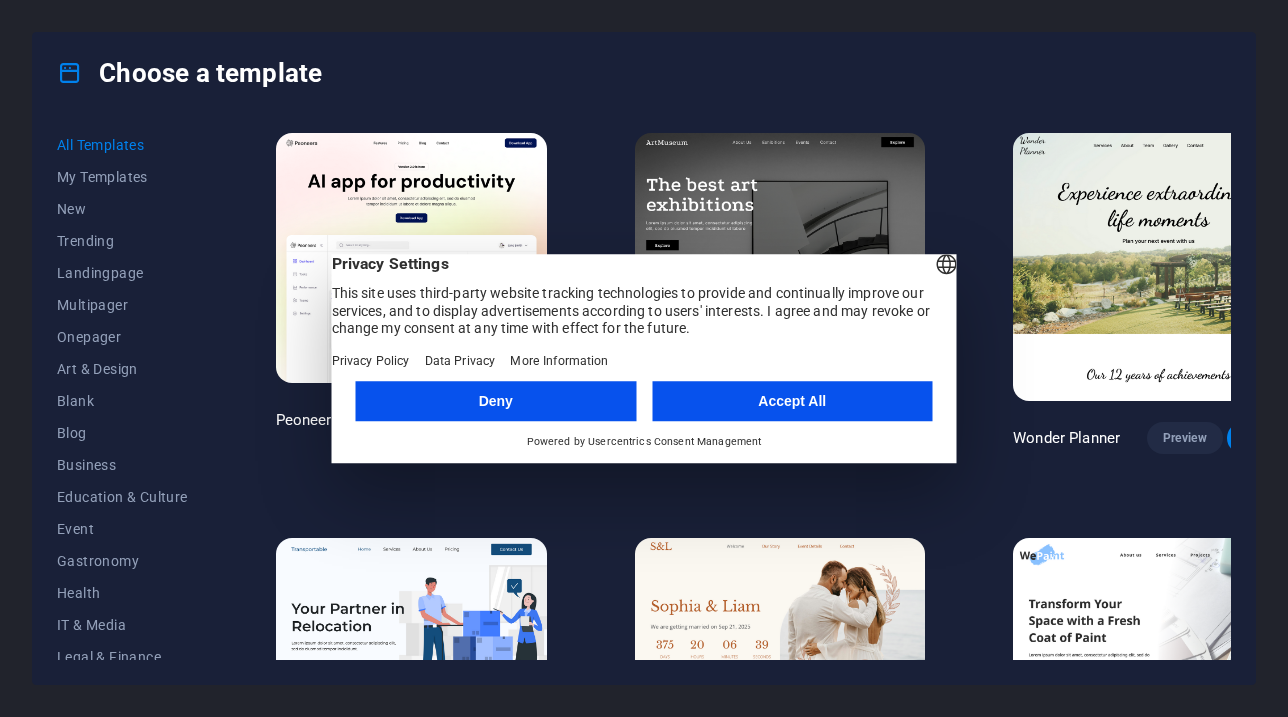 click on "Accept All" at bounding box center (792, 401) 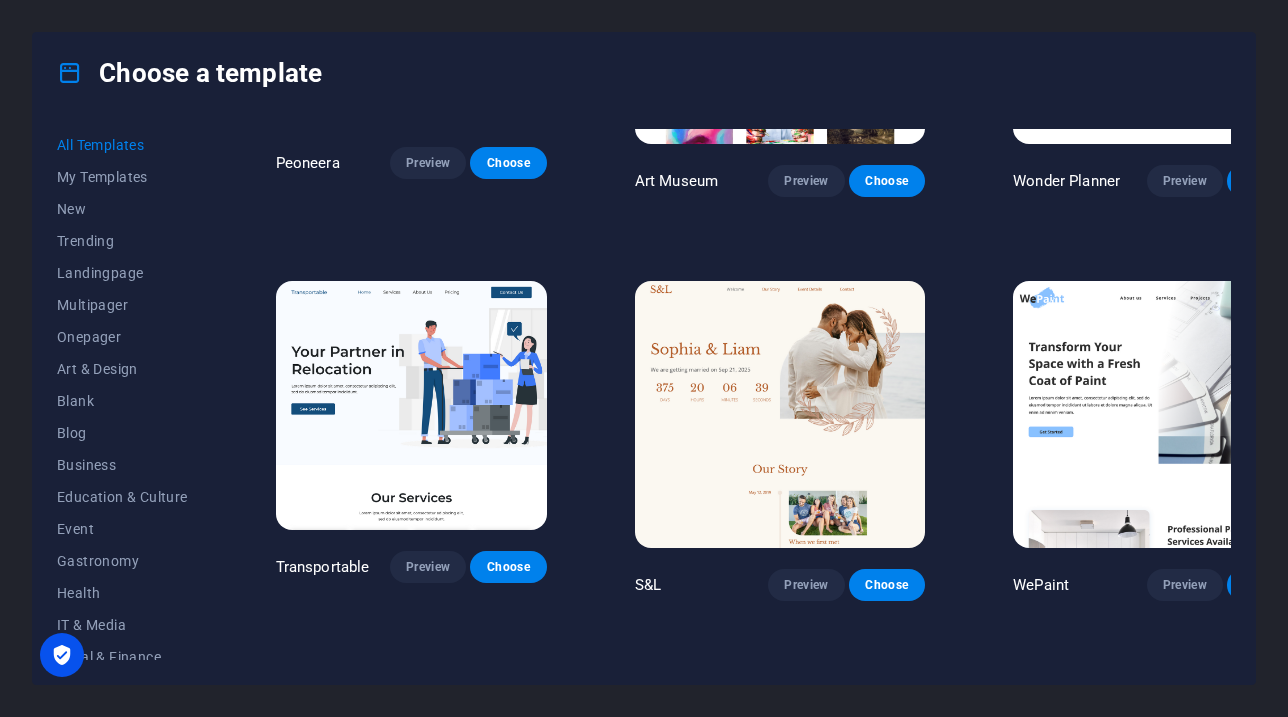scroll, scrollTop: 327, scrollLeft: 0, axis: vertical 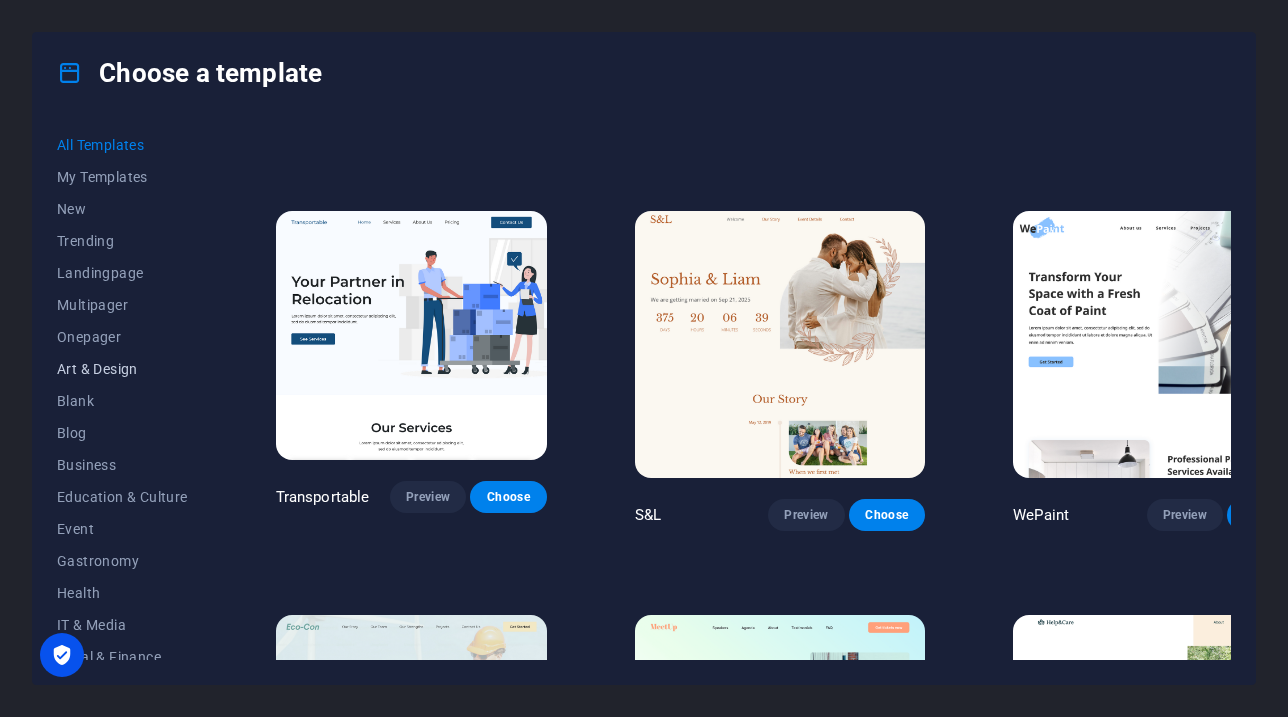 click on "Art & Design" at bounding box center (122, 369) 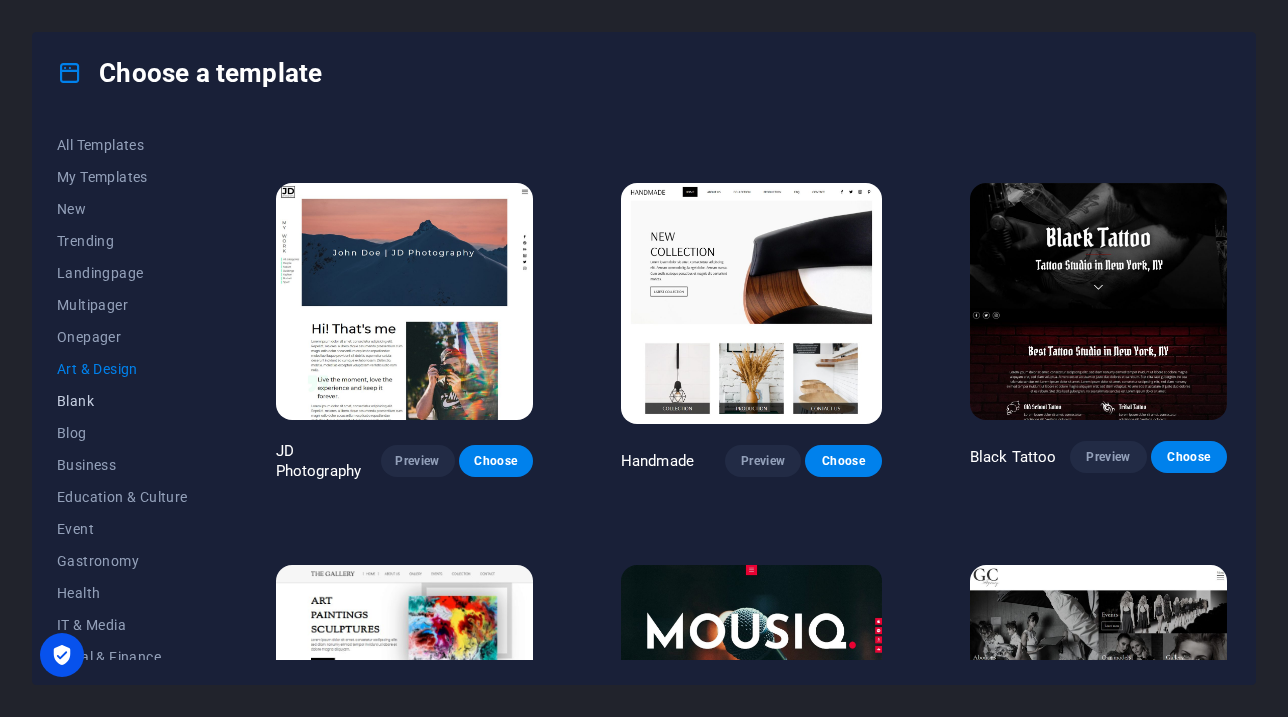 click on "Blank" at bounding box center [122, 401] 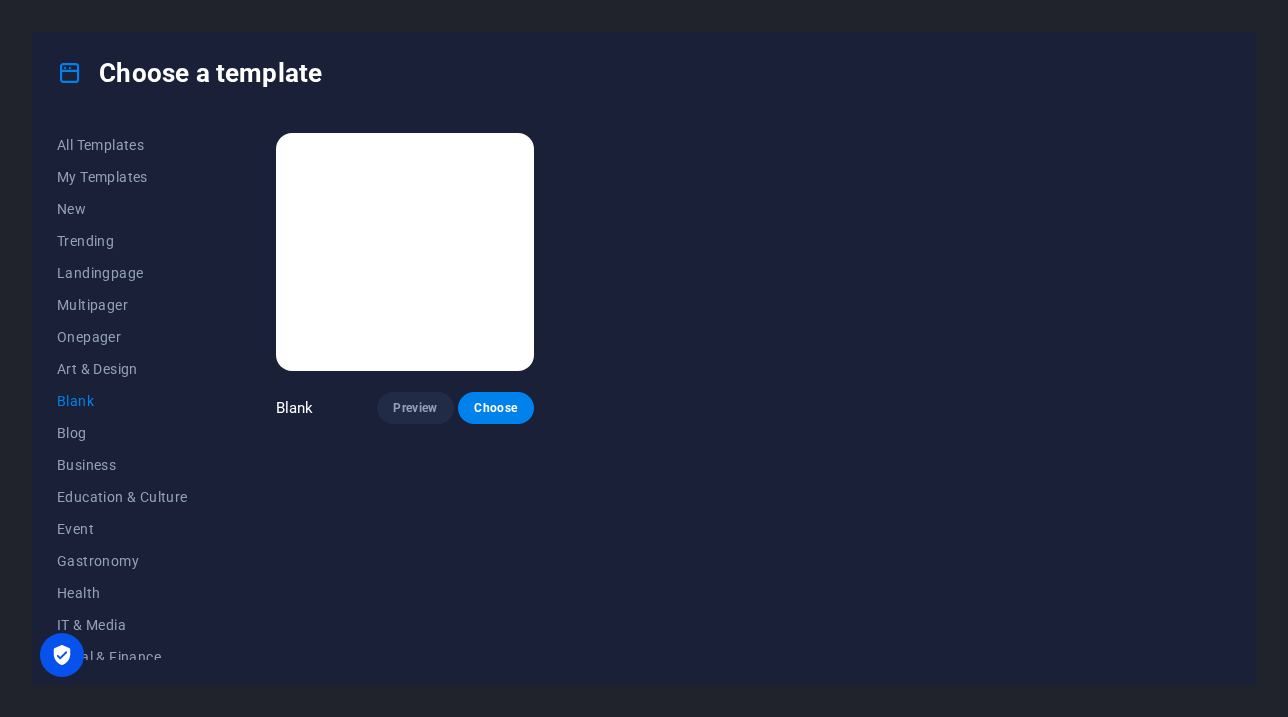 scroll, scrollTop: 0, scrollLeft: 0, axis: both 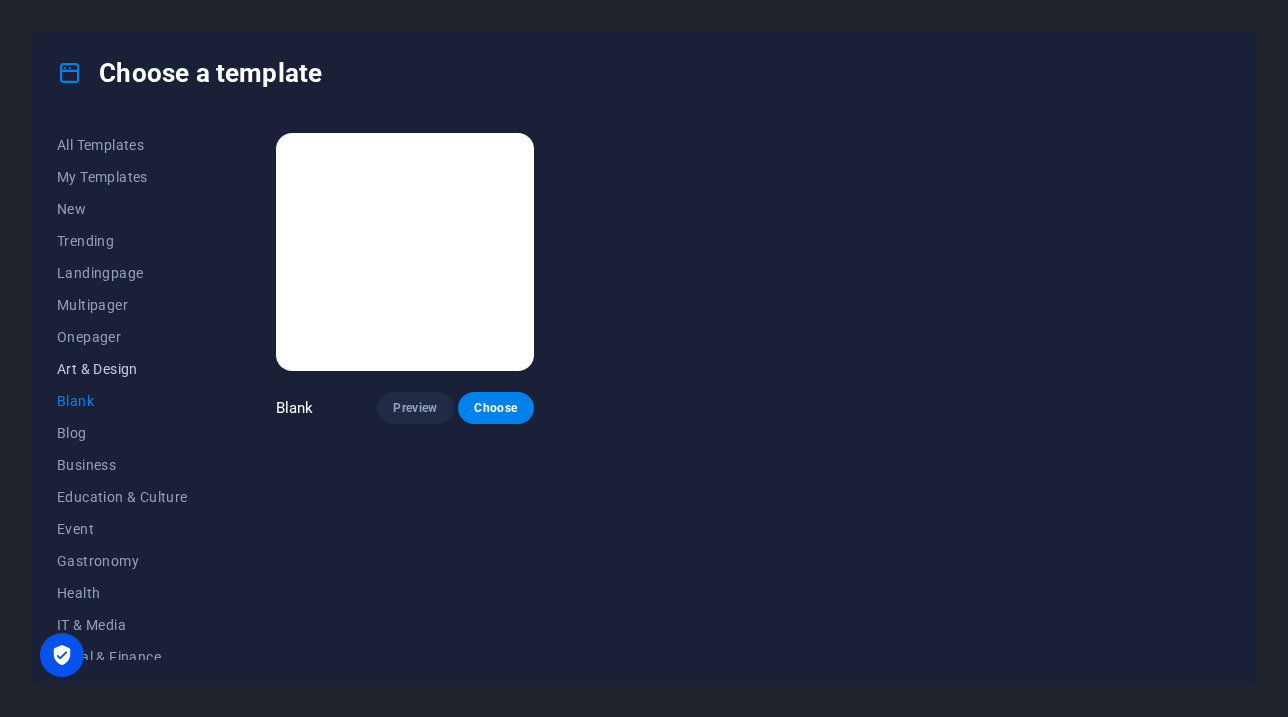 click on "Art & Design" at bounding box center (122, 369) 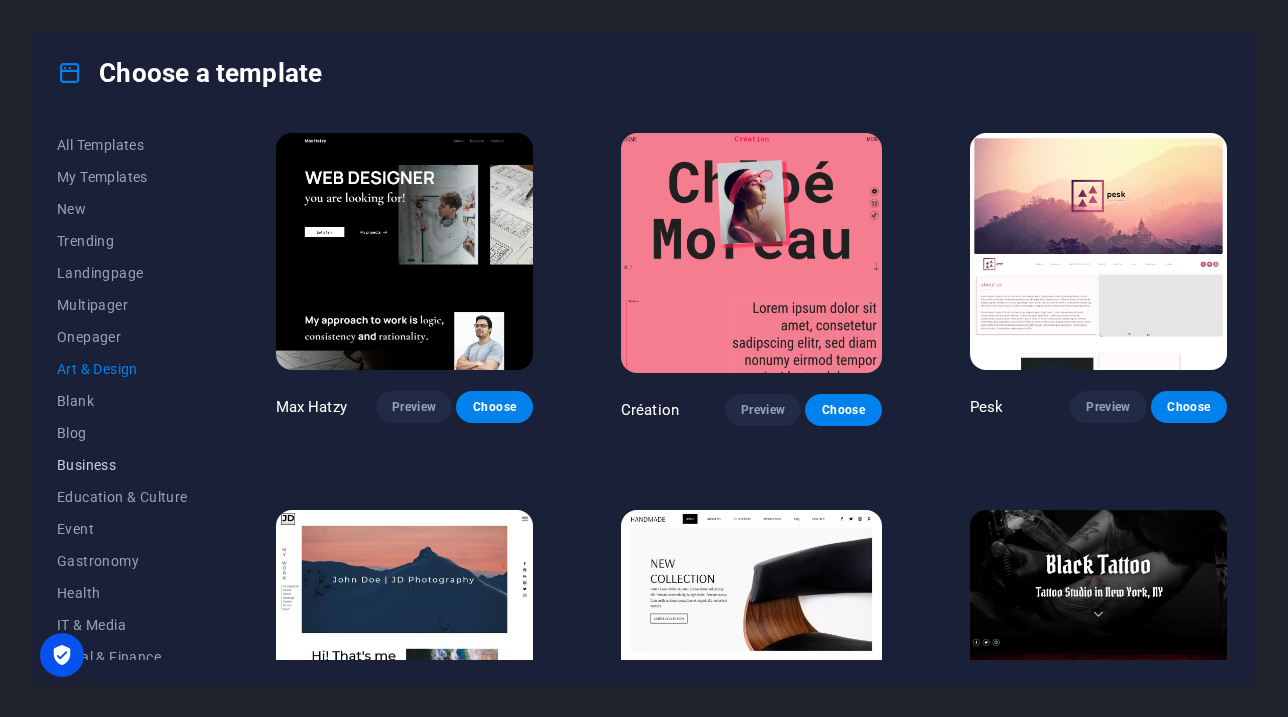 click on "Business" at bounding box center [122, 465] 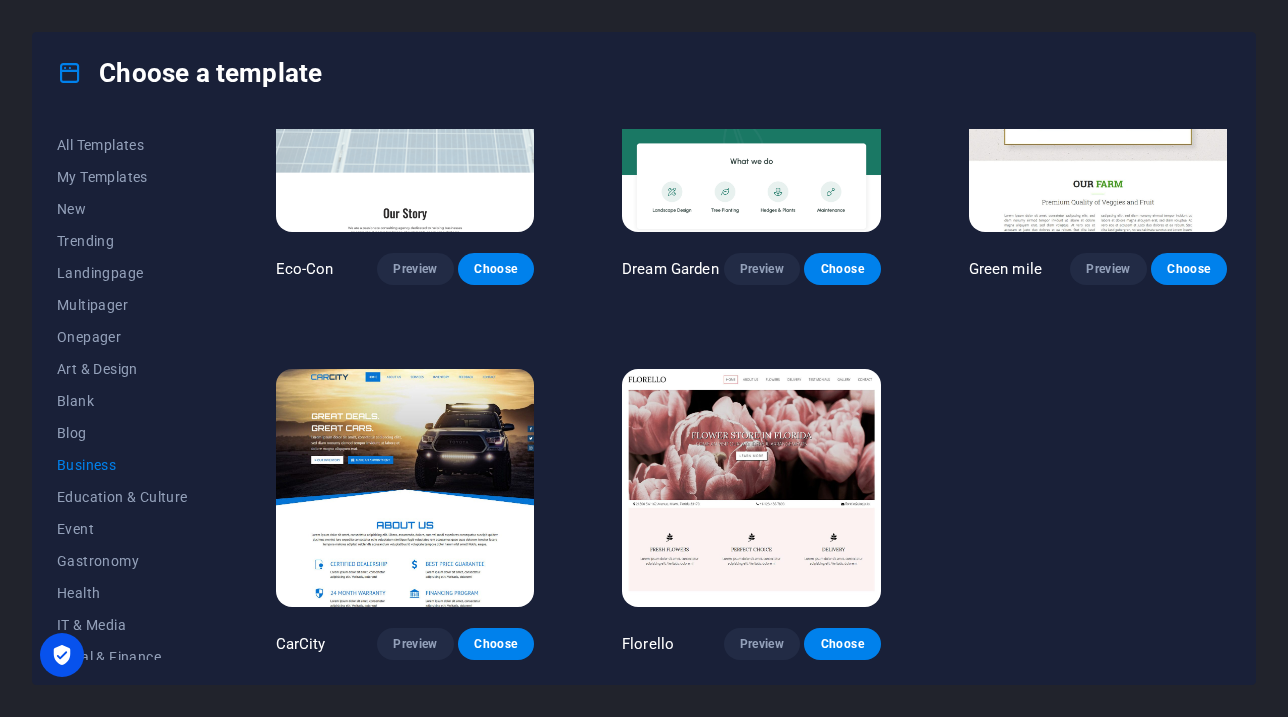 scroll, scrollTop: 143, scrollLeft: 0, axis: vertical 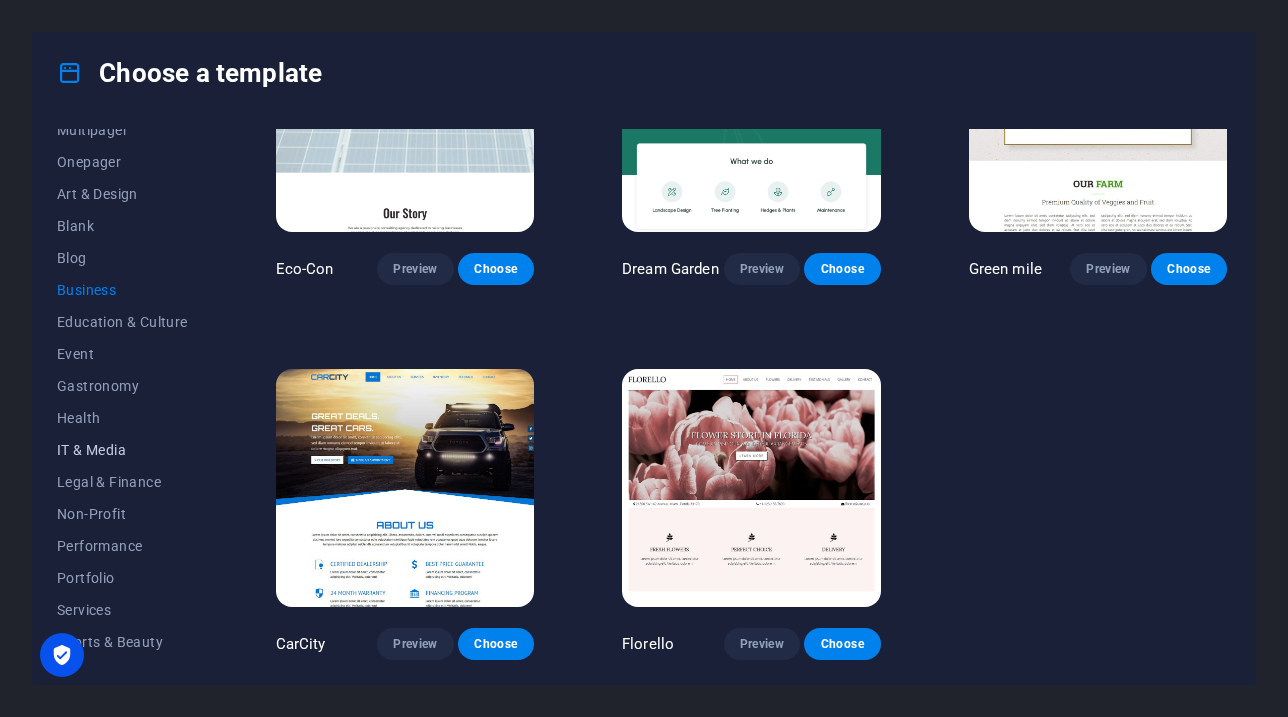 click on "IT & Media" at bounding box center [122, 450] 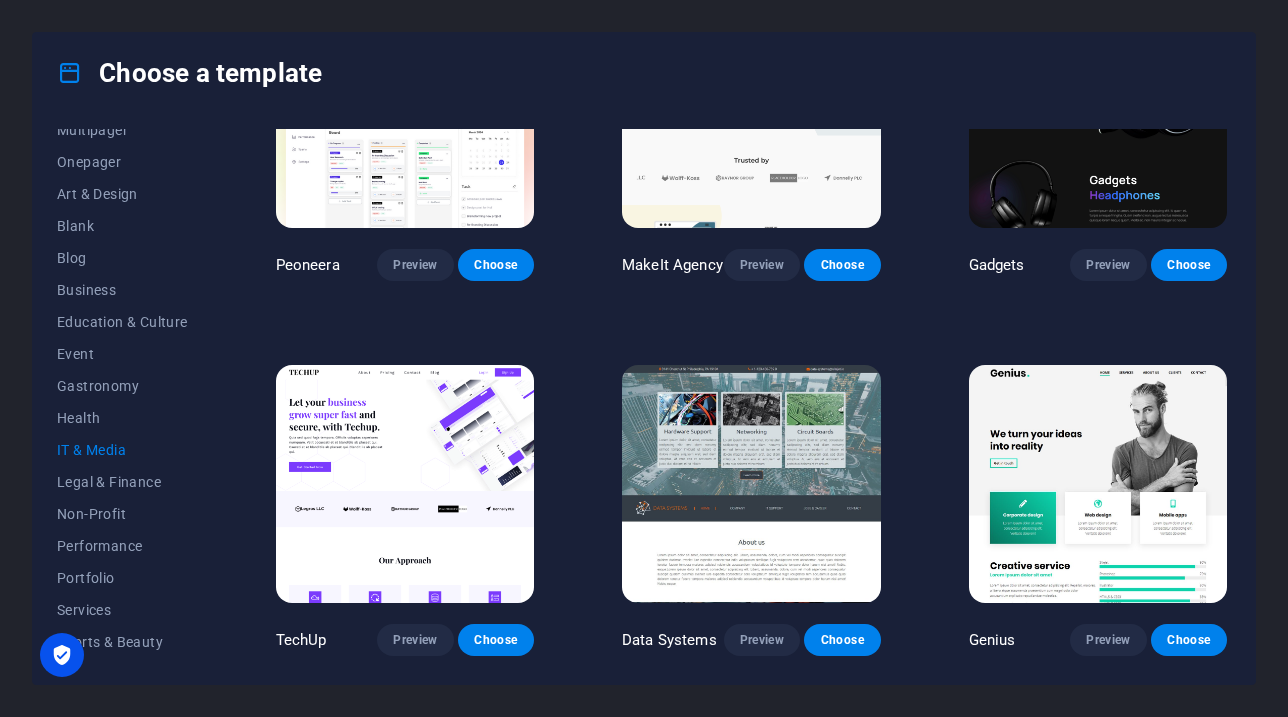 click on "IT & Media" at bounding box center (122, 450) 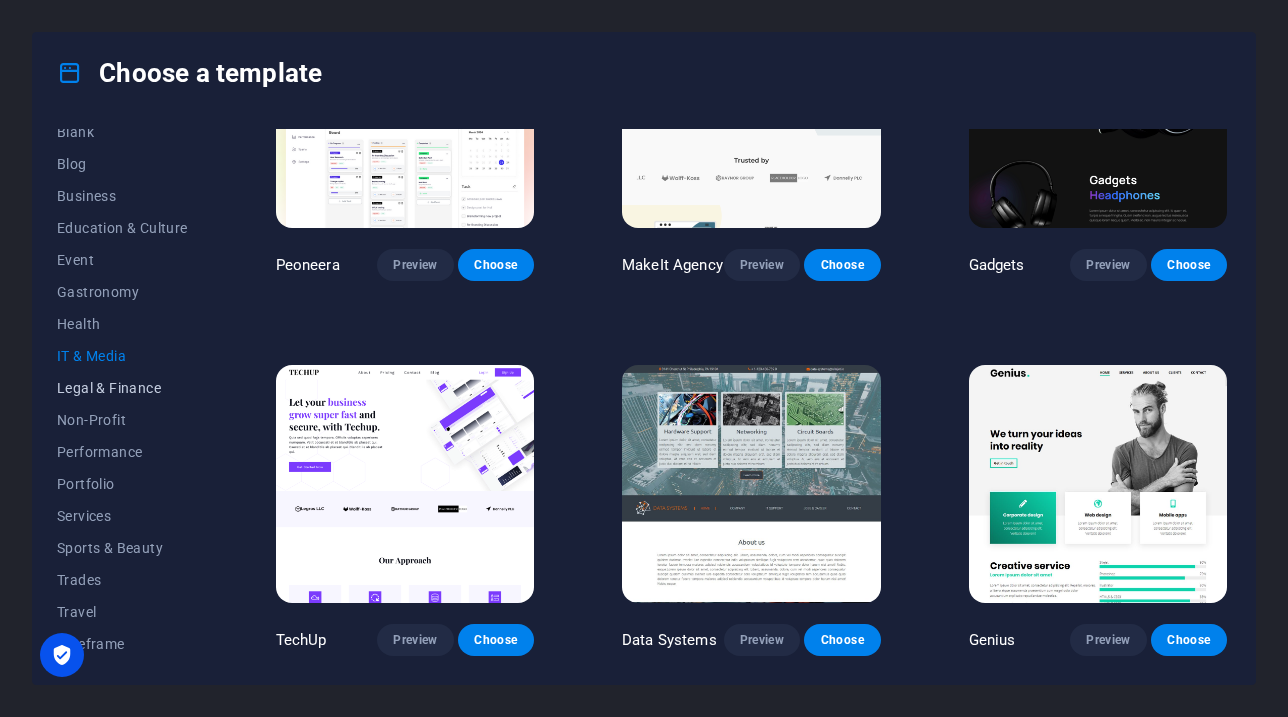 scroll, scrollTop: 269, scrollLeft: 0, axis: vertical 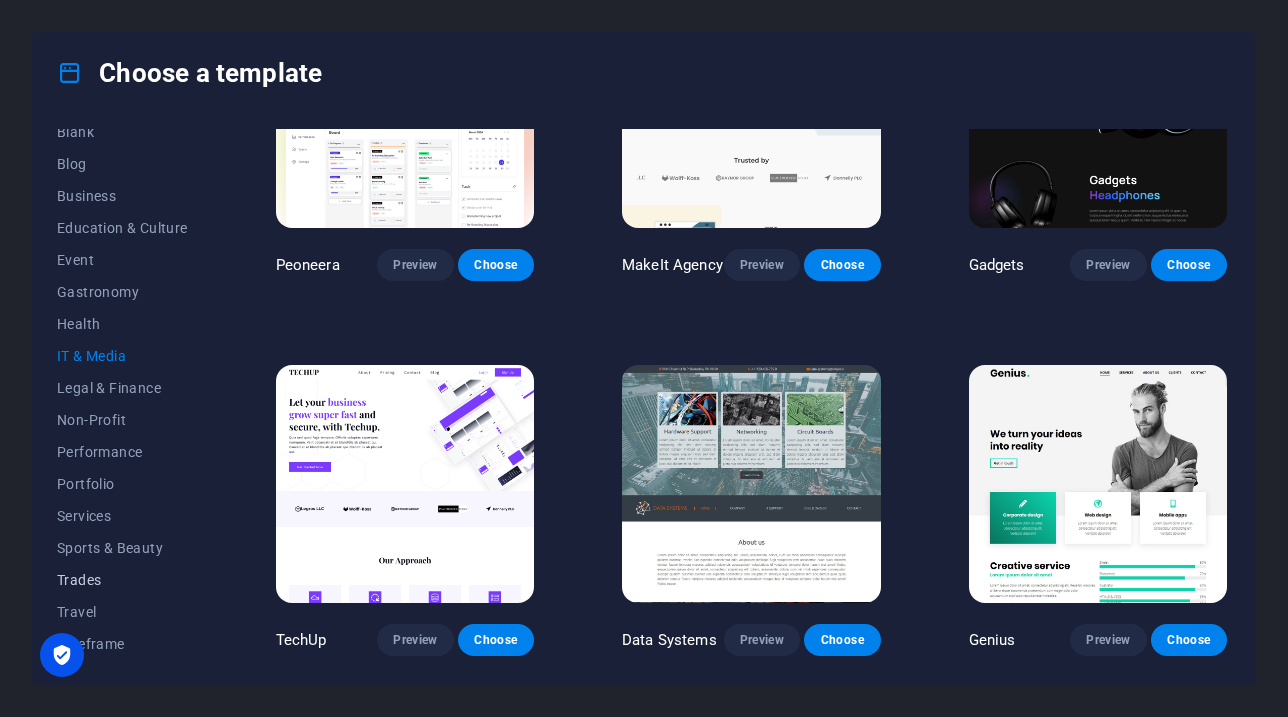 click on "Trades" at bounding box center (122, 580) 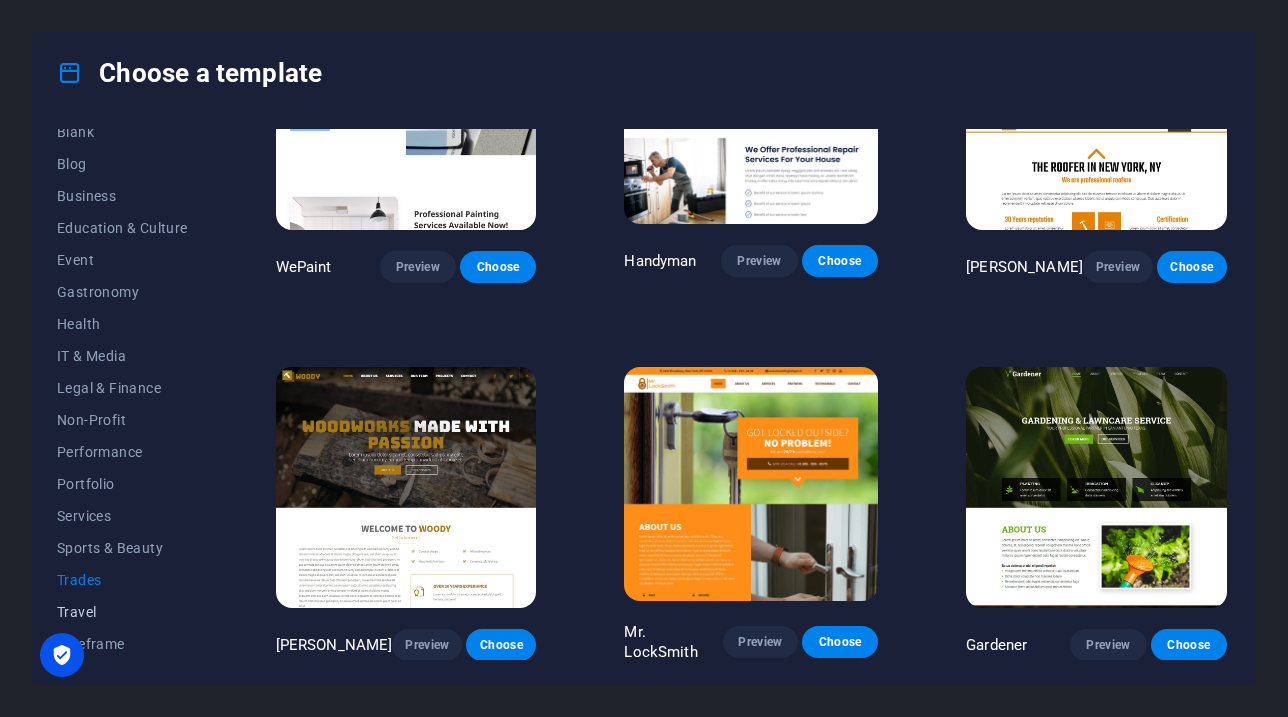 click on "Travel" at bounding box center (122, 612) 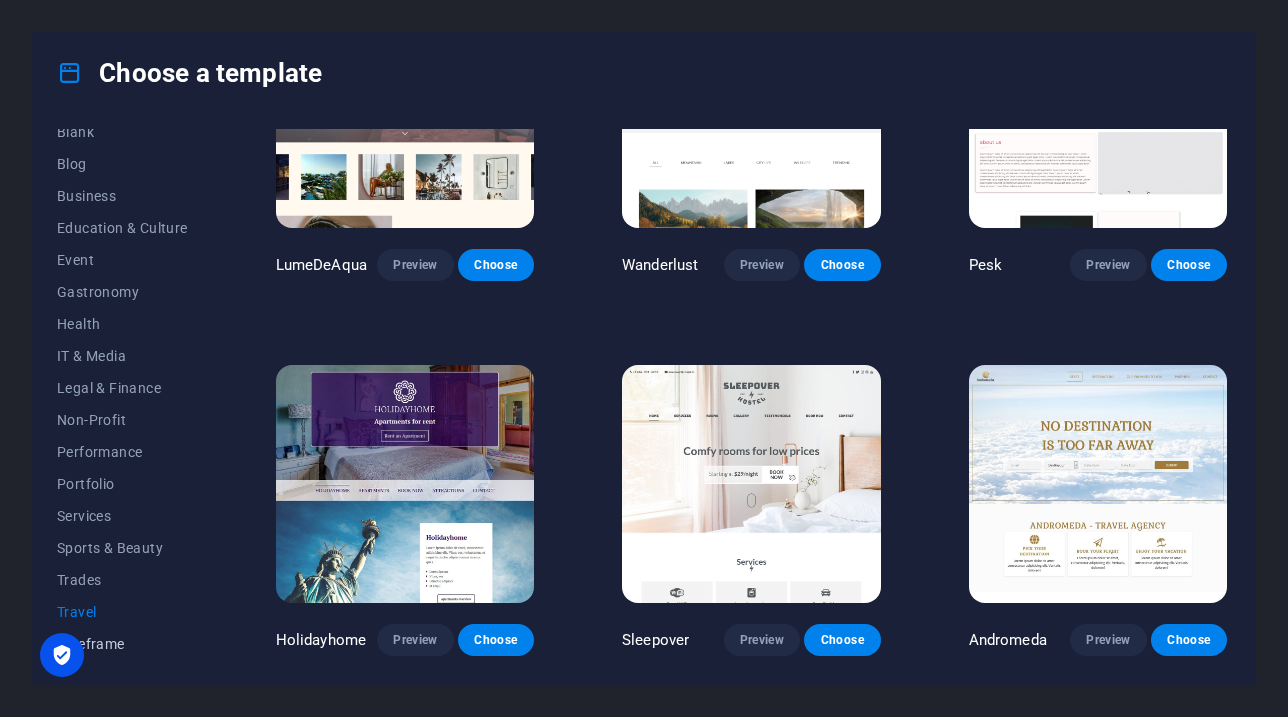 click on "Wireframe" at bounding box center (122, 644) 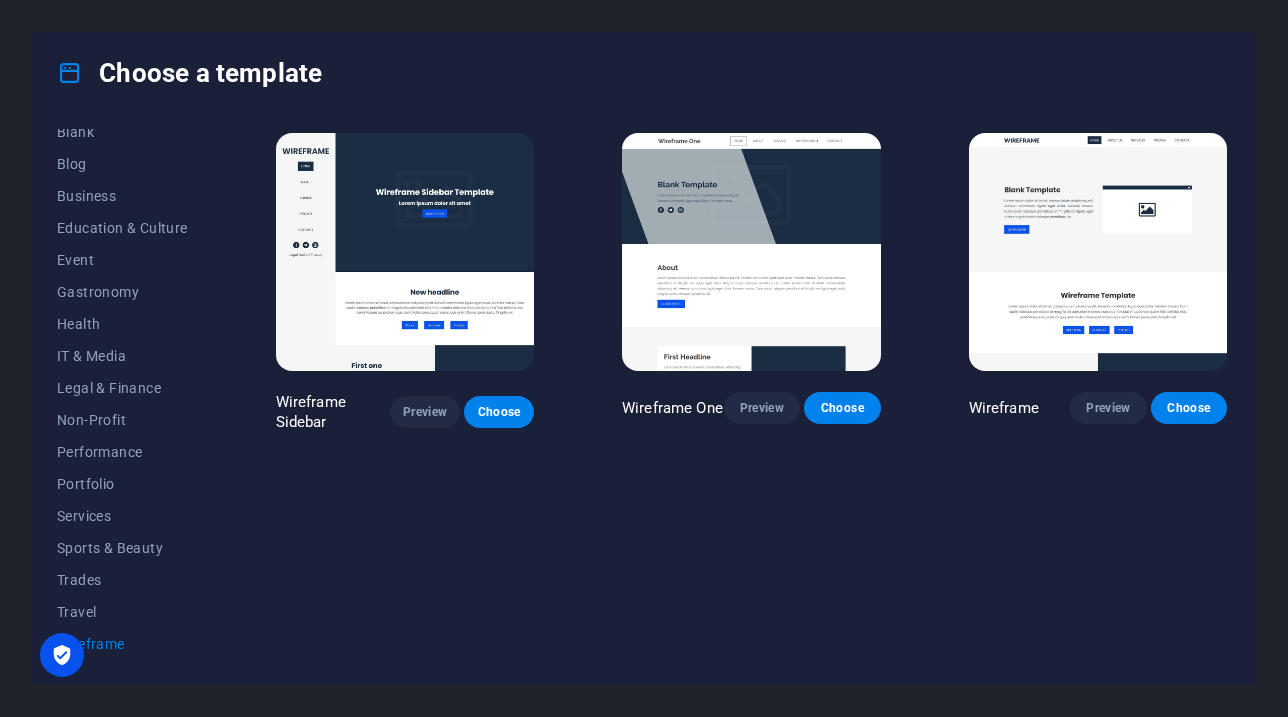 scroll, scrollTop: 0, scrollLeft: 0, axis: both 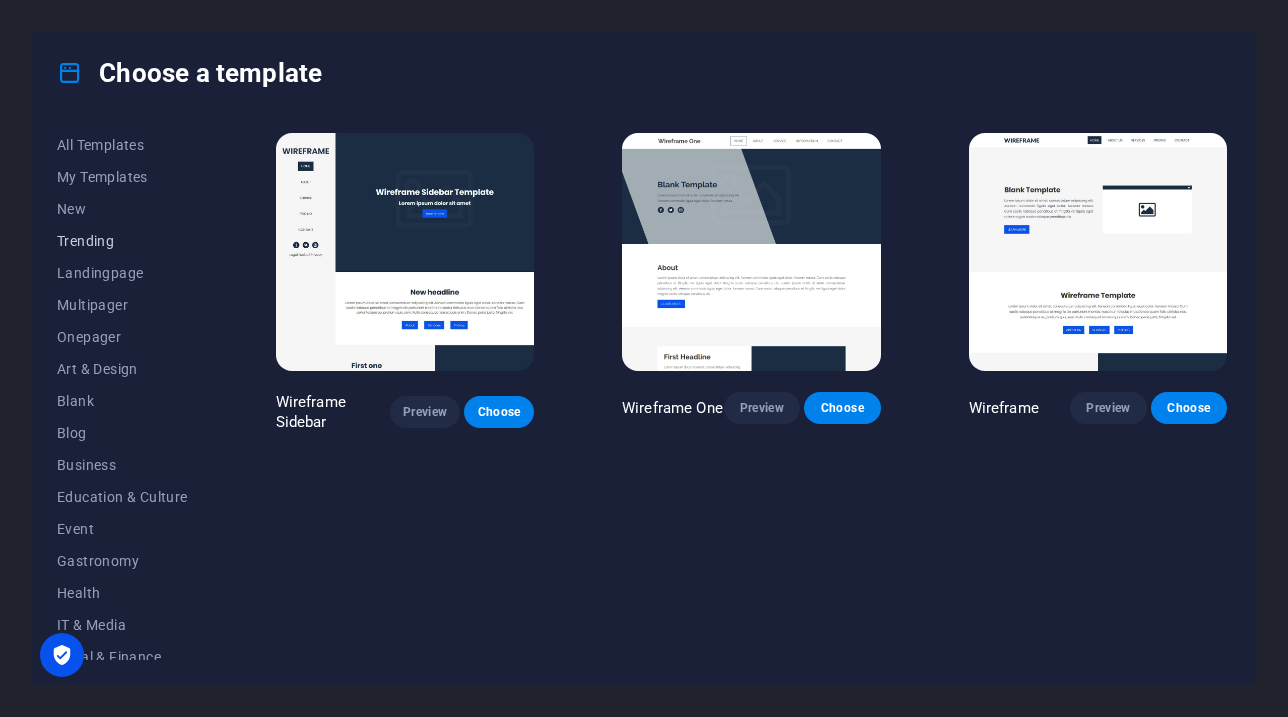 click on "Trending" at bounding box center [122, 241] 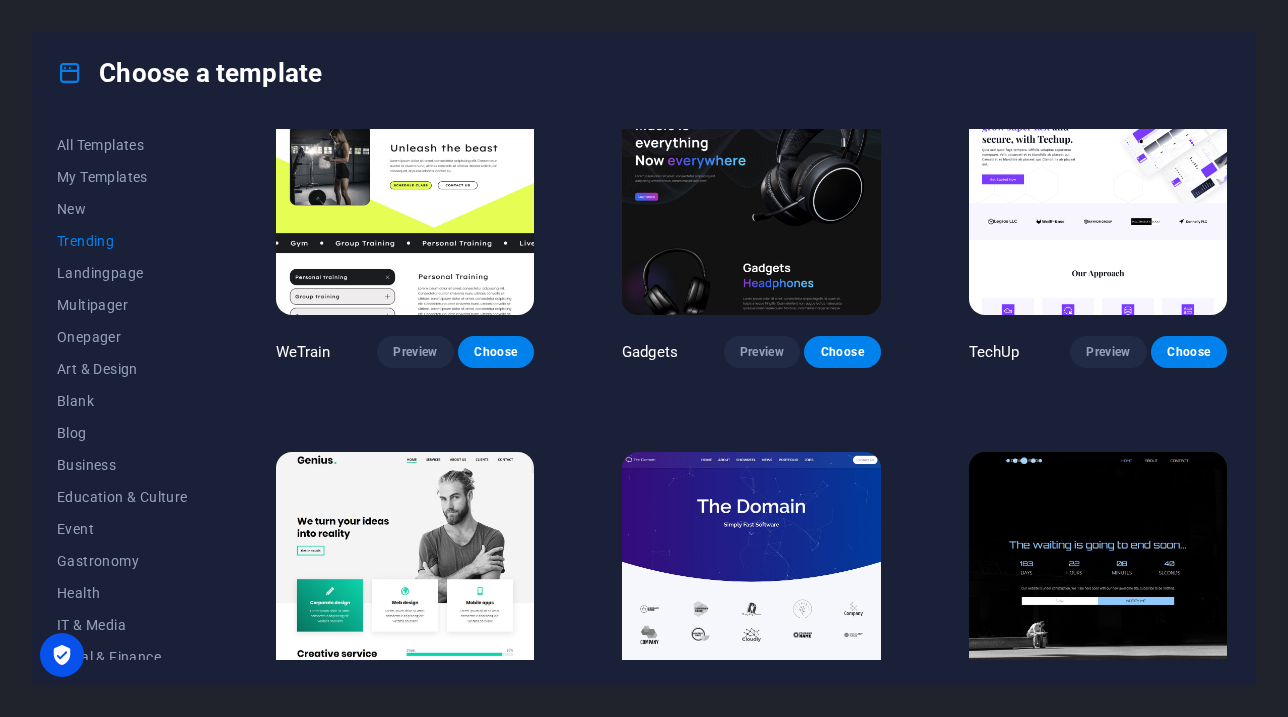 scroll, scrollTop: 1311, scrollLeft: 0, axis: vertical 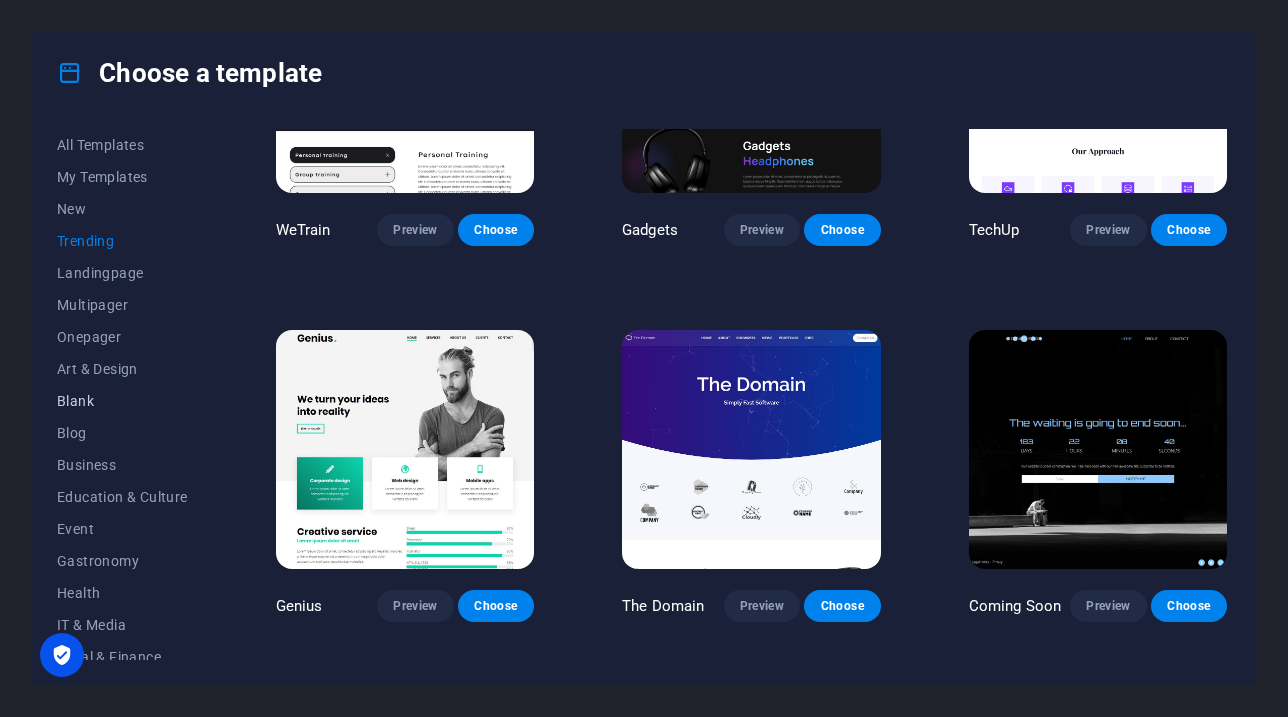 click on "Blank" at bounding box center [122, 401] 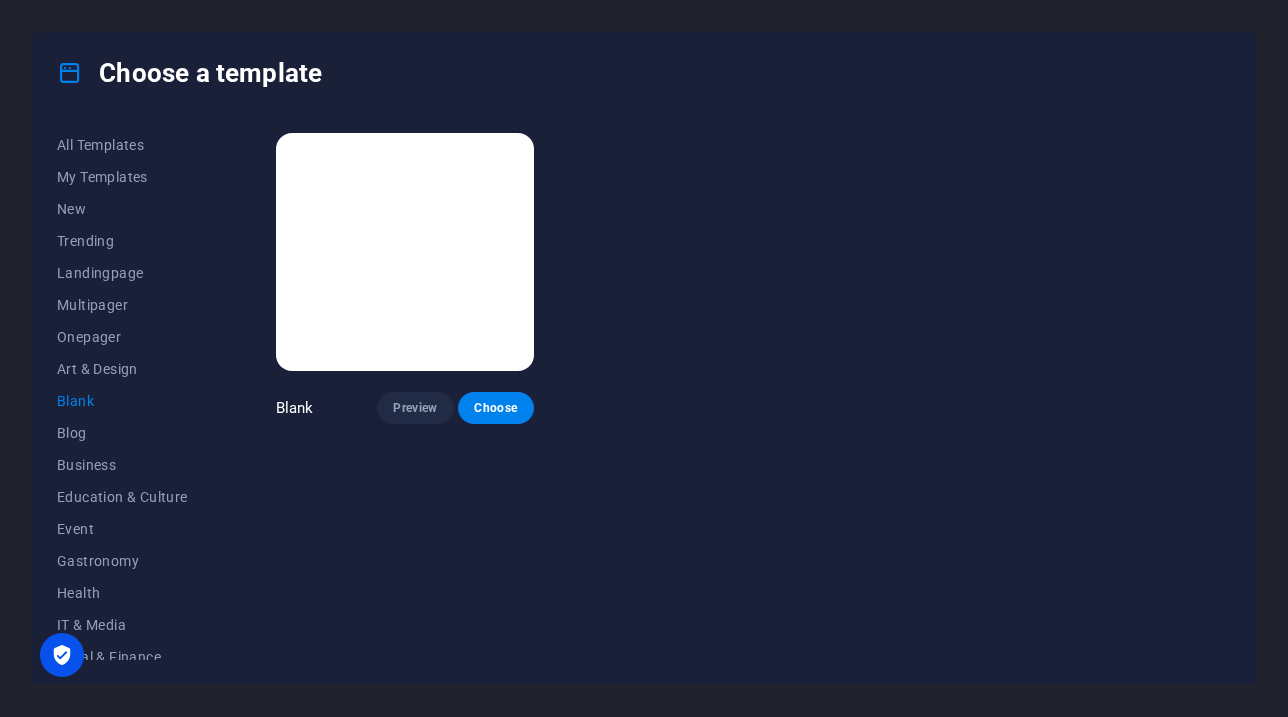 scroll, scrollTop: 0, scrollLeft: 0, axis: both 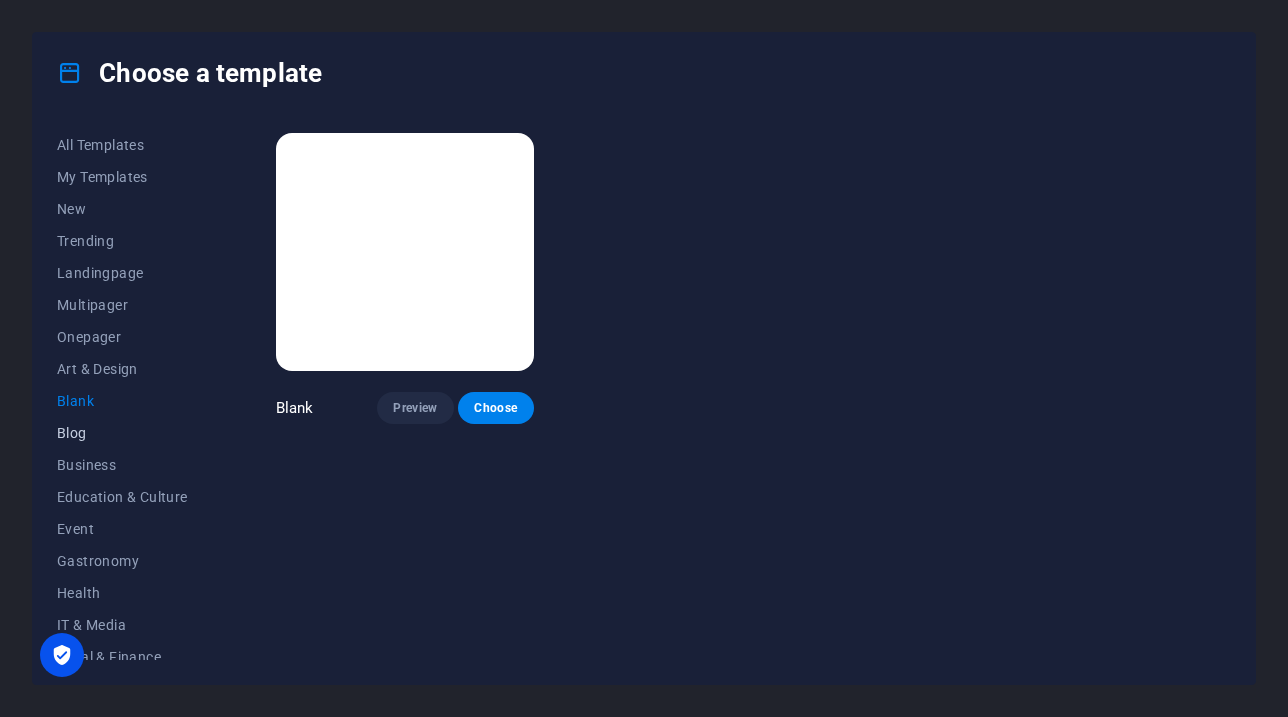 click on "Blog" at bounding box center [122, 433] 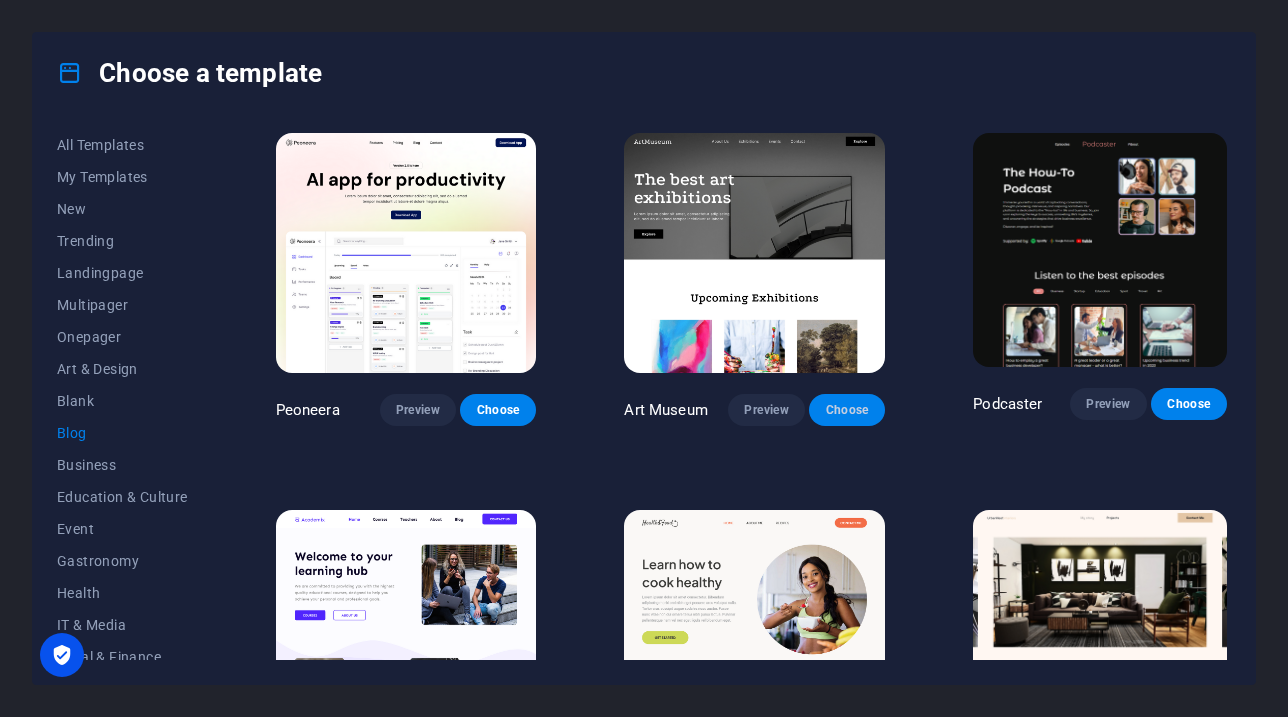 scroll, scrollTop: 0, scrollLeft: 0, axis: both 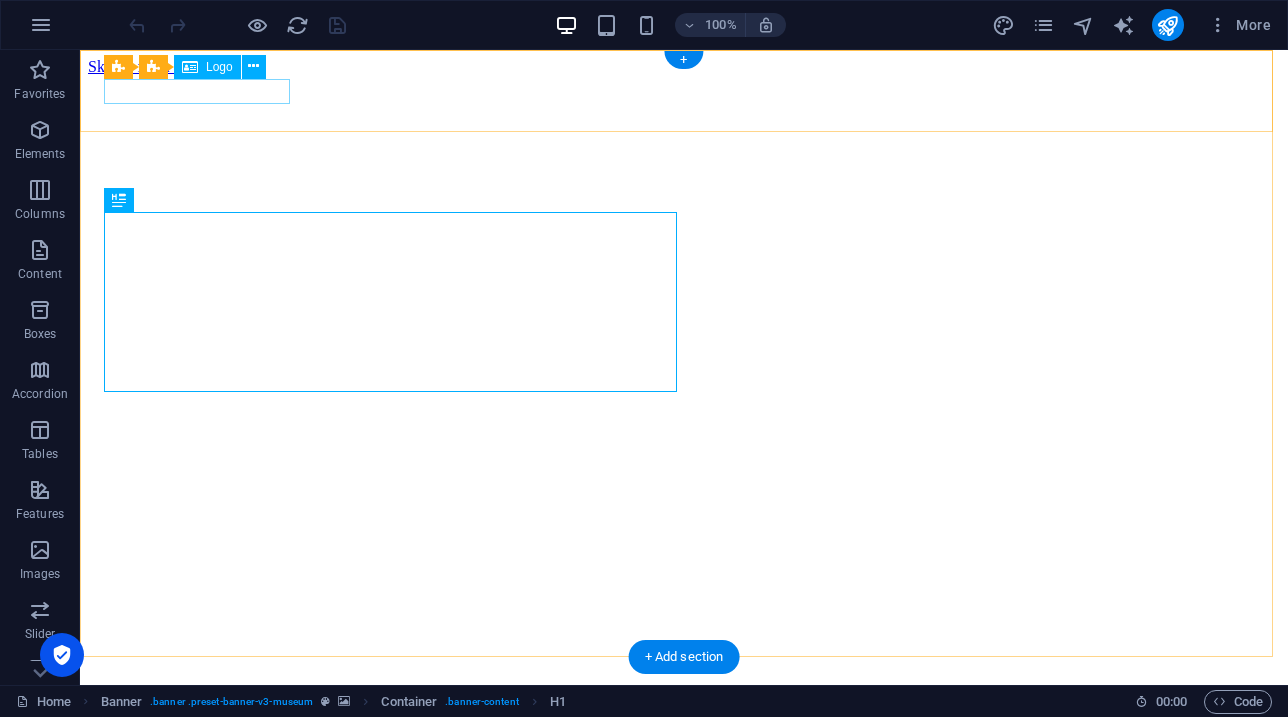 click at bounding box center (684, 695) 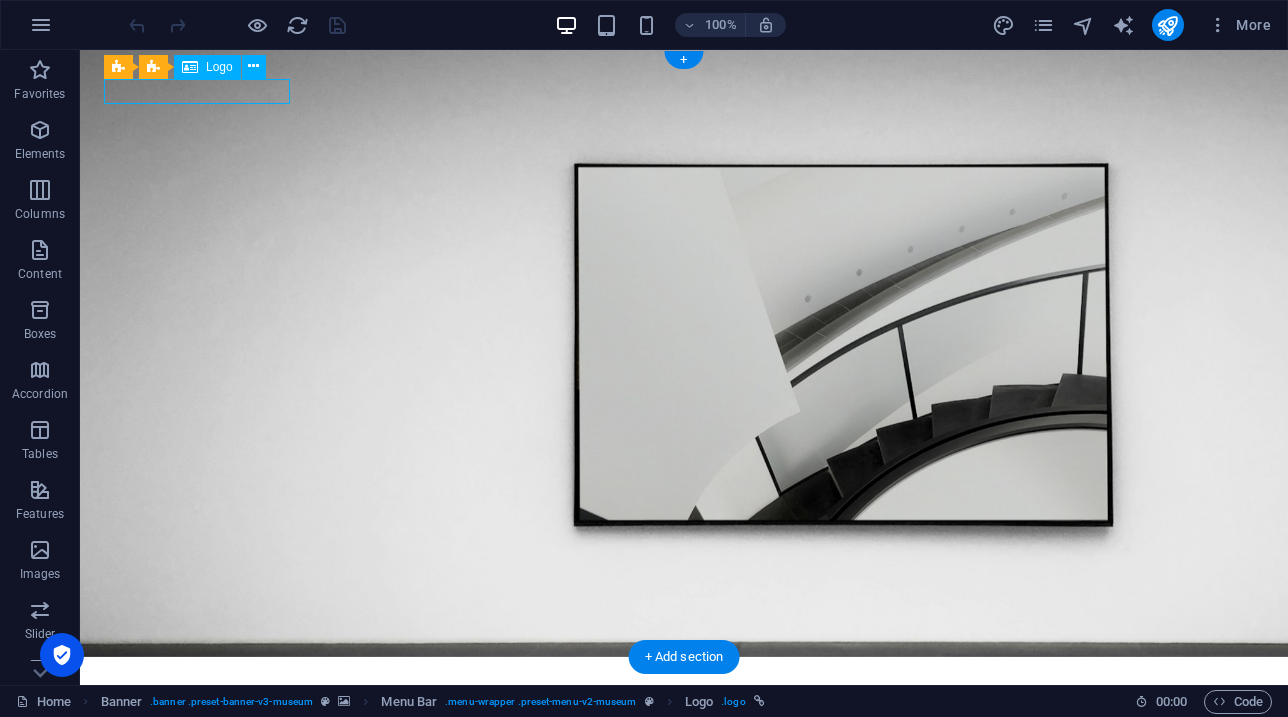 click at bounding box center [684, 685] 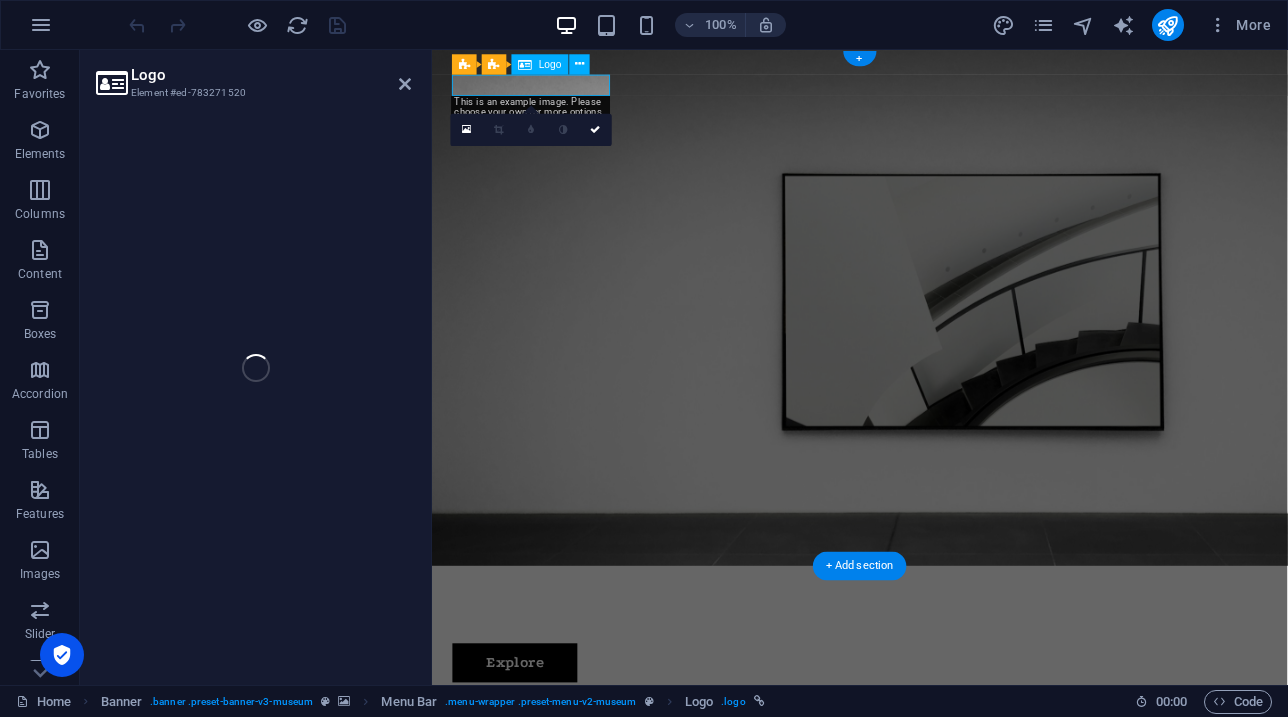 select on "px" 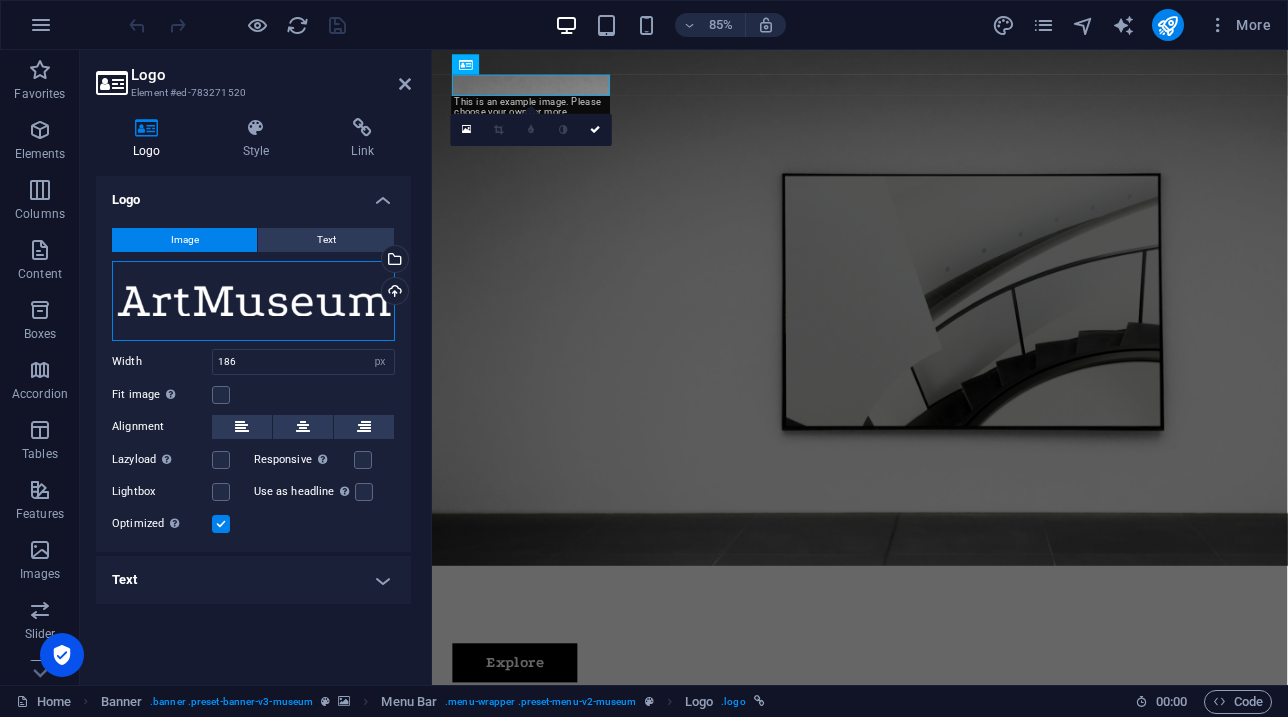 click on "Drag files here, click to choose files or select files from Files or our free stock photos & videos" at bounding box center (253, 301) 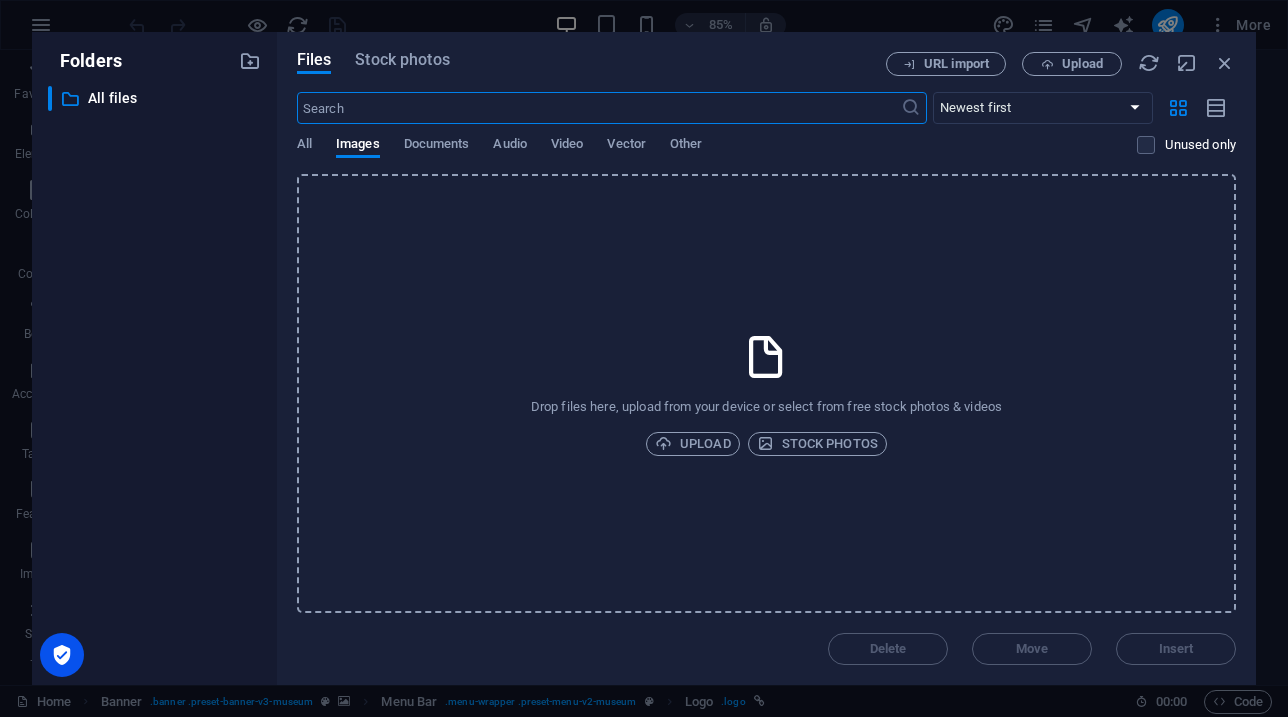 click on "Drop files here, upload from your device or select from free stock photos & videos Upload Stock photos" at bounding box center [766, 393] 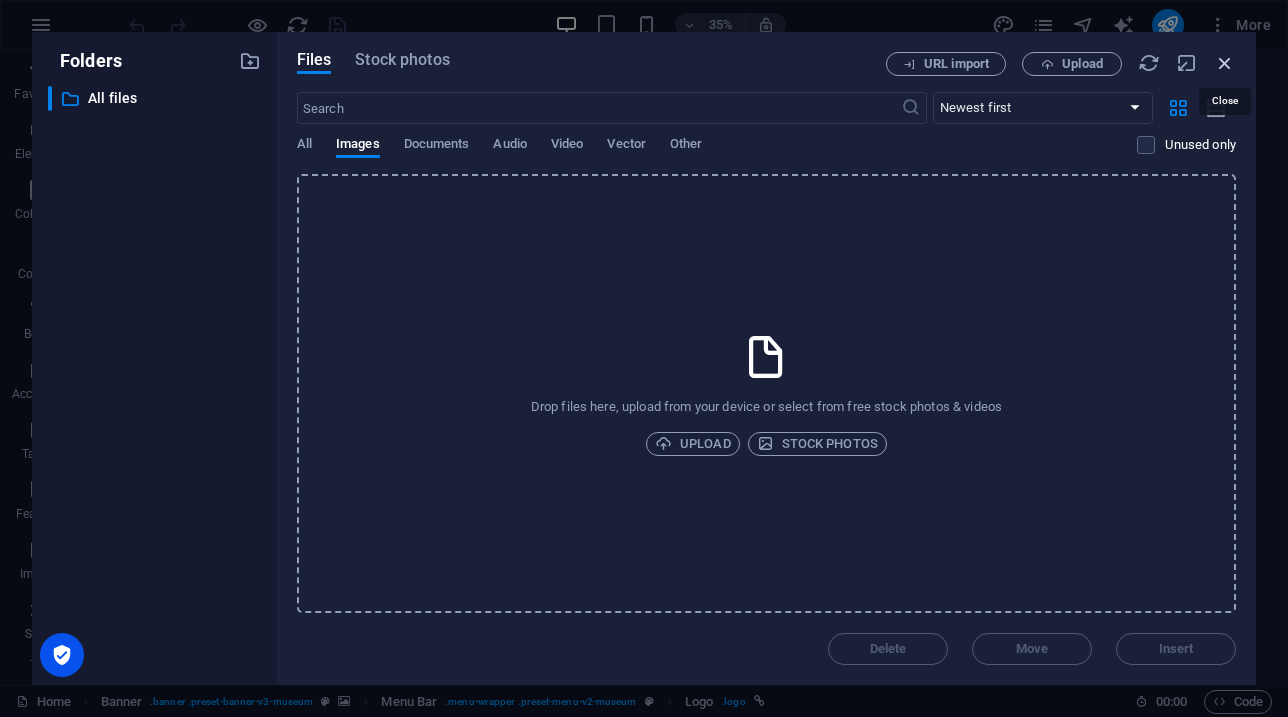 click at bounding box center [1225, 63] 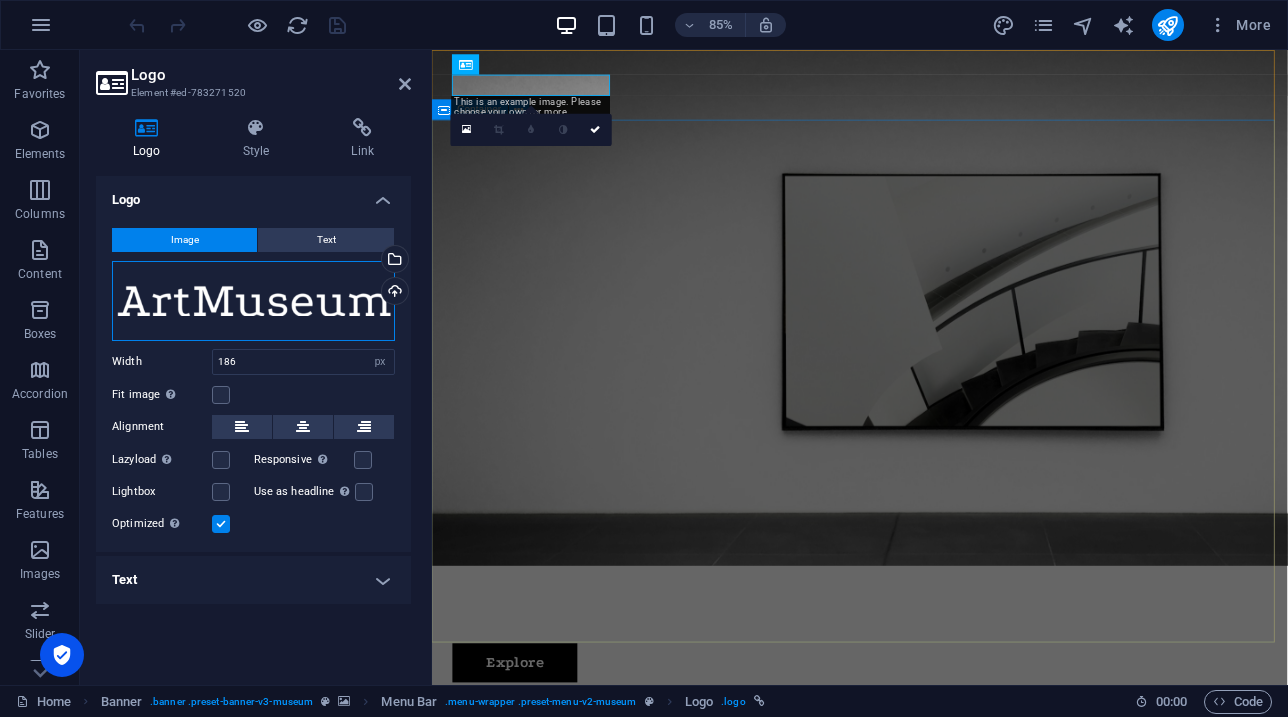 click on "Drag files here, click to choose files or select files from Files or our free stock photos & videos" at bounding box center (253, 301) 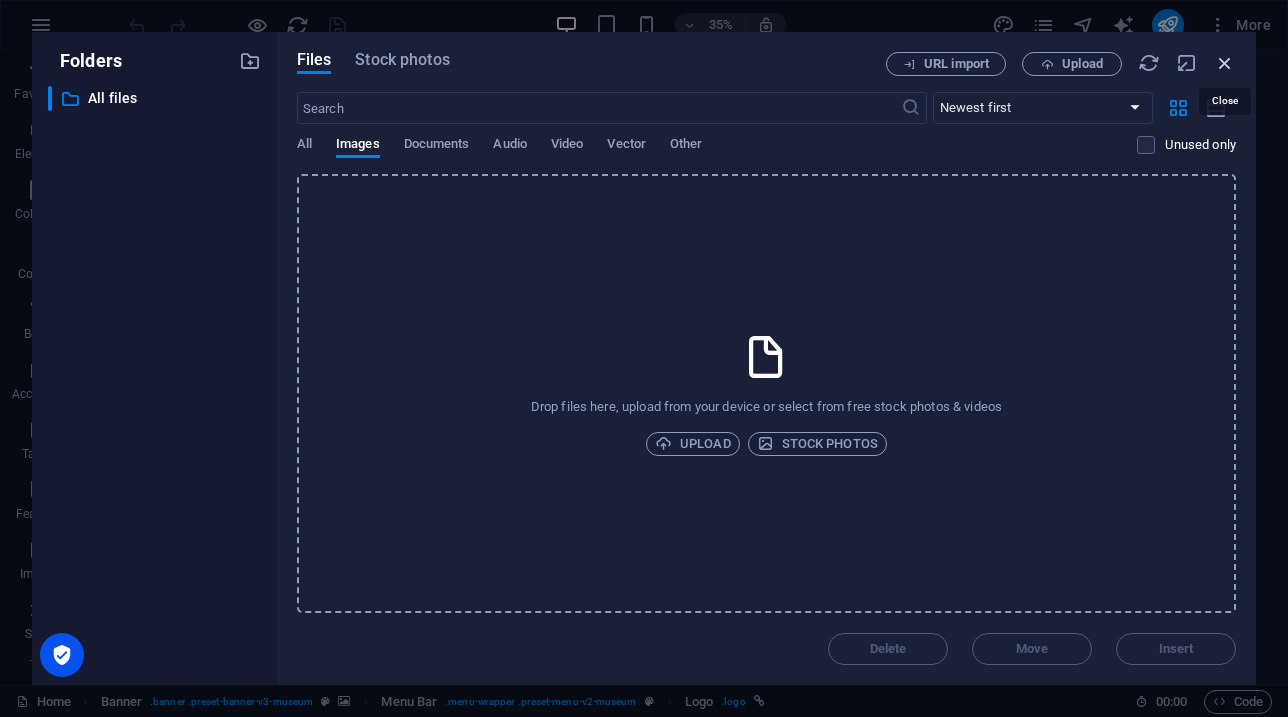 click at bounding box center [1225, 63] 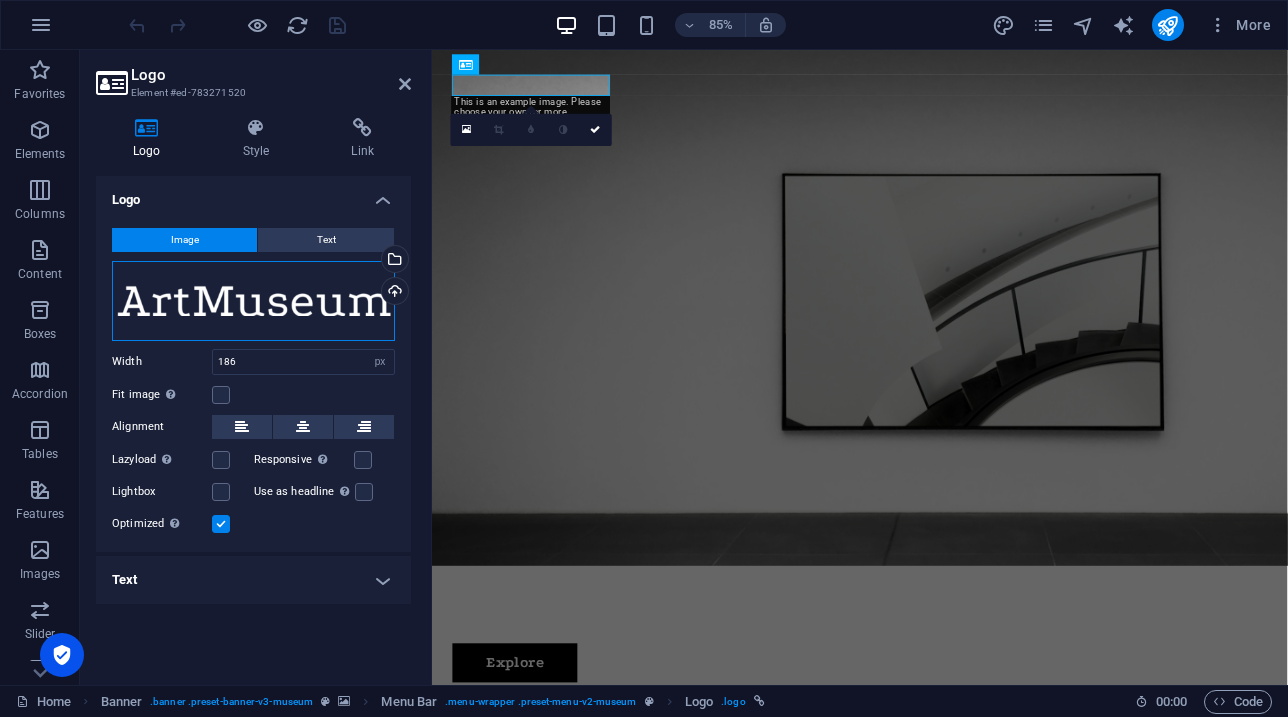 click on "Drag files here, click to choose files or select files from Files or our free stock photos & videos" at bounding box center (253, 301) 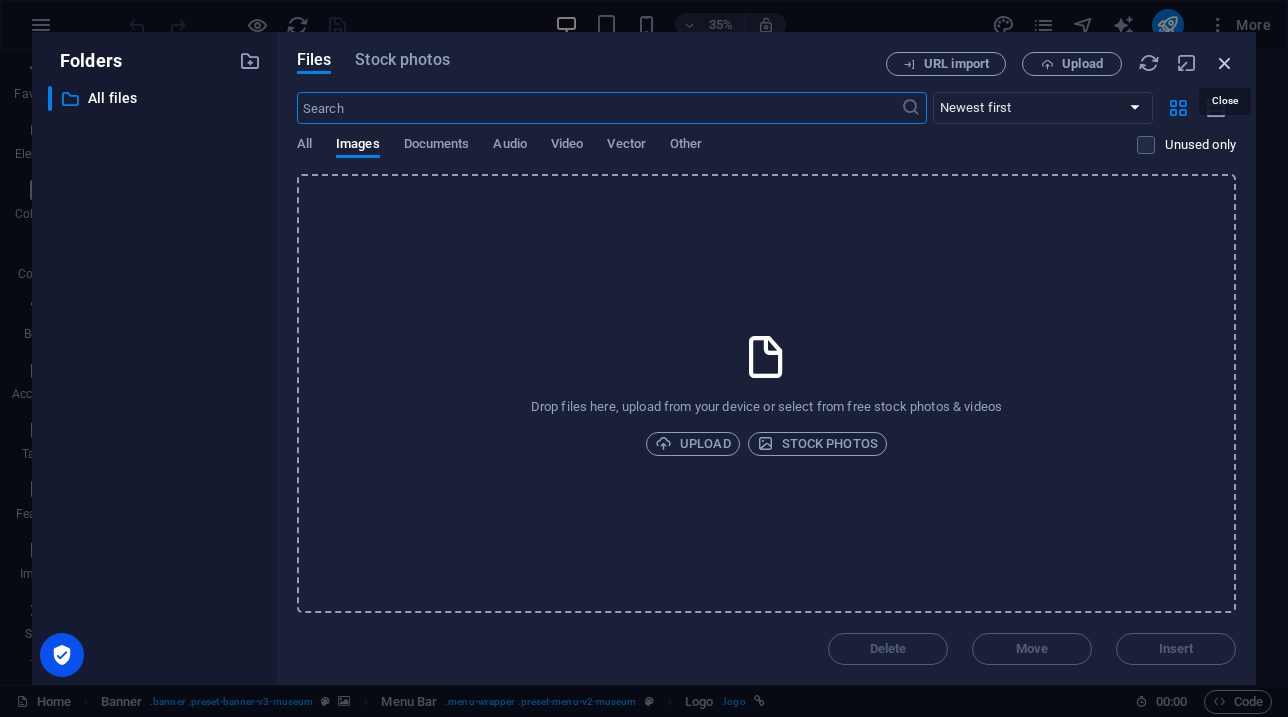 click at bounding box center (1225, 63) 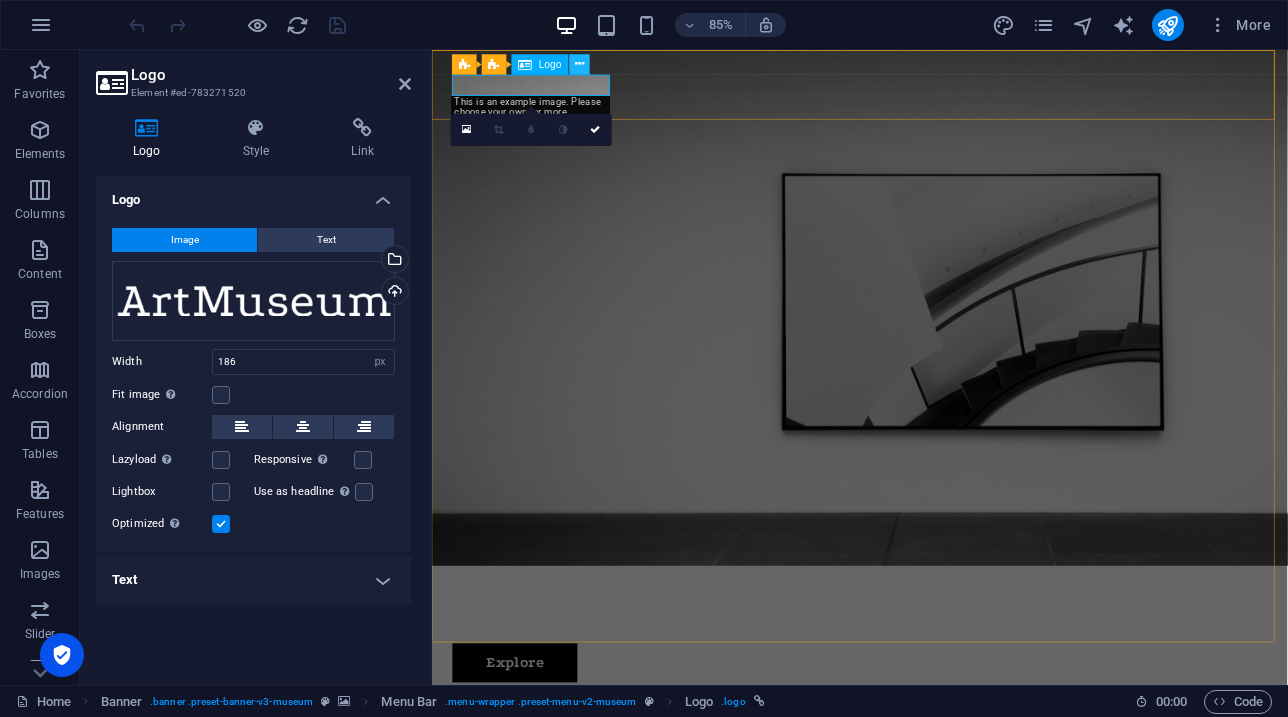 click at bounding box center [579, 64] 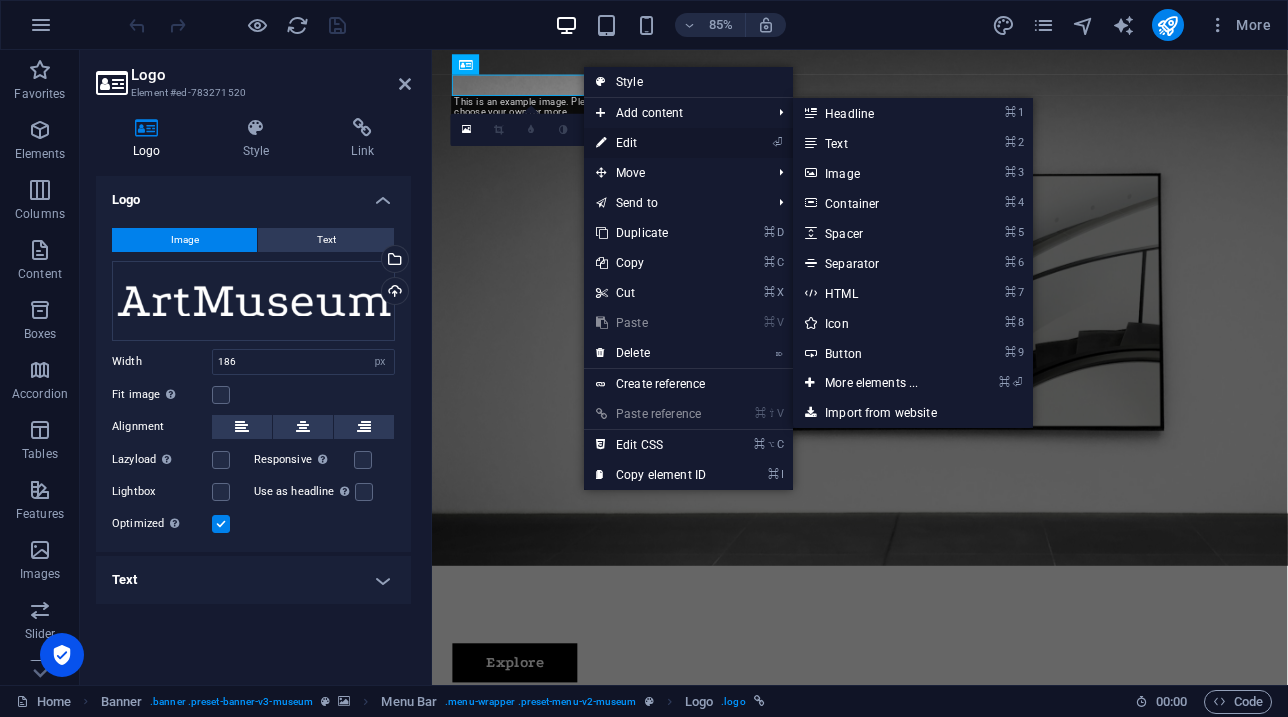 click on "⏎  Edit" at bounding box center [651, 143] 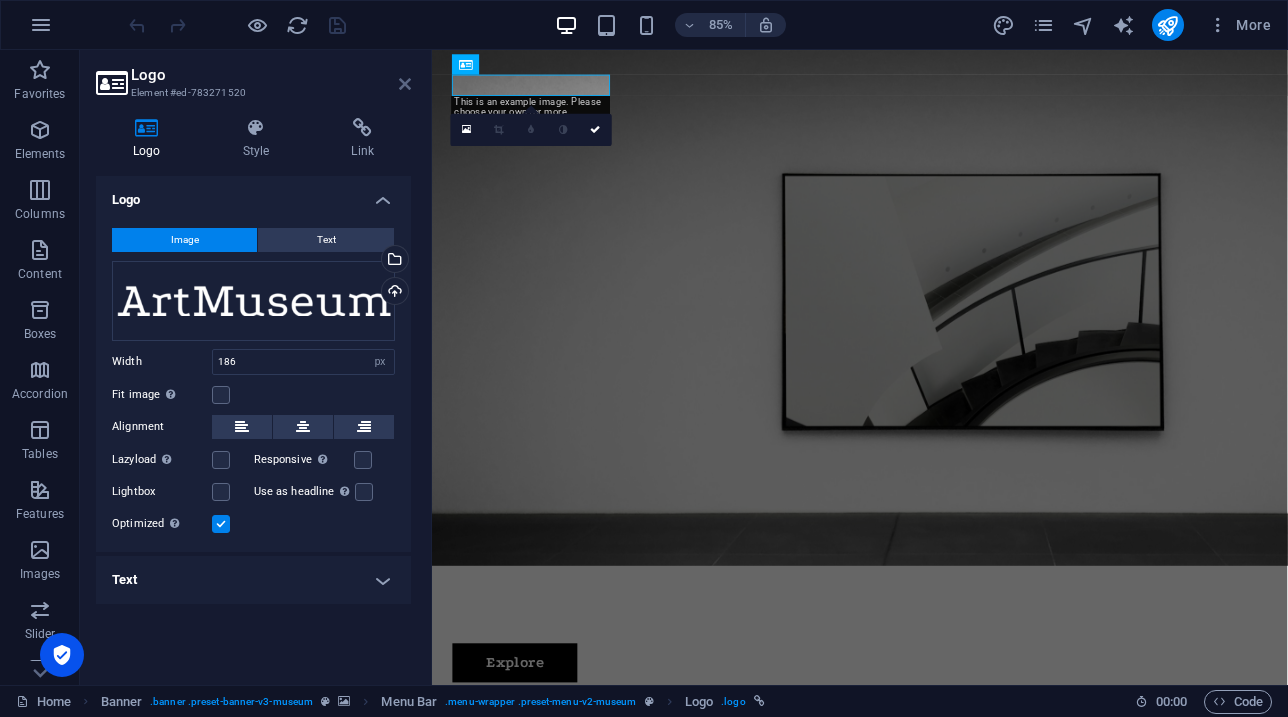 click at bounding box center (405, 84) 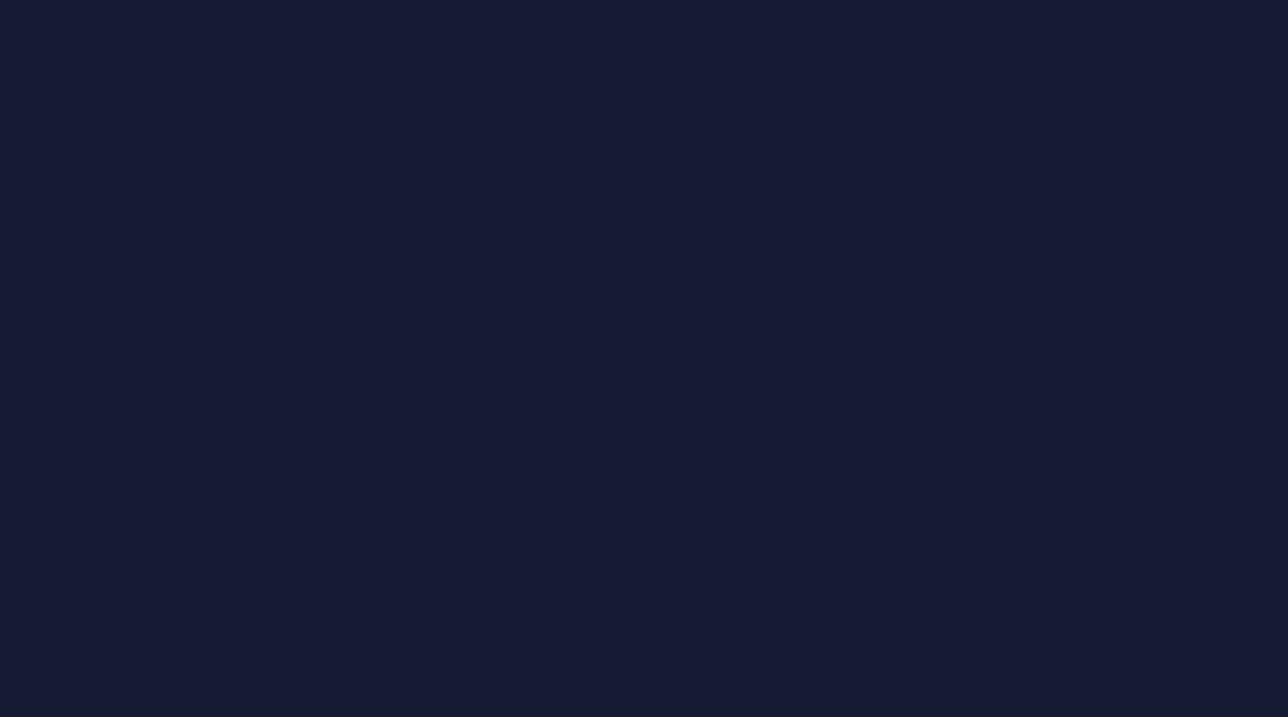 scroll, scrollTop: 0, scrollLeft: 0, axis: both 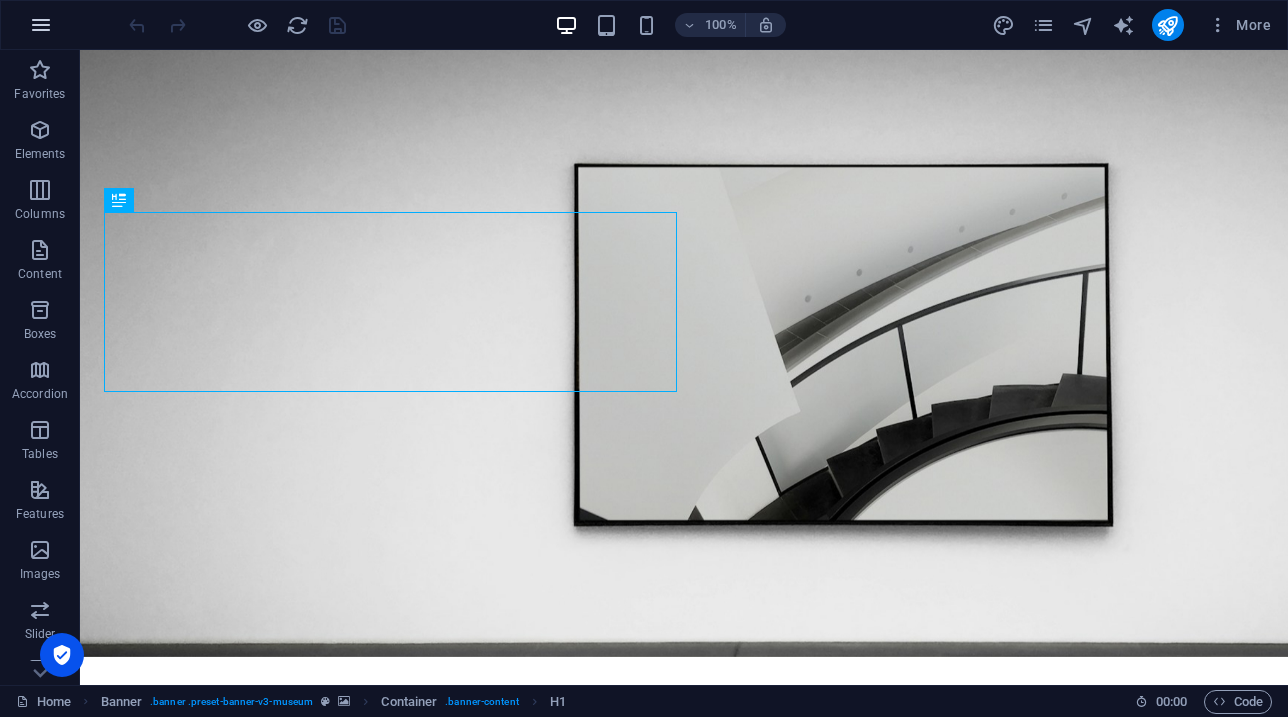 click at bounding box center [41, 25] 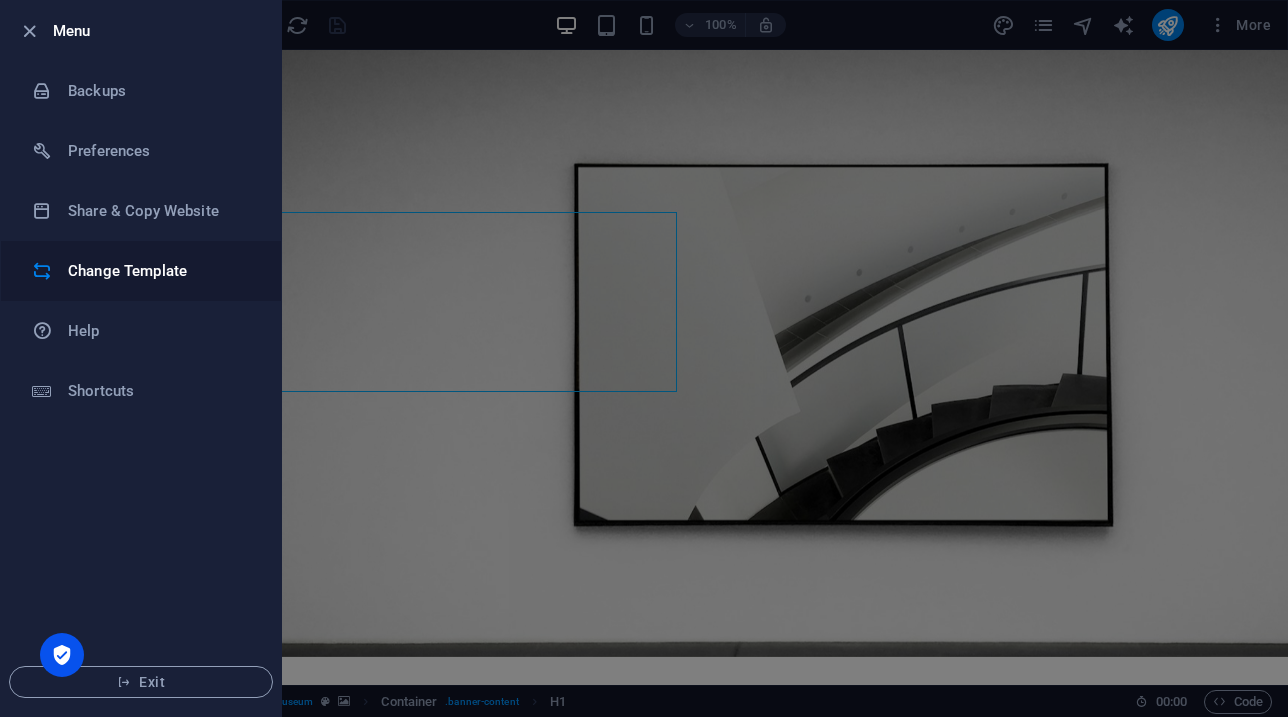 click on "Change Template" at bounding box center [160, 271] 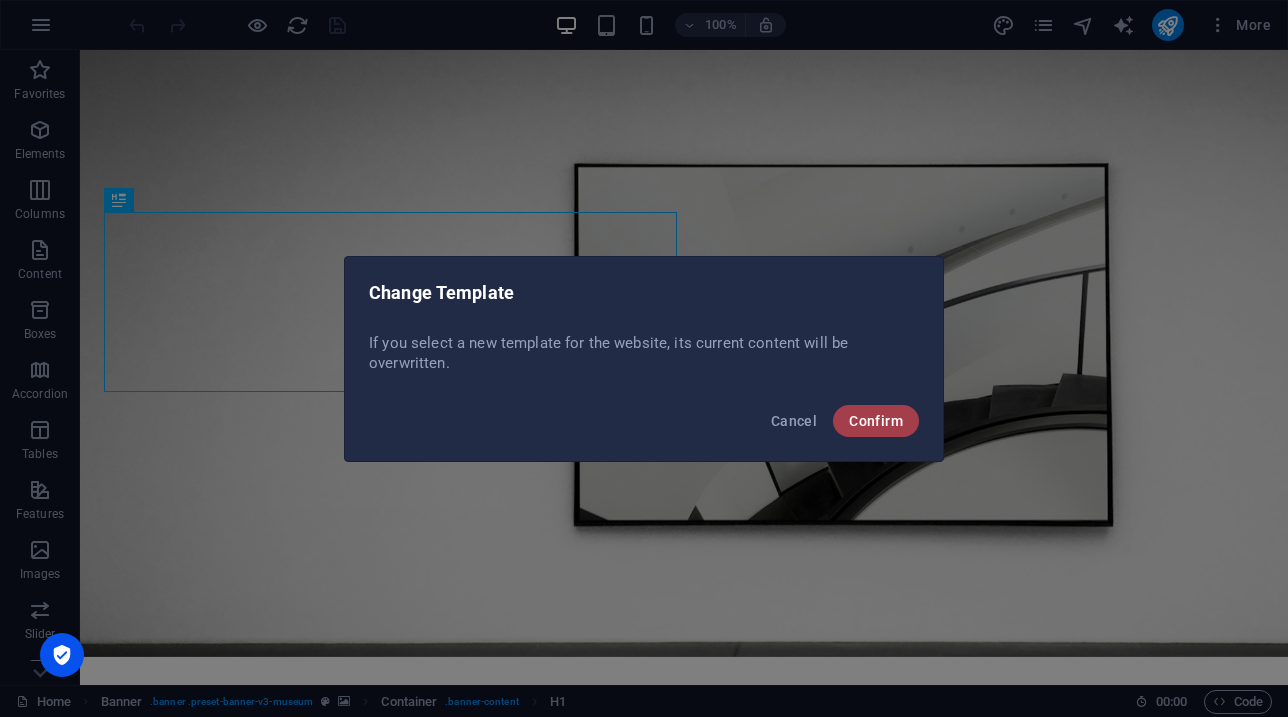 click on "Confirm" at bounding box center (876, 421) 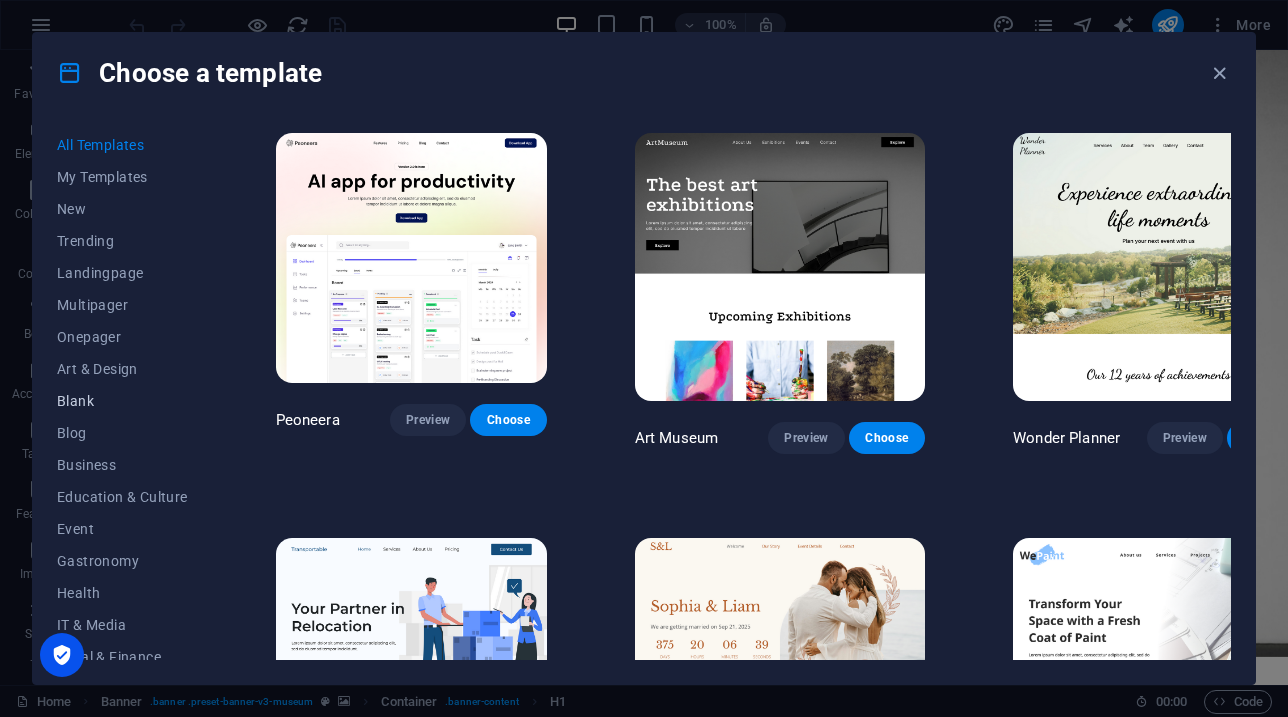 click on "Blank" at bounding box center [122, 401] 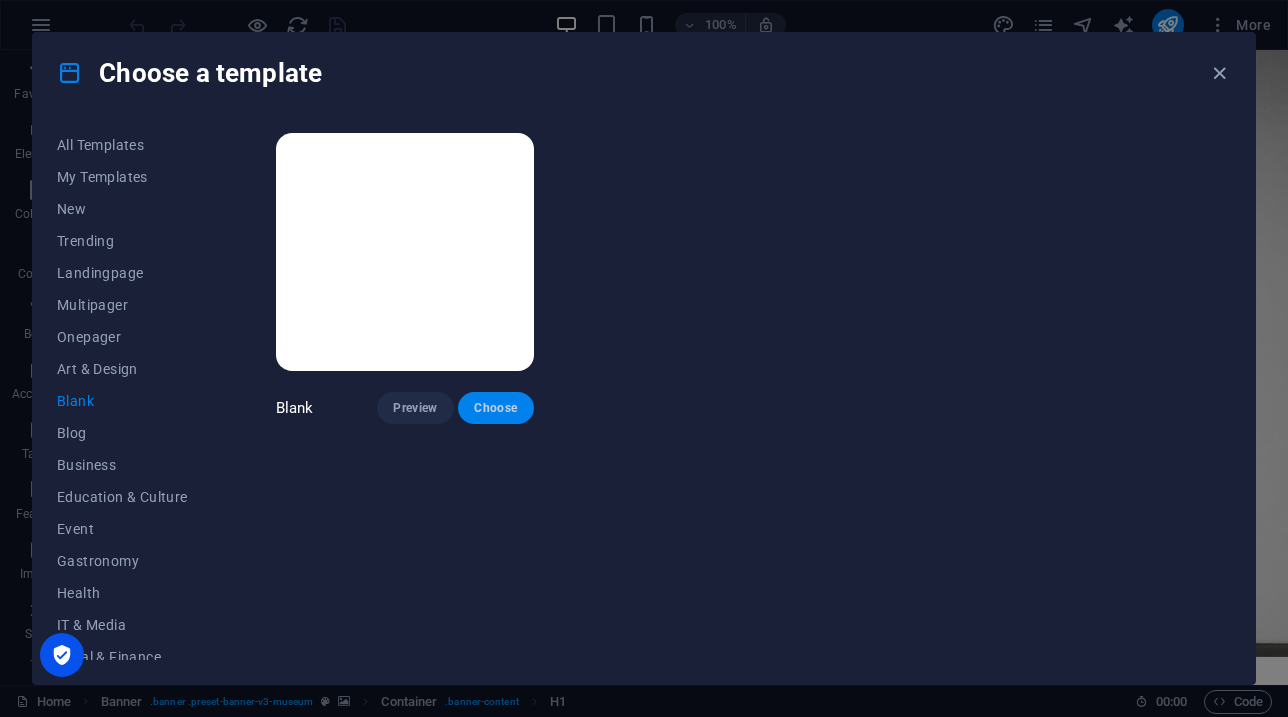 click on "Choose" at bounding box center (496, 408) 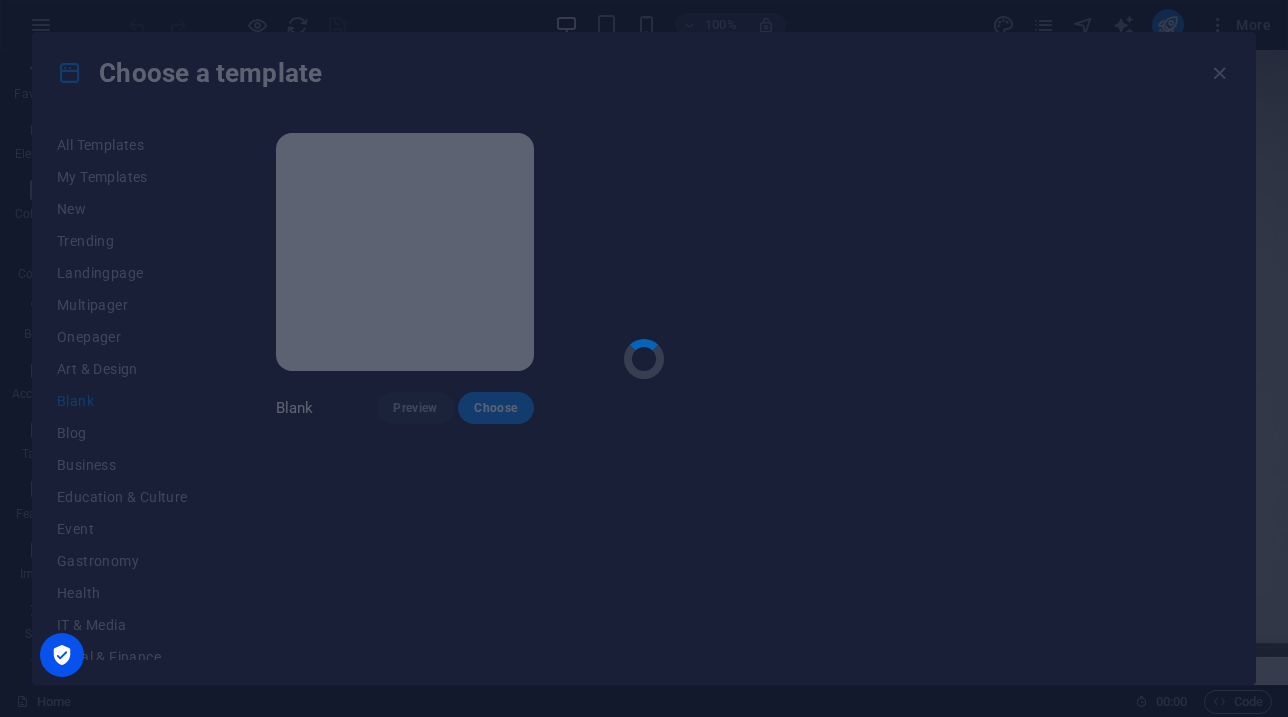 click at bounding box center [644, 358] 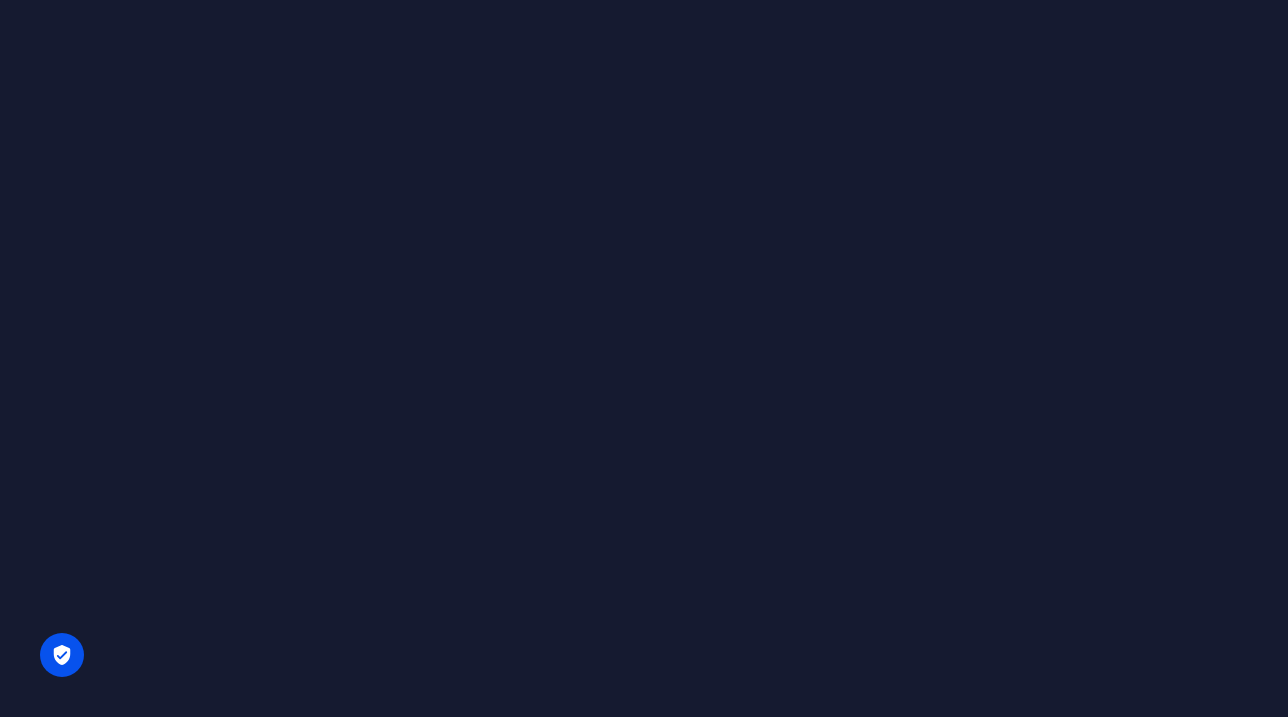 scroll, scrollTop: 0, scrollLeft: 0, axis: both 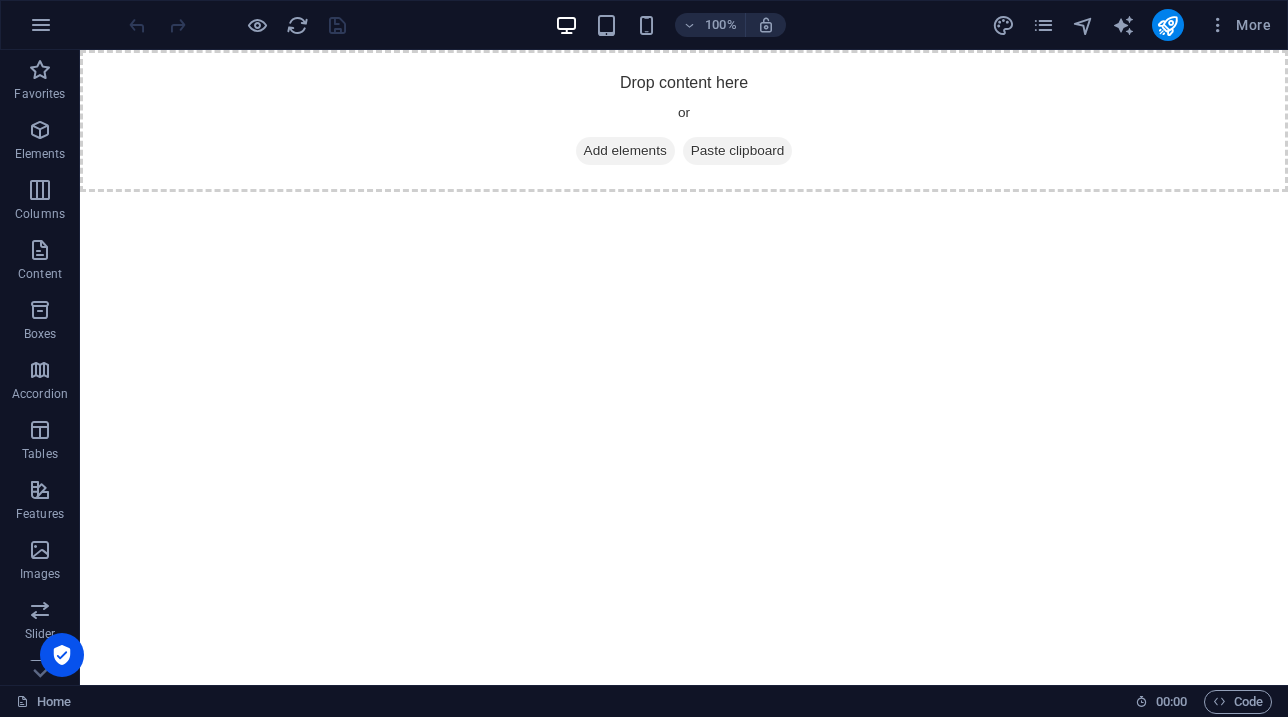 click on "Drop content here or  Add elements  Paste clipboard" at bounding box center [684, 121] 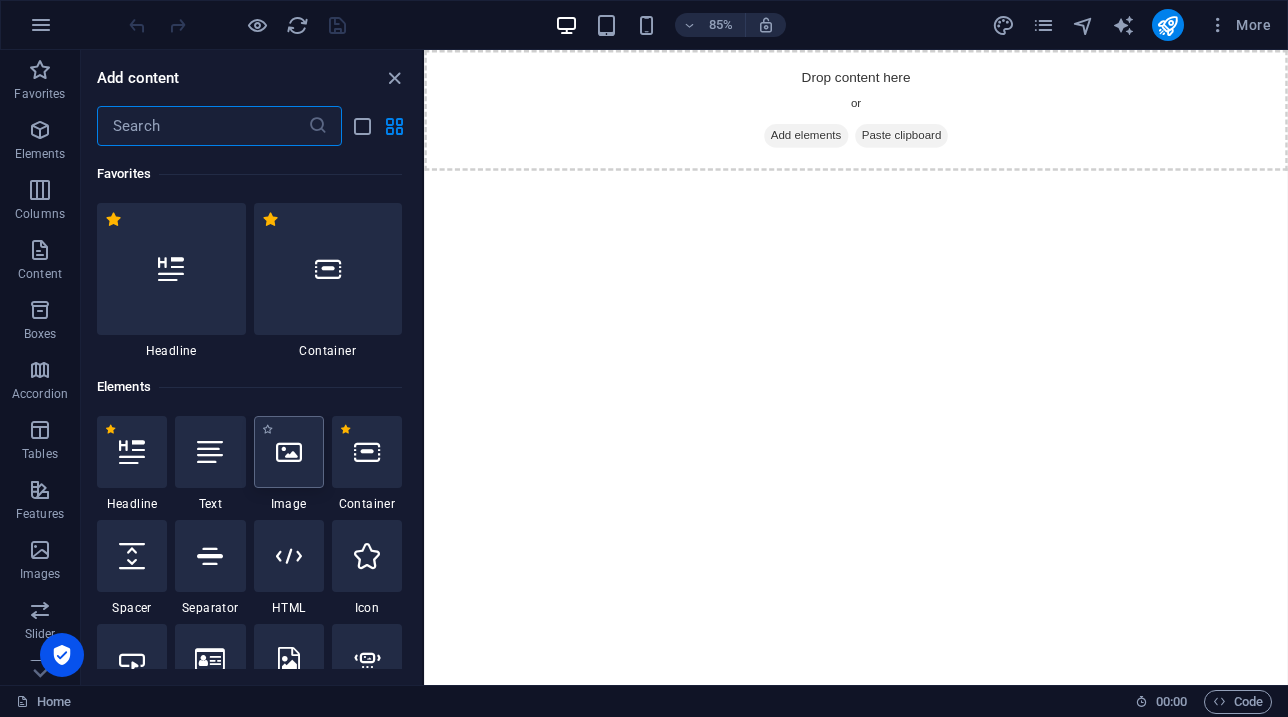 click at bounding box center (289, 452) 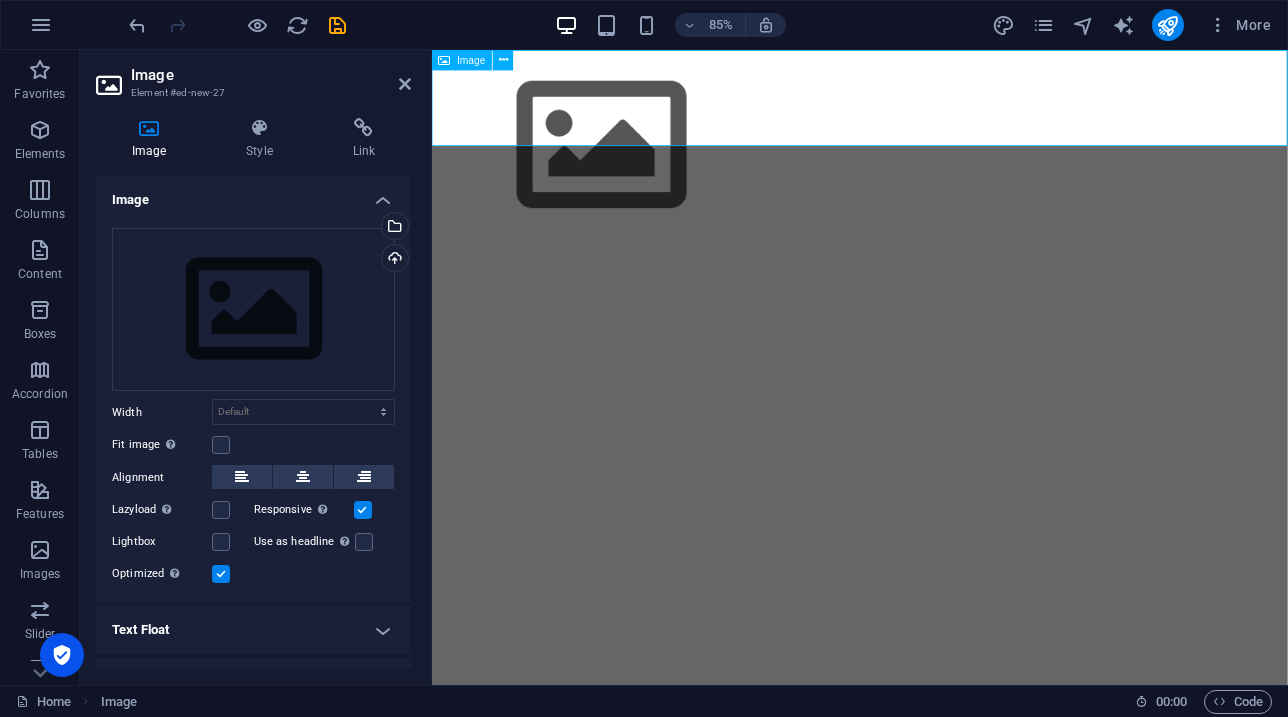 click at bounding box center [935, 162] 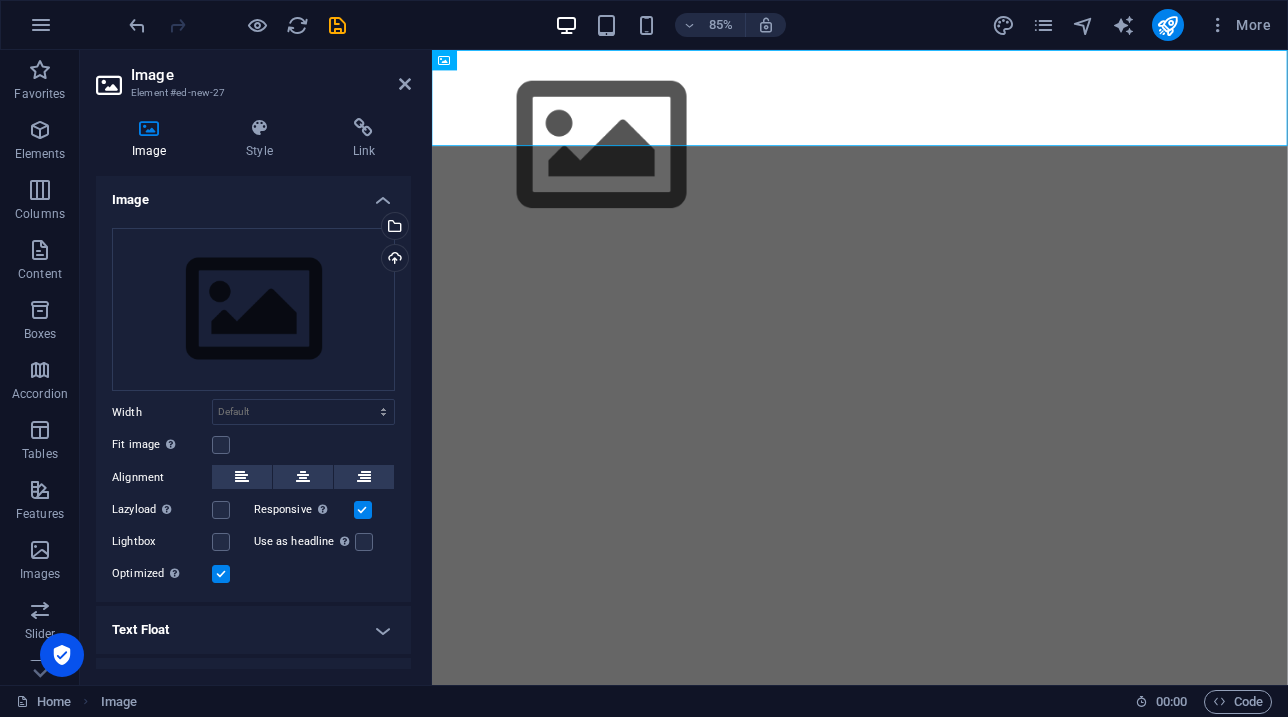 click at bounding box center (935, 162) 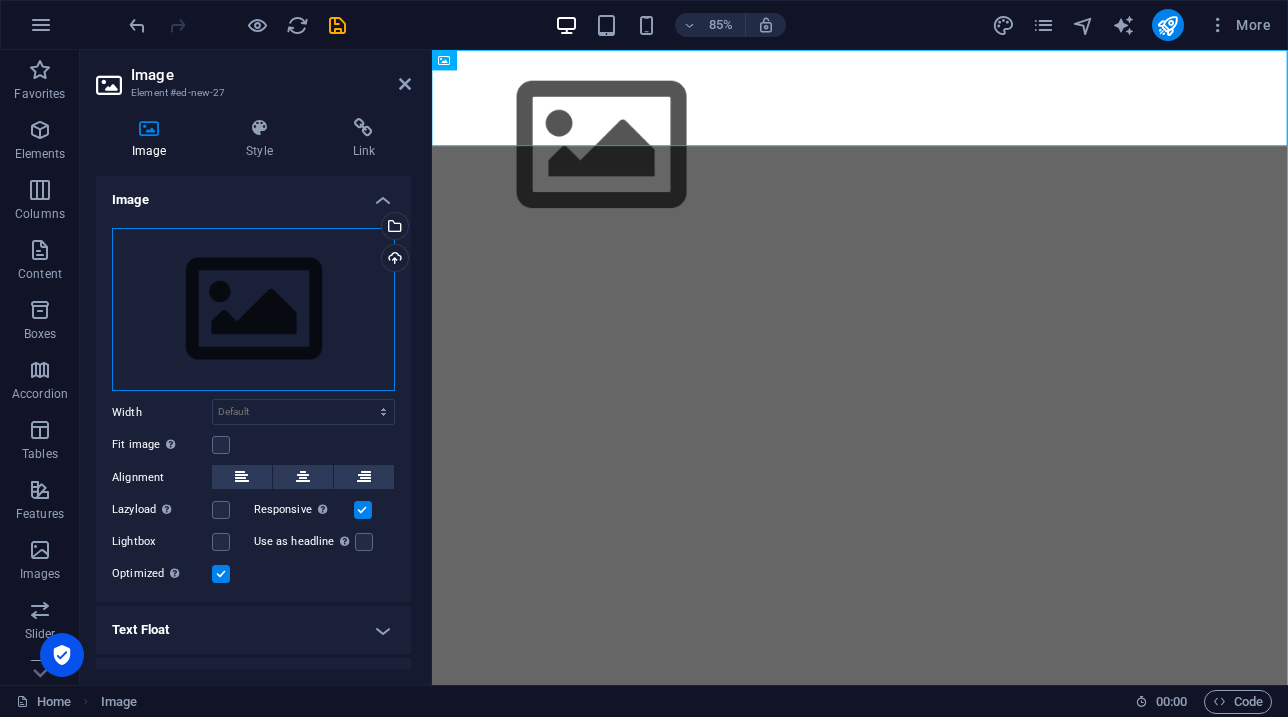 click on "Drag files here, click to choose files or select files from Files or our free stock photos & videos" at bounding box center (253, 310) 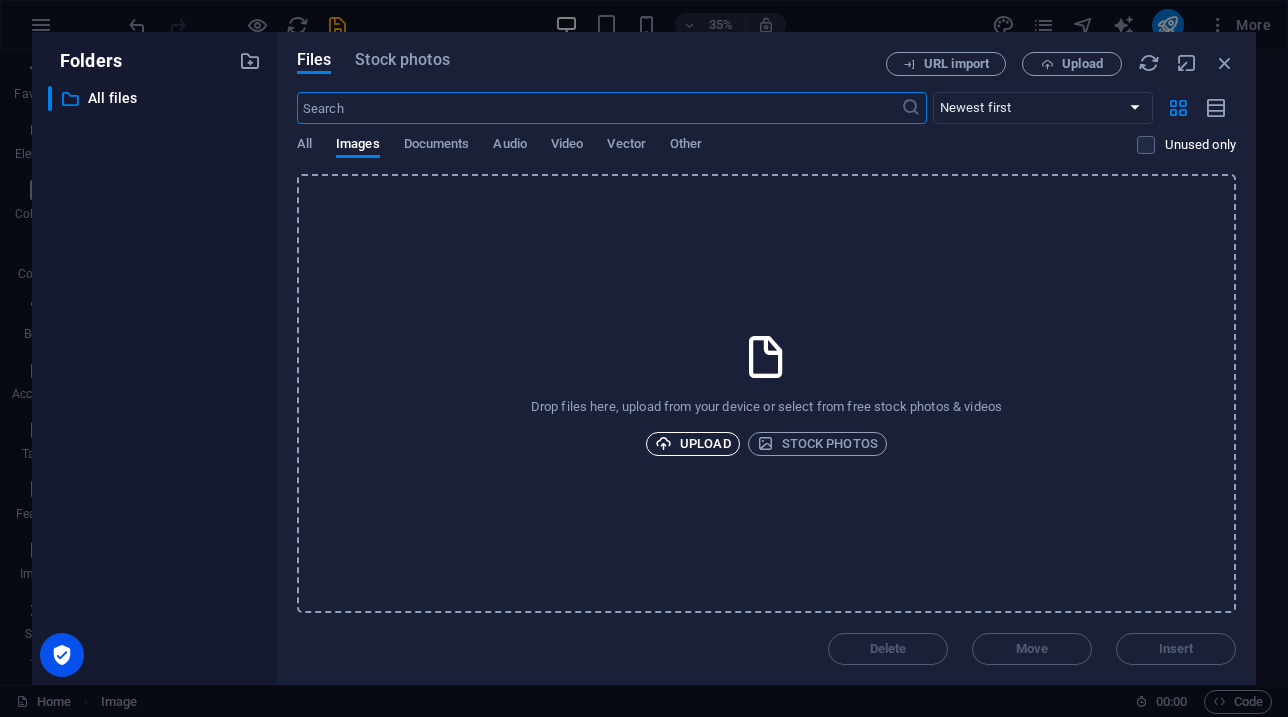 click on "Upload" at bounding box center (693, 444) 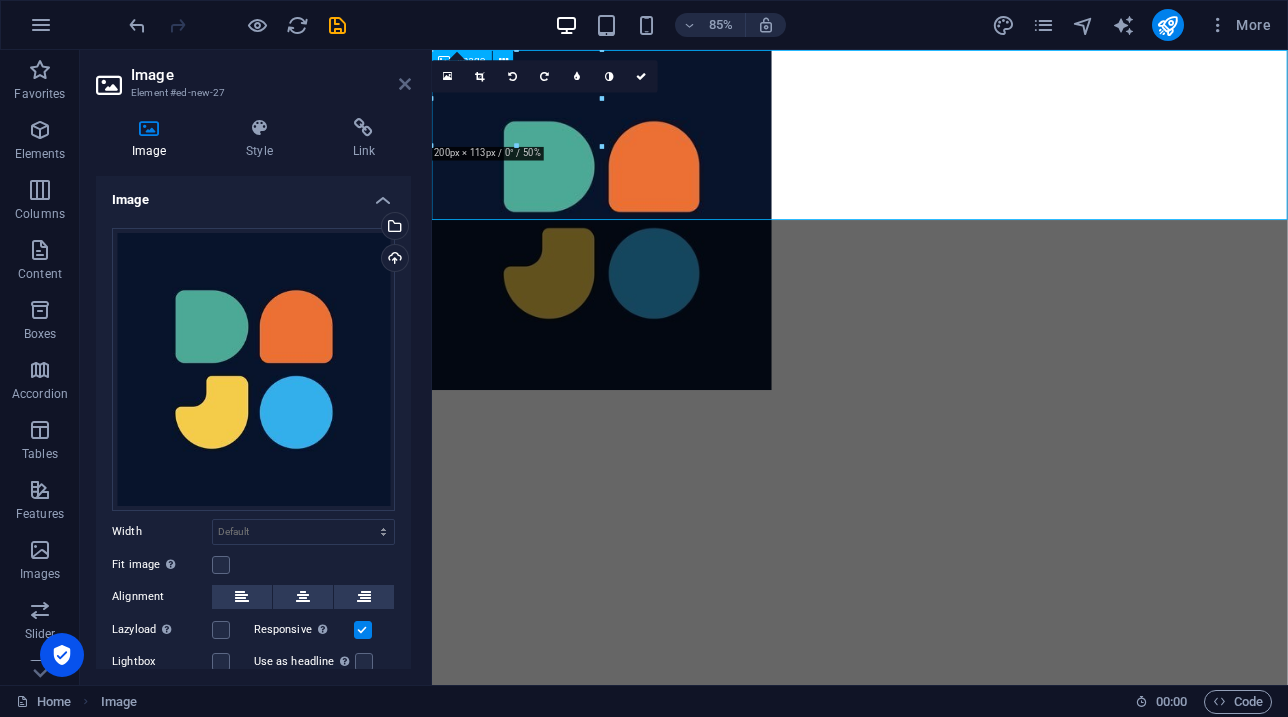 click at bounding box center [405, 84] 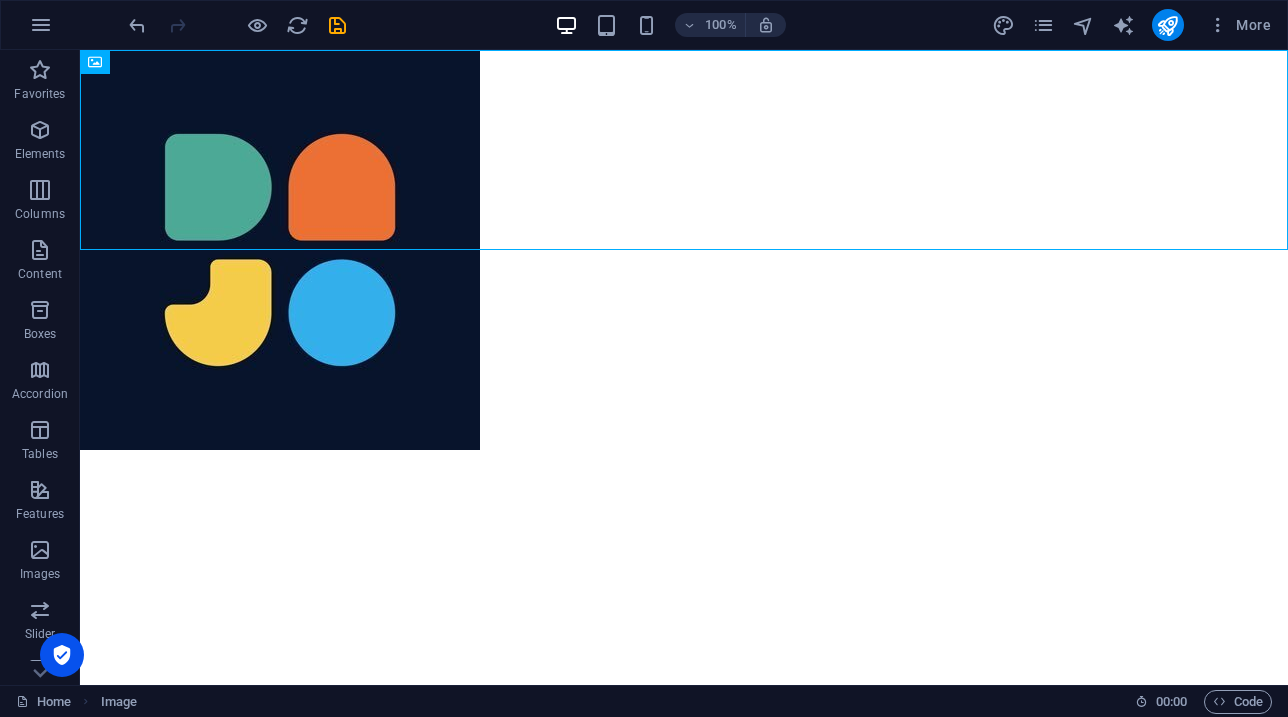 click on "Skip to main content" at bounding box center [684, 250] 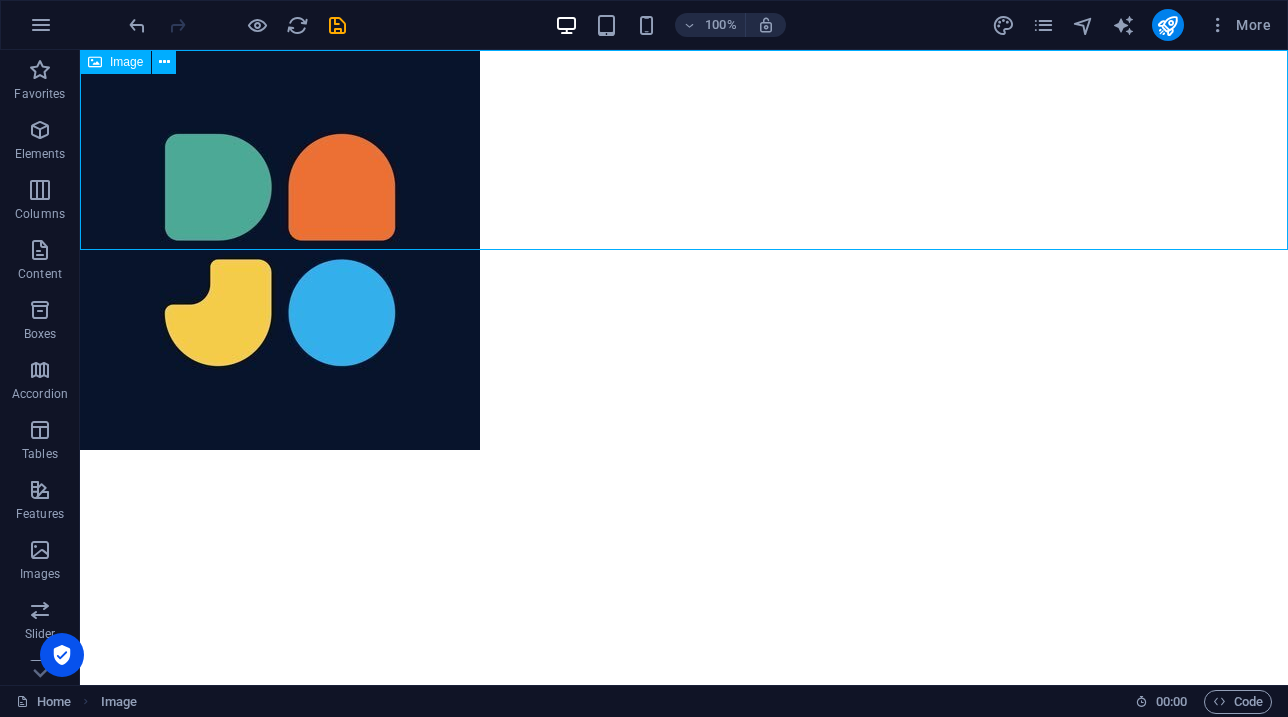 click at bounding box center [684, 250] 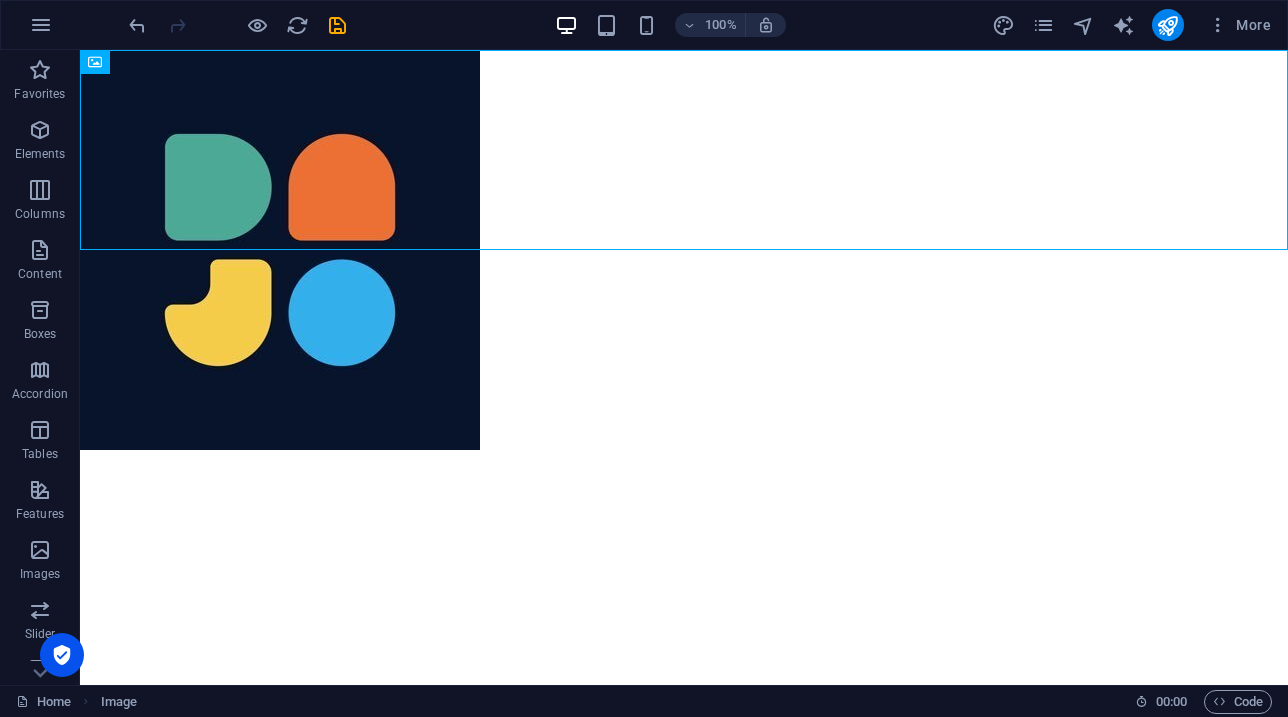 click on "Skip to main content" at bounding box center (684, 250) 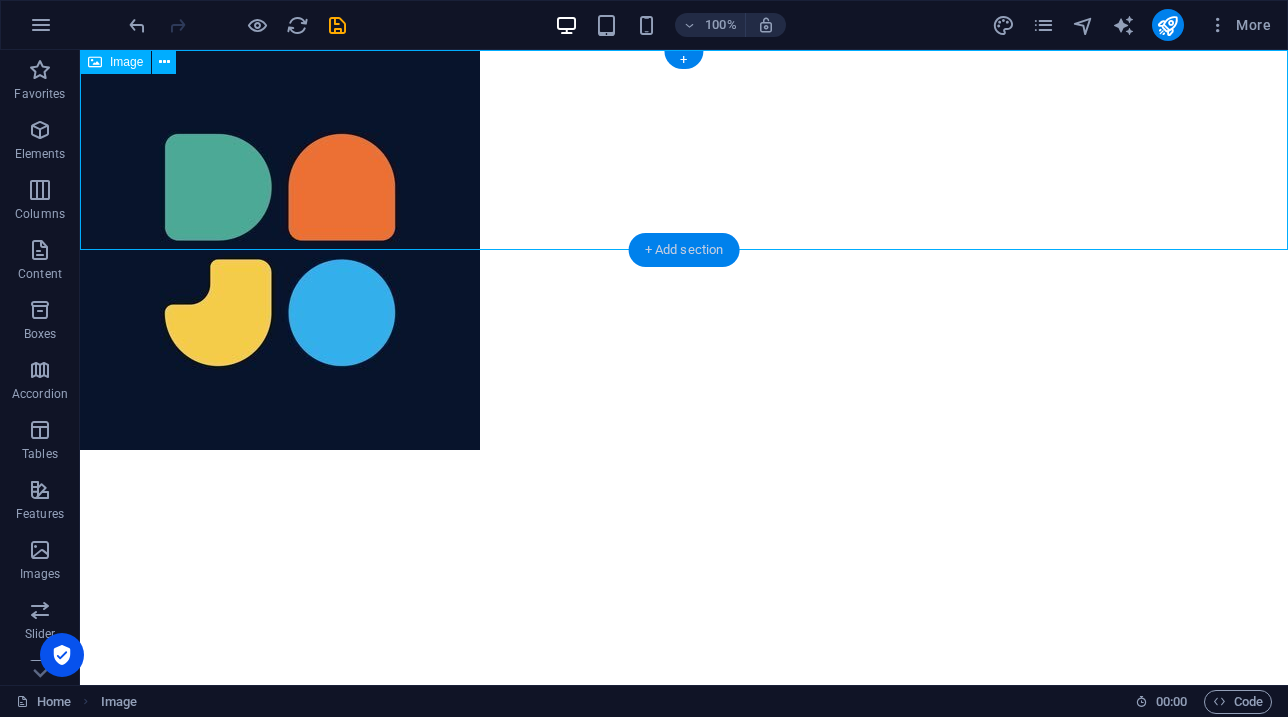 click on "+ Add section" at bounding box center [684, 250] 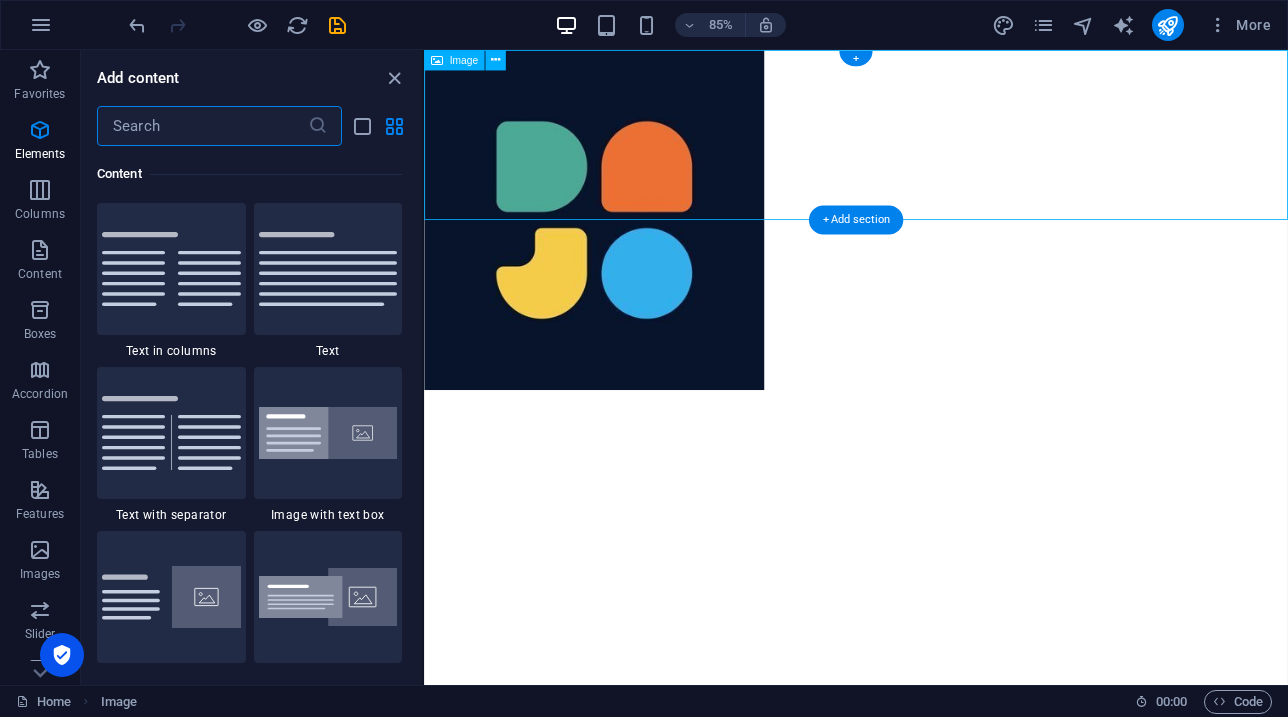 scroll, scrollTop: 3499, scrollLeft: 0, axis: vertical 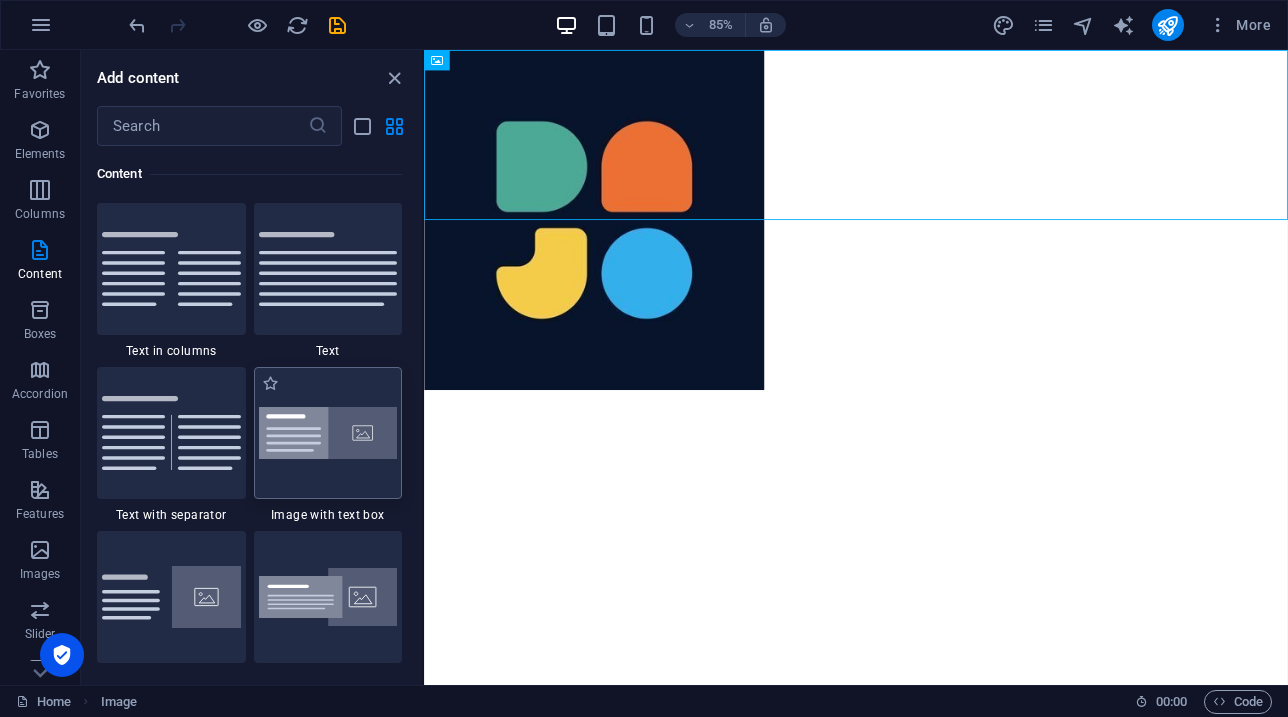 click at bounding box center [328, 433] 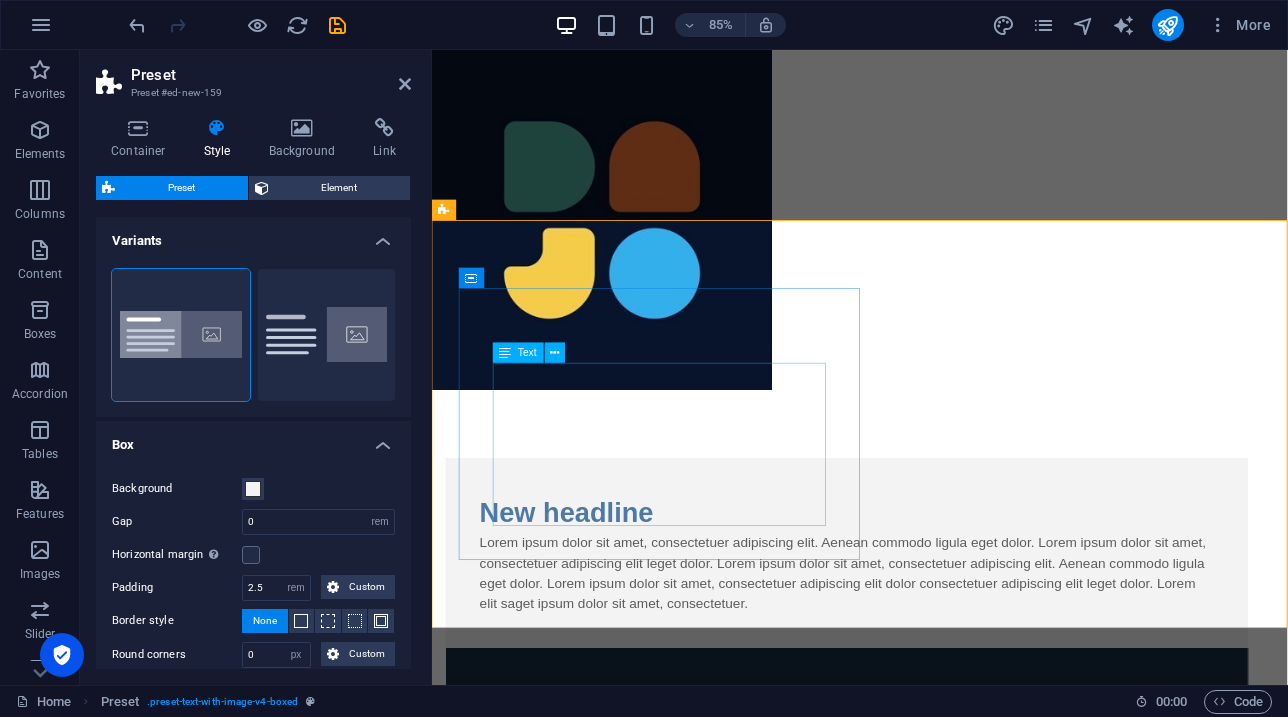 click on "Lorem ipsum dolor sit amet, consectetuer adipiscing elit. Aenean commodo ligula eget dolor. Lorem ipsum dolor sit amet, consectetuer adipiscing elit leget dolor. Lorem ipsum dolor sit amet, consectetuer adipiscing elit. Aenean commodo ligula eget dolor. Lorem ipsum dolor sit amet, consectetuer adipiscing elit dolor consectetuer adipiscing elit leget dolor. Lorem elit saget ipsum dolor sit amet, consectetuer." at bounding box center [920, 666] 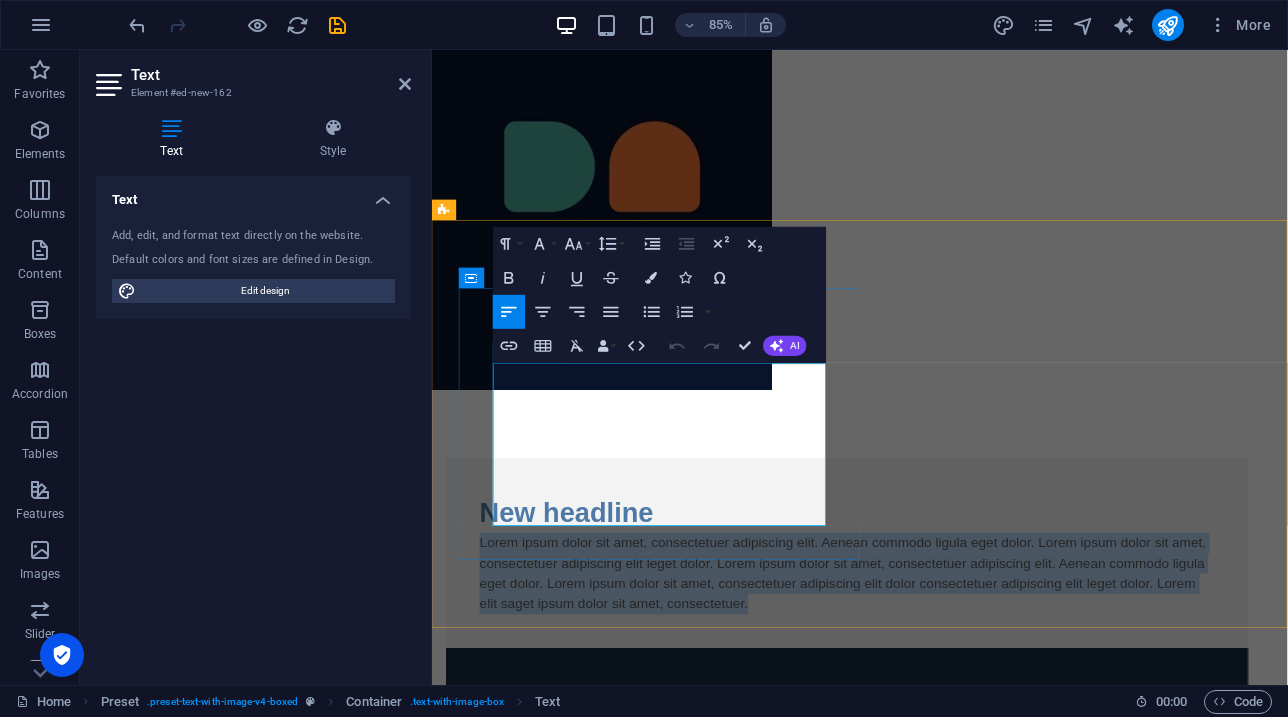drag, startPoint x: 507, startPoint y: 432, endPoint x: 888, endPoint y: 601, distance: 416.7997 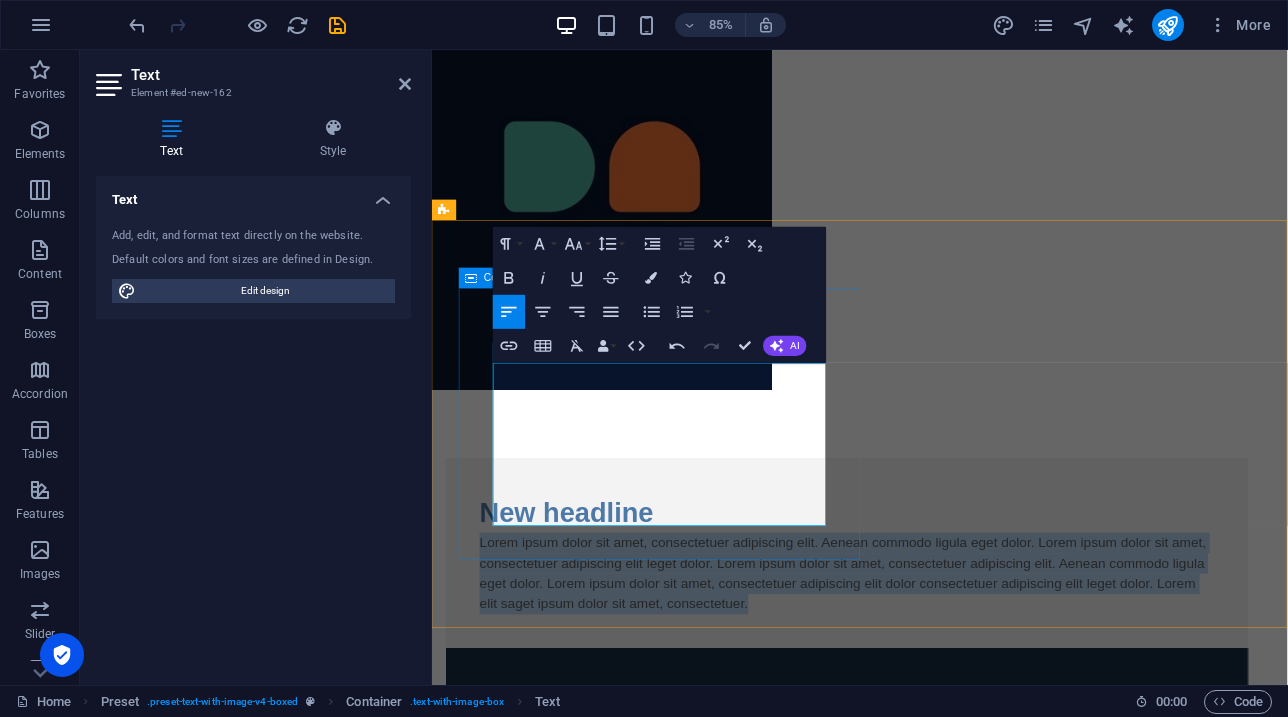 drag, startPoint x: 880, startPoint y: 599, endPoint x: 488, endPoint y: 434, distance: 425.3105 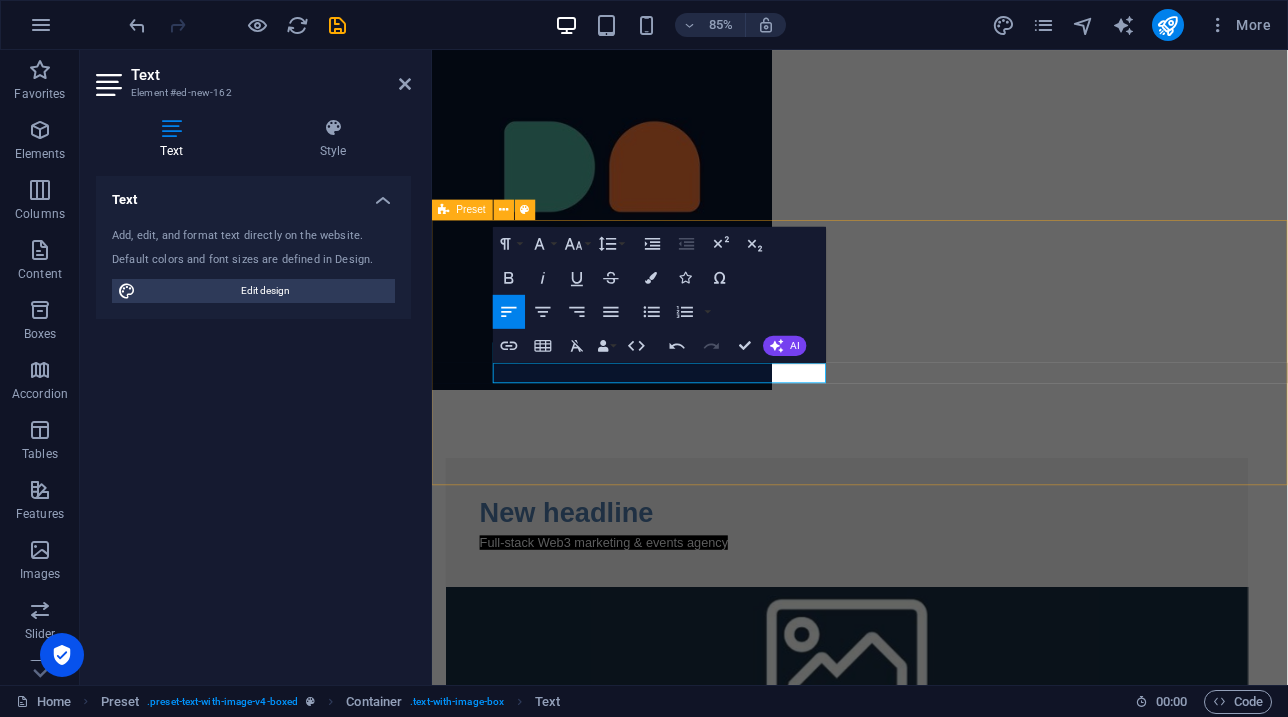 click on "New headline Full-stack Web3 marketing & events agency Drop content here or  Add elements  Paste clipboard" at bounding box center [935, 753] 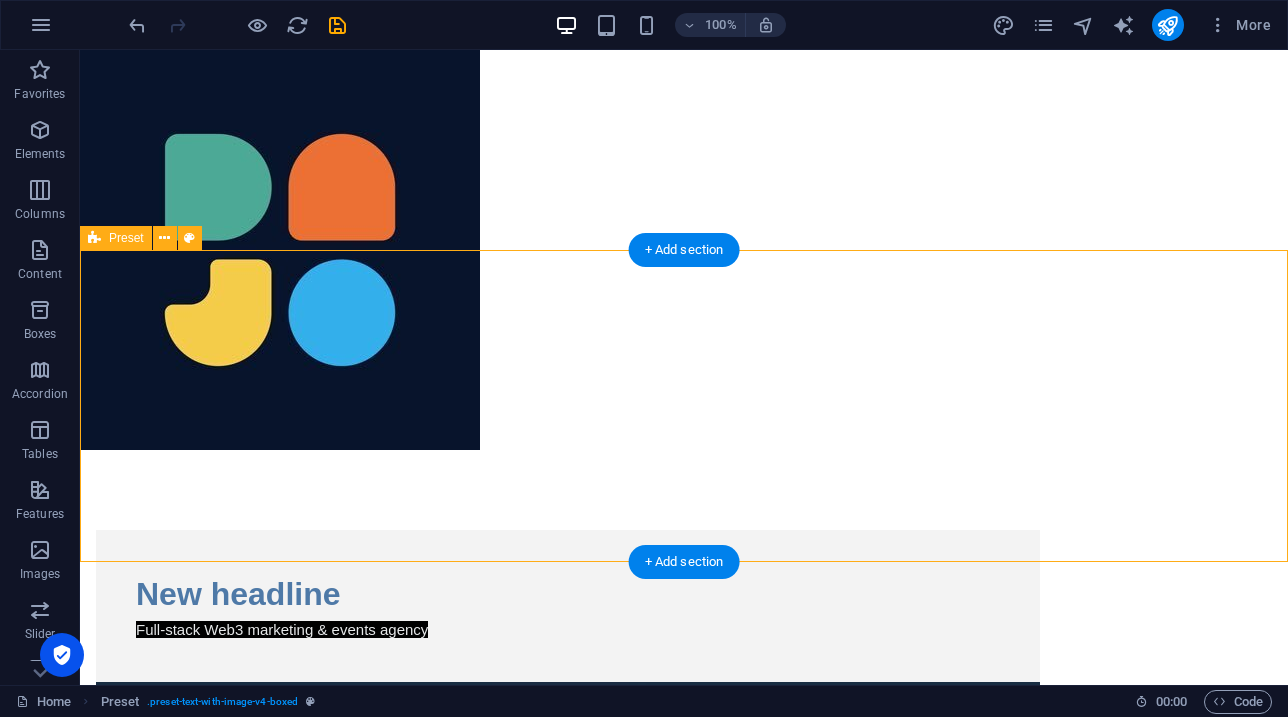 click on "New headline Full-stack Web3 marketing & events agency Drop content here or  Add elements  Paste clipboard" at bounding box center (684, 753) 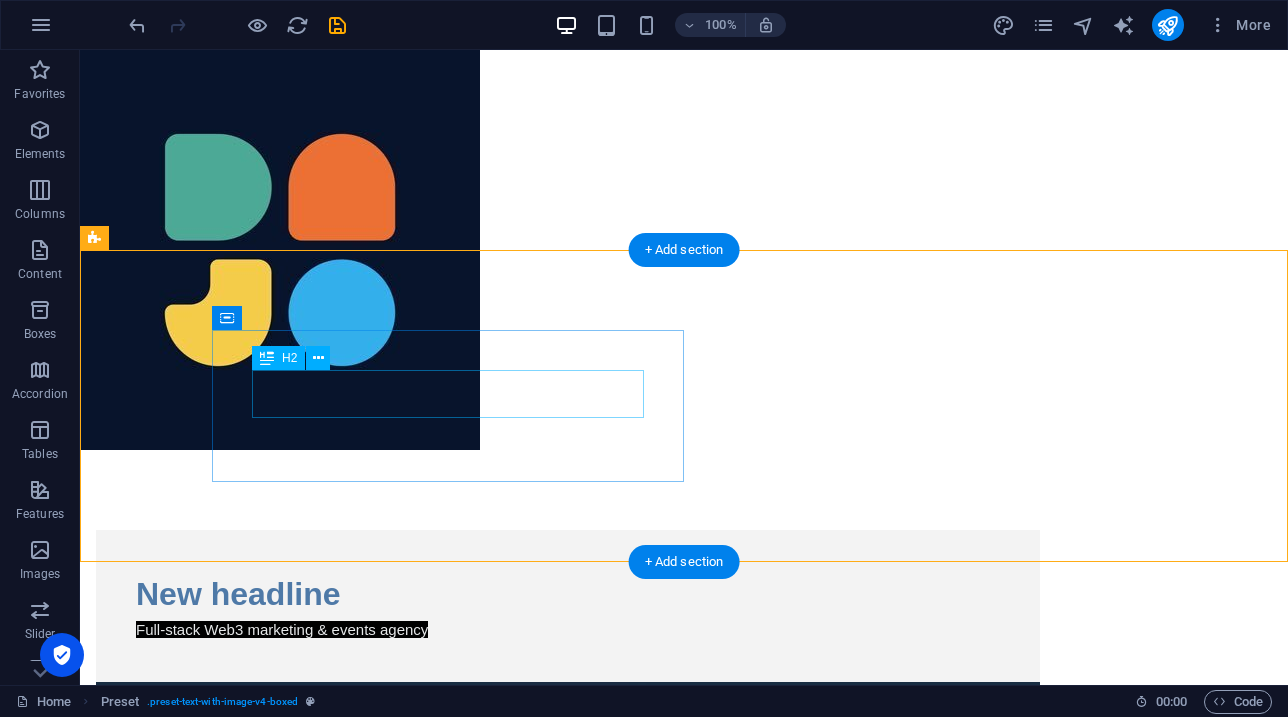 click on "New headline" at bounding box center [568, 594] 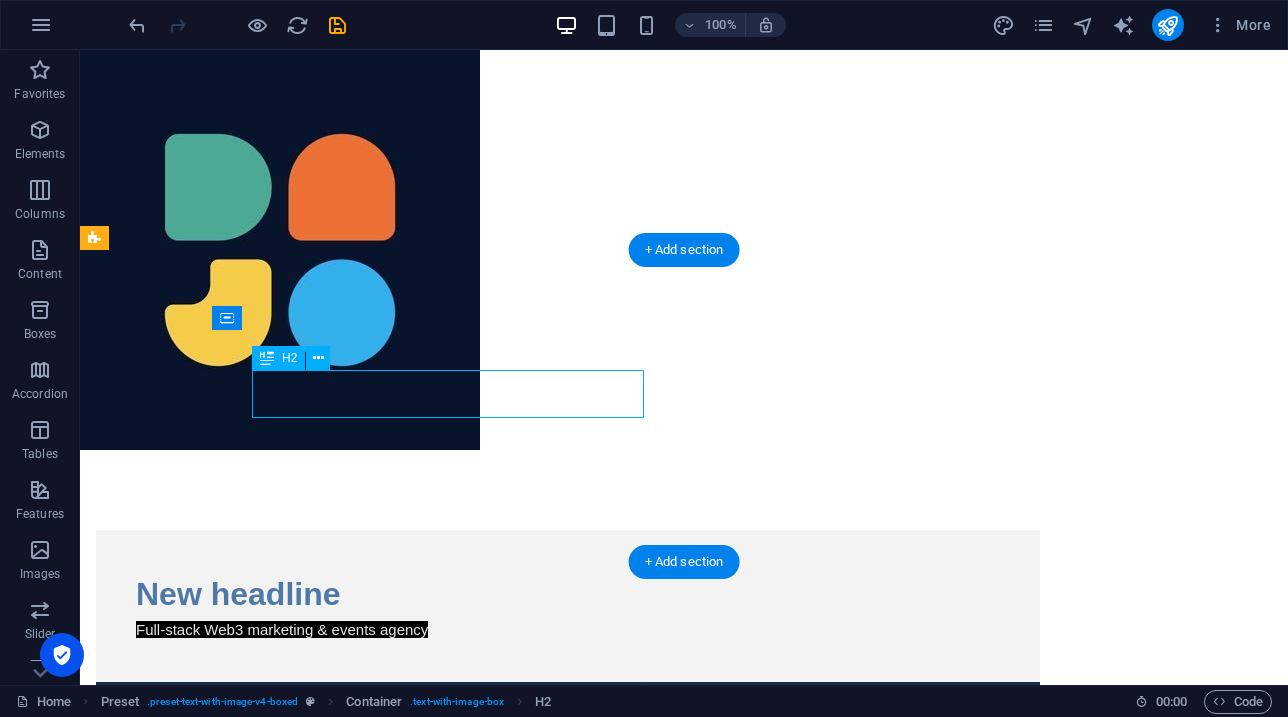 click on "New headline" at bounding box center (568, 594) 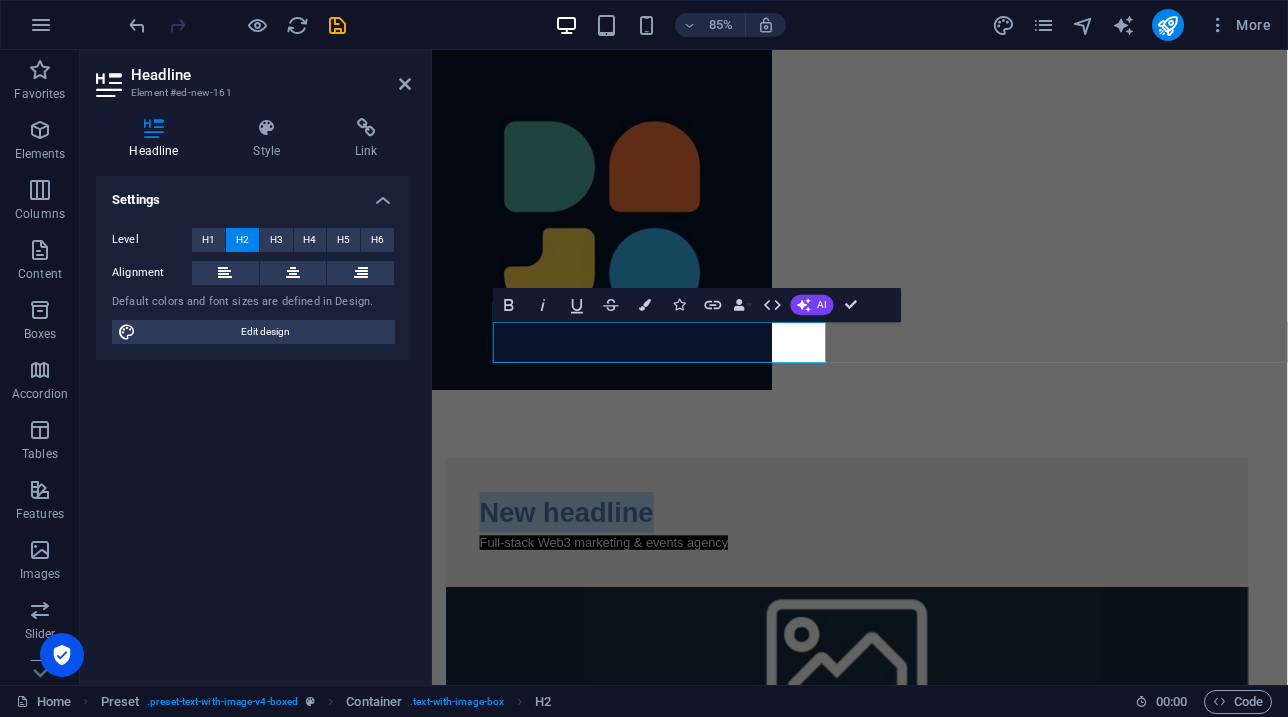 type 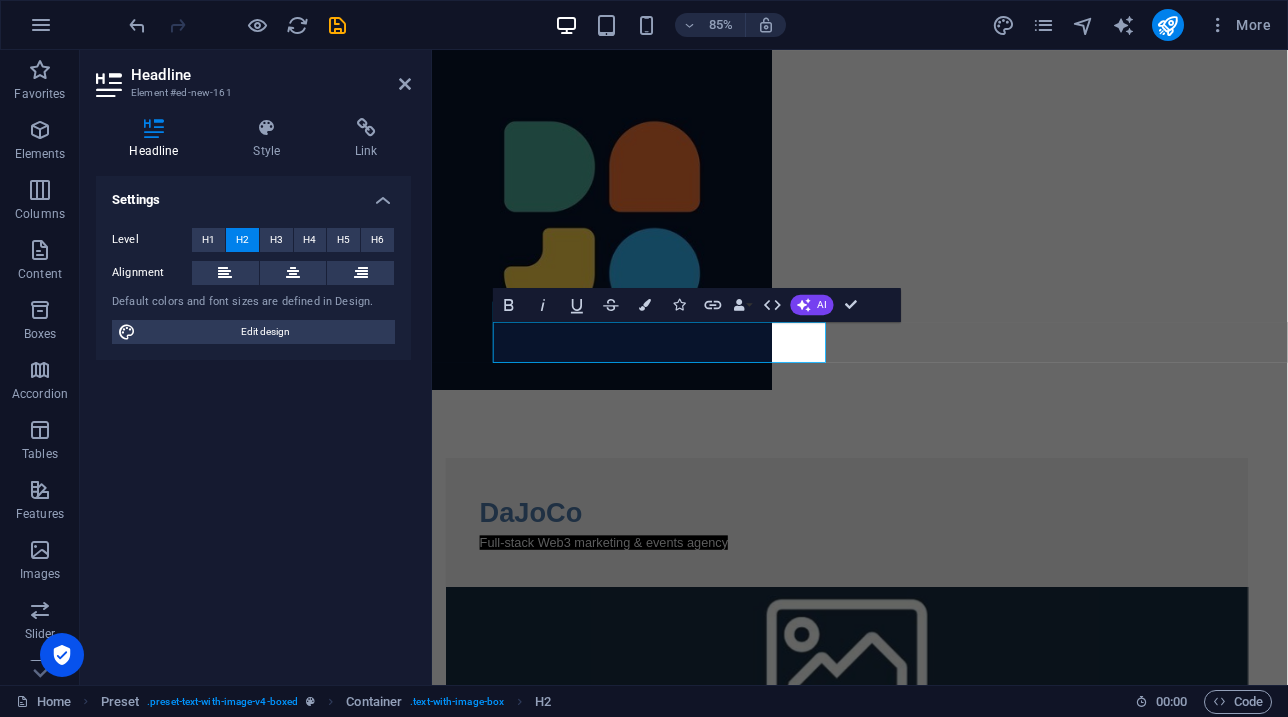 click on "Skip to main content
​DaJoCo  Full-stack Web3 marketing & events agency Drop content here or  Add elements  Paste clipboard" at bounding box center [935, 553] 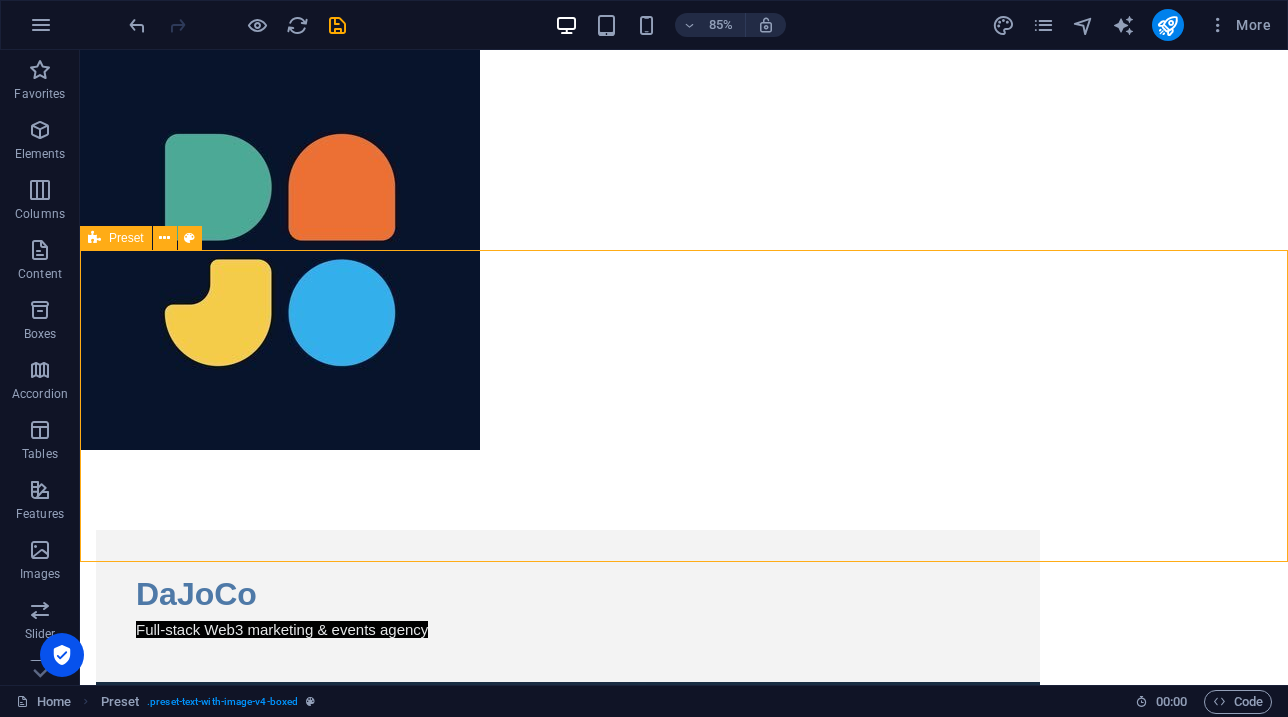 click on "DaJoCo  Full-stack Web3 marketing & events agency Drop content here or  Add elements  Paste clipboard" at bounding box center (684, 753) 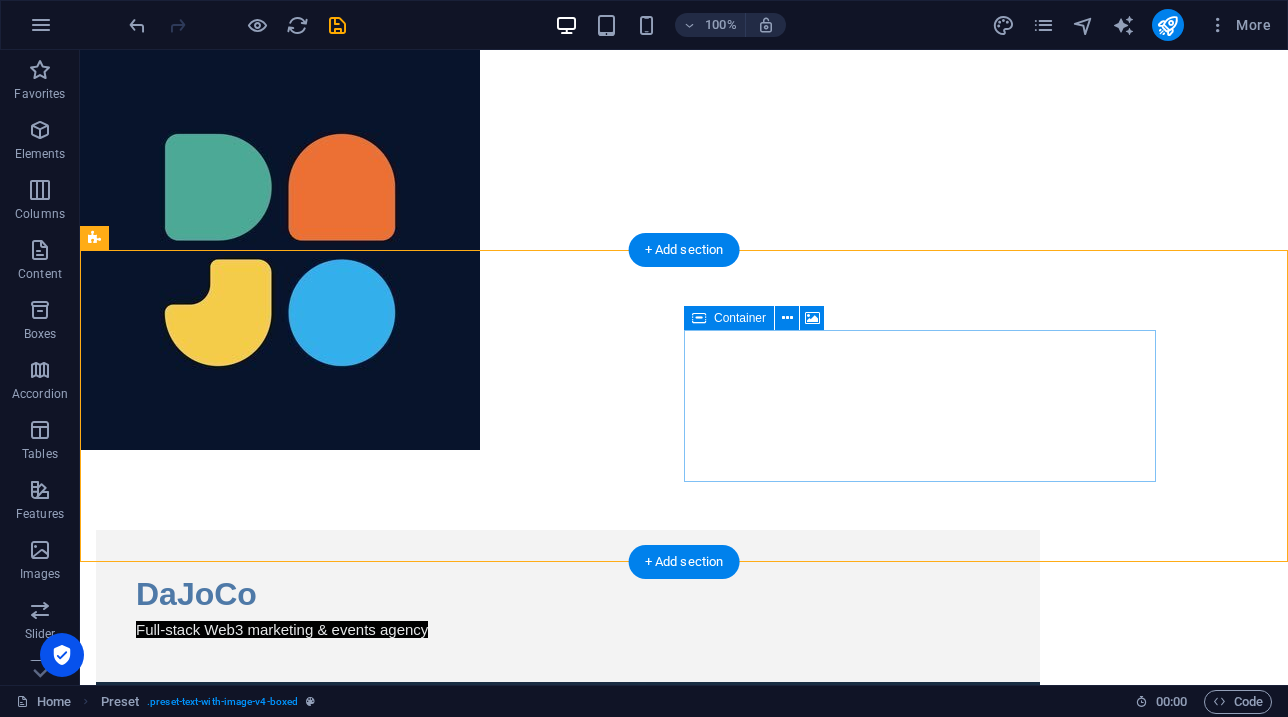 click on "Drop content here or  Add elements  Paste clipboard" at bounding box center [568, 905] 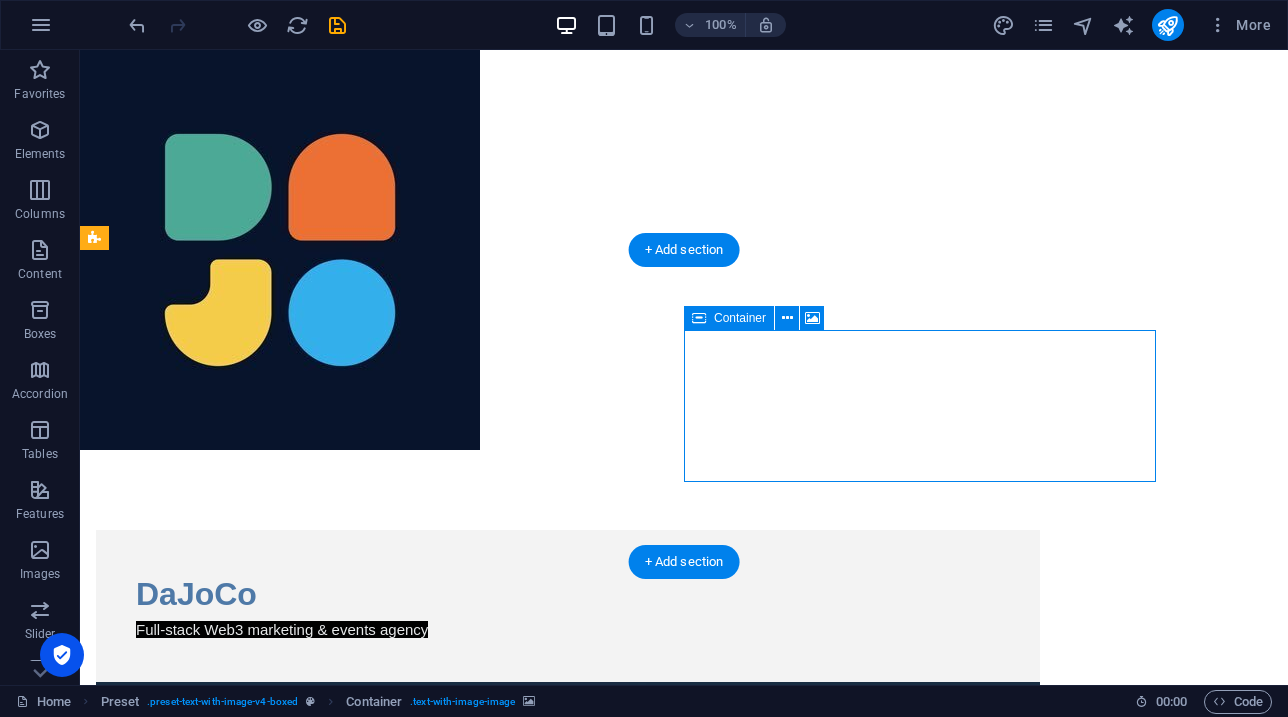 click on "Drop content here or  Add elements  Paste clipboard" at bounding box center (568, 905) 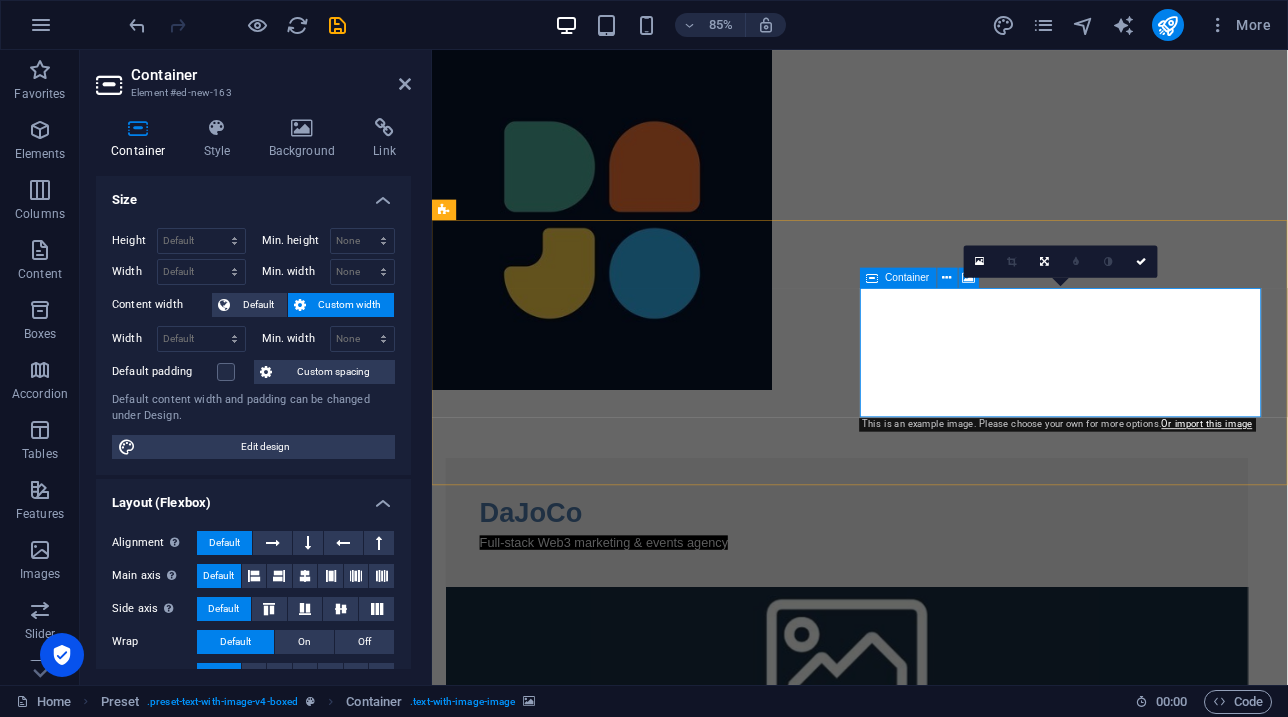 click on "Drop content here or  Add elements  Paste clipboard" at bounding box center (920, 905) 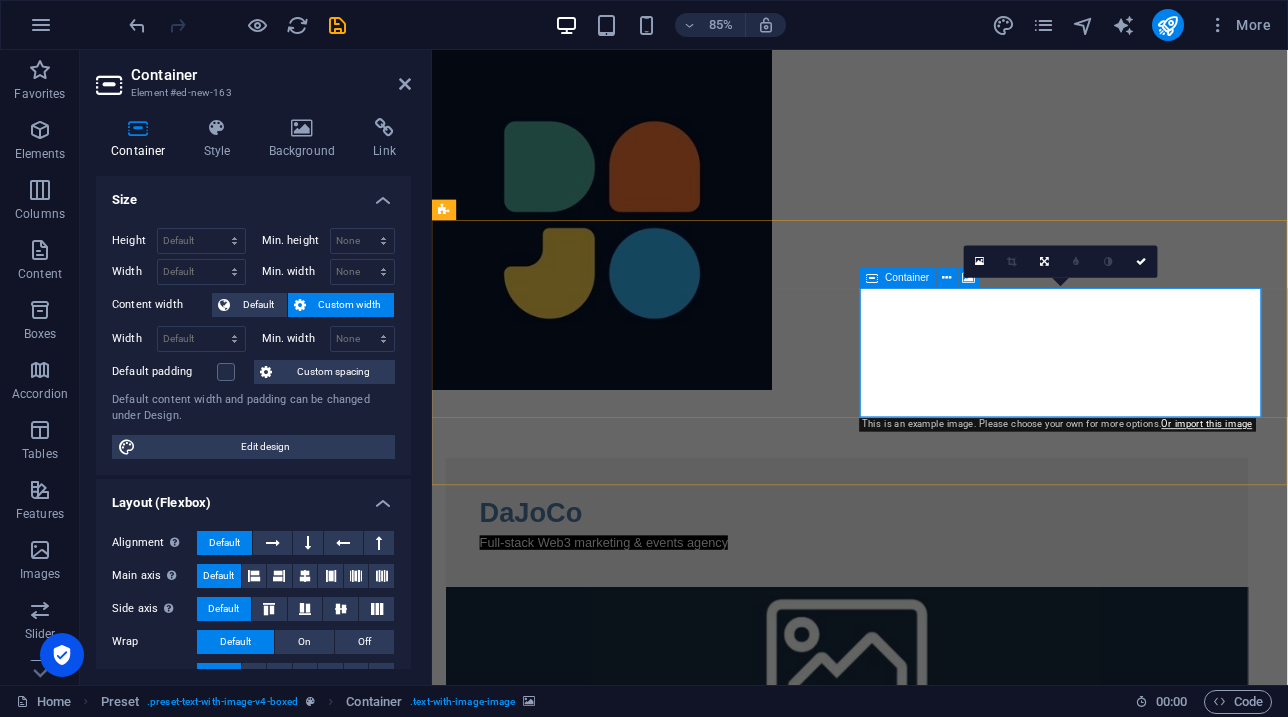 click on "Drop content here or  Add elements  Paste clipboard" at bounding box center [920, 905] 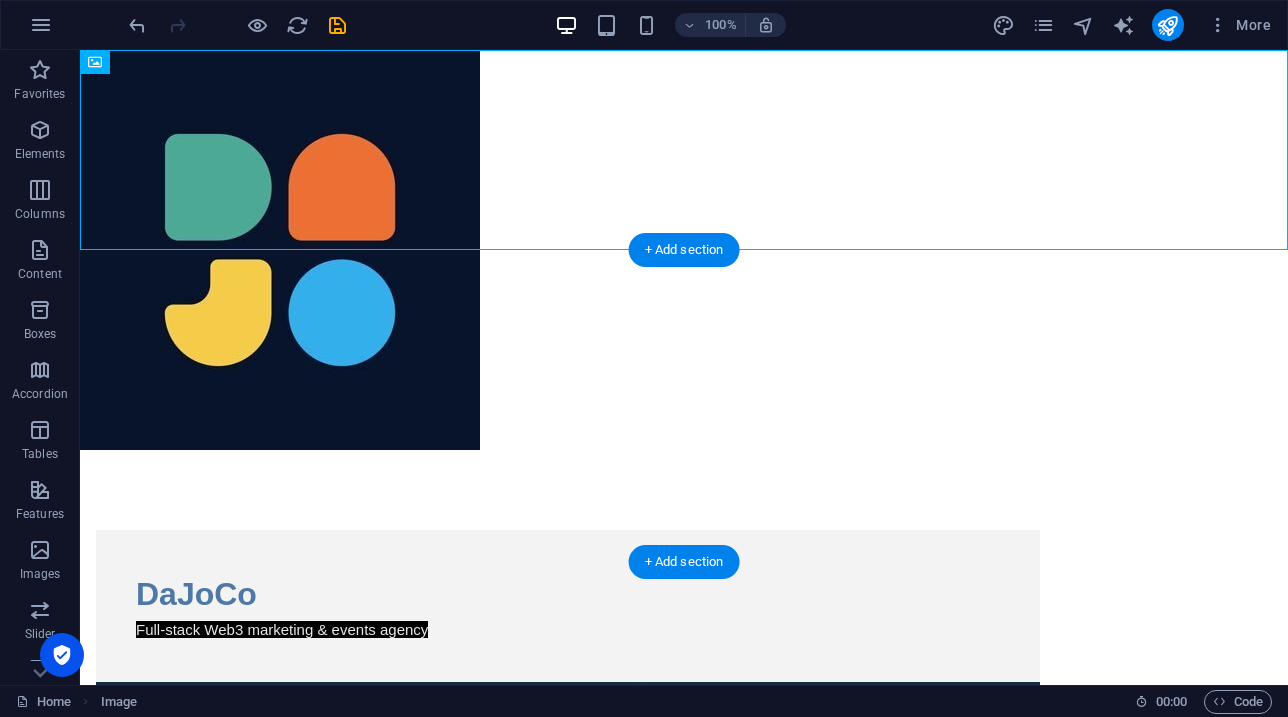 drag, startPoint x: 186, startPoint y: 142, endPoint x: 939, endPoint y: 333, distance: 776.8462 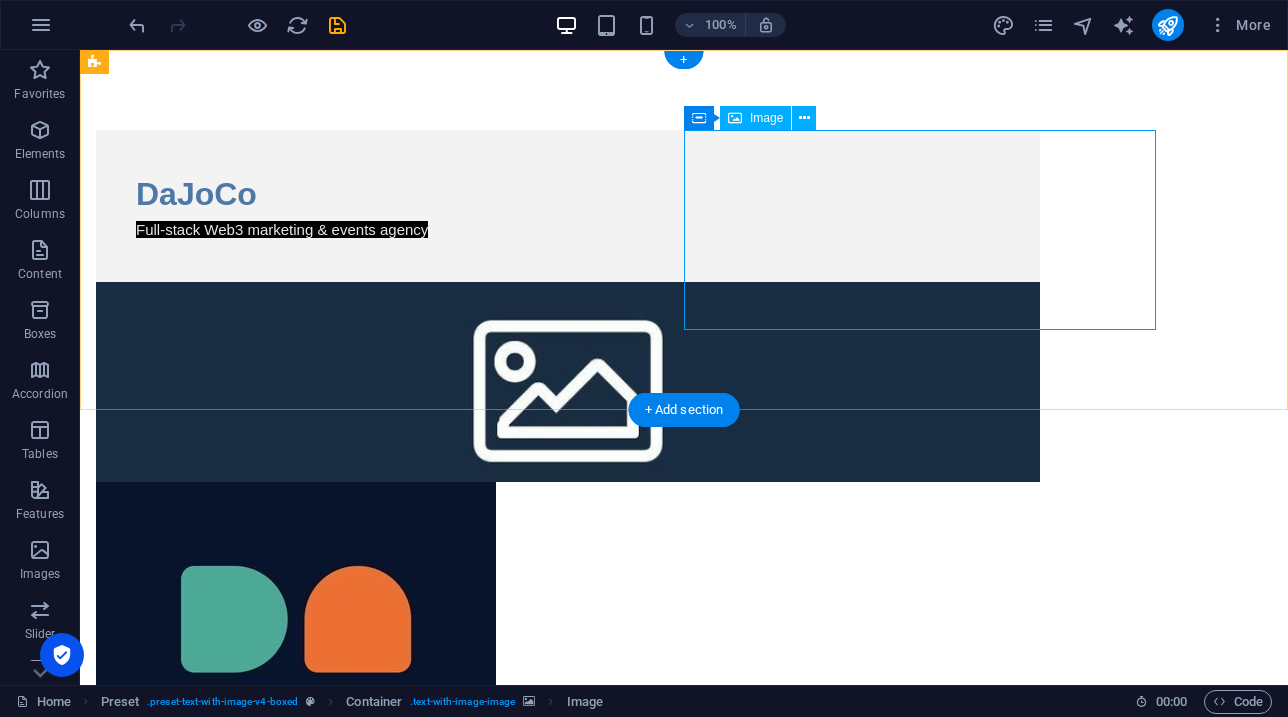 click at bounding box center [568, 682] 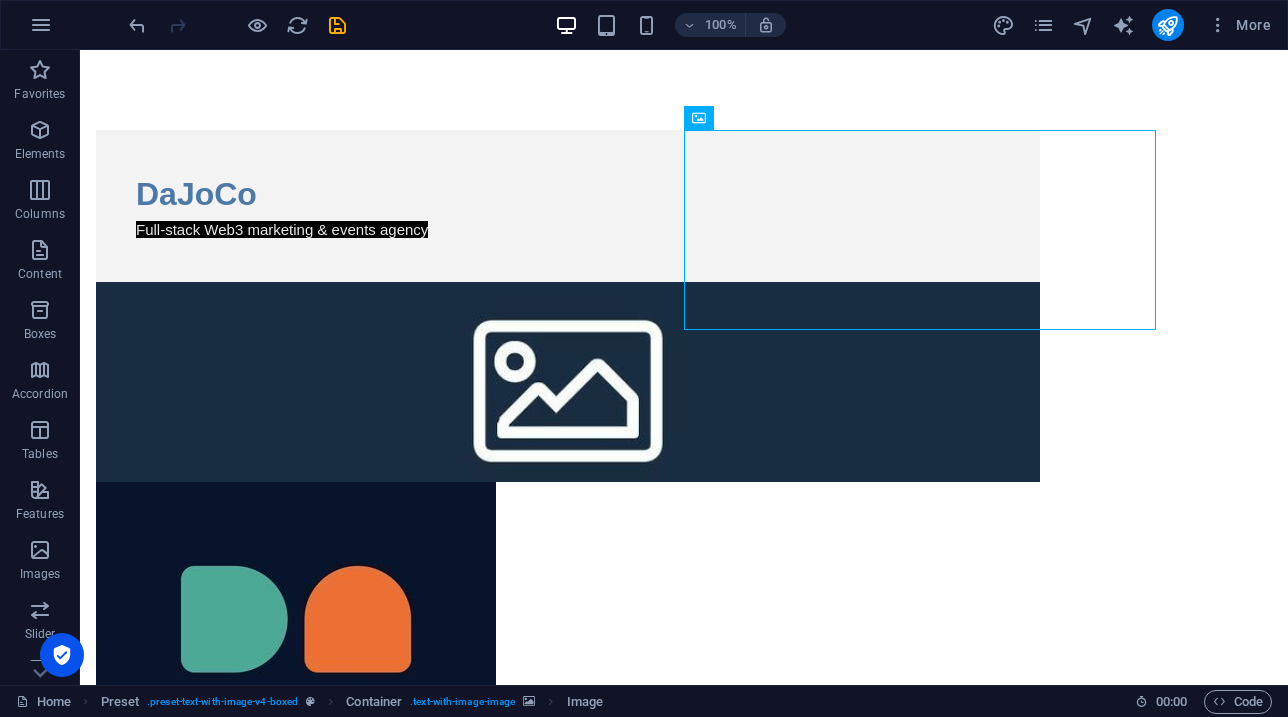 click on "Skip to main content
DaJoCo  Full-stack Web3 marketing & events agency" at bounding box center [684, 506] 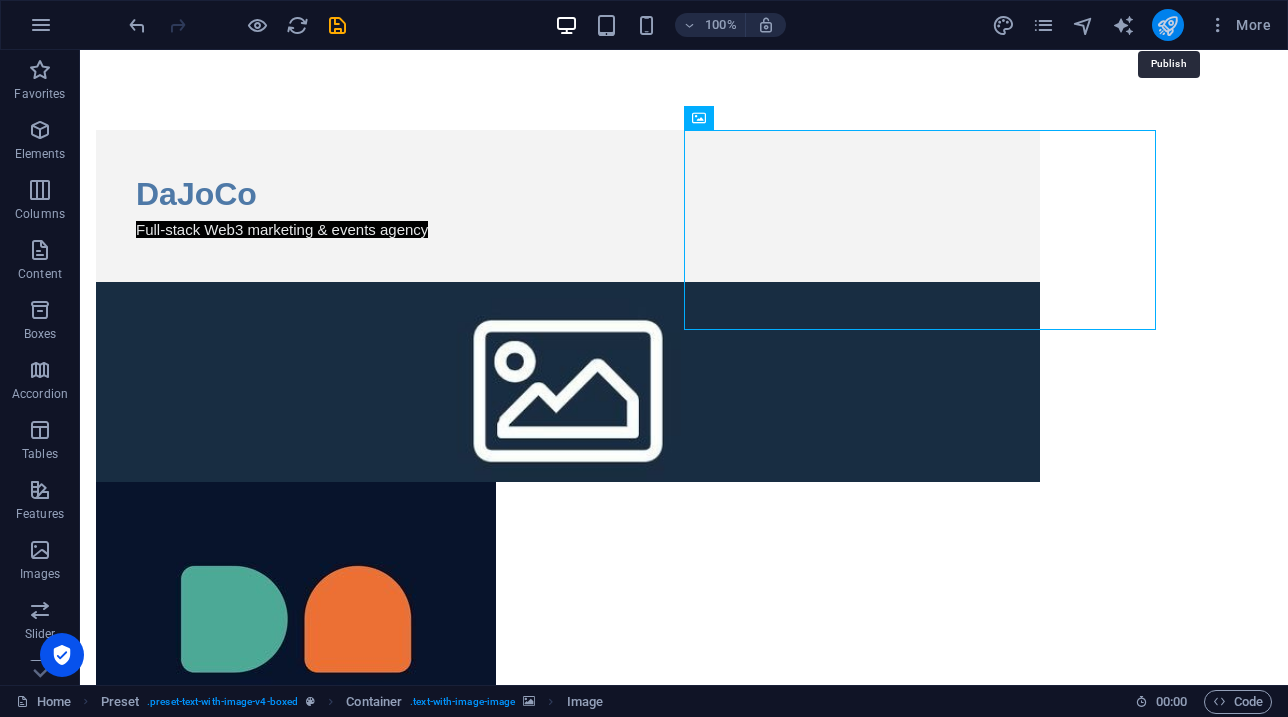 click at bounding box center [1167, 25] 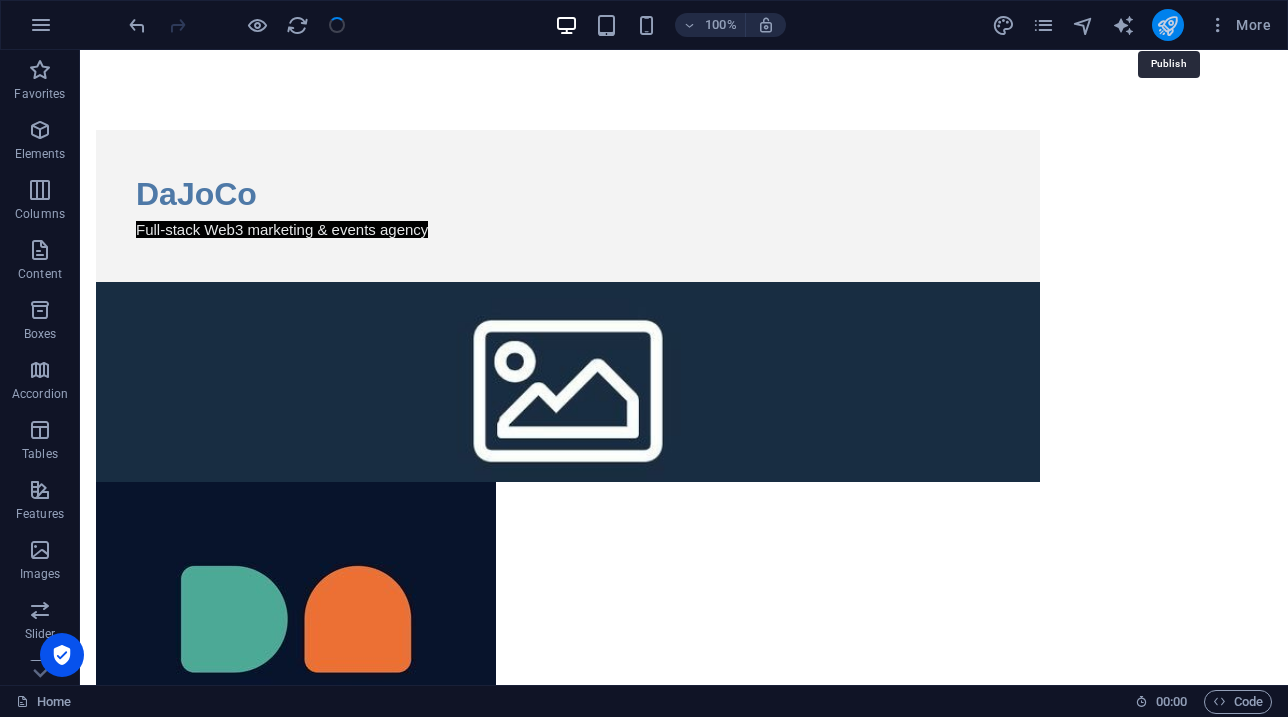 click at bounding box center [1167, 25] 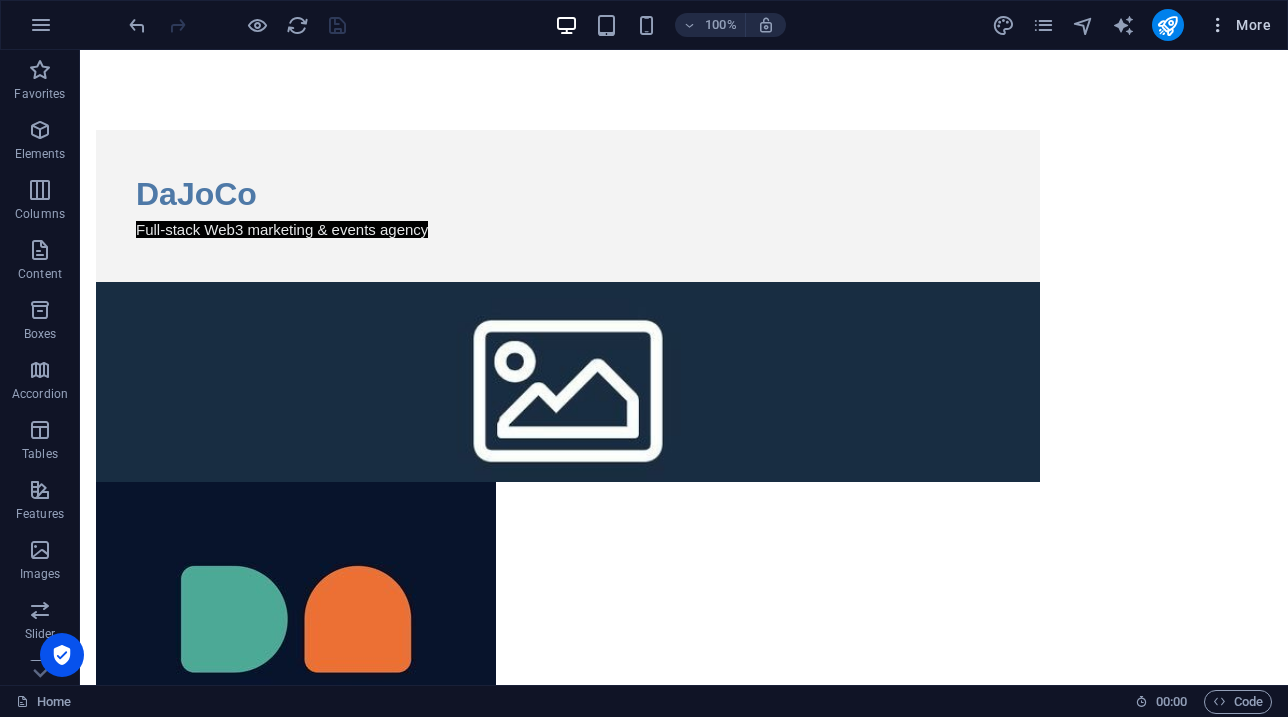 click on "More" at bounding box center [1239, 25] 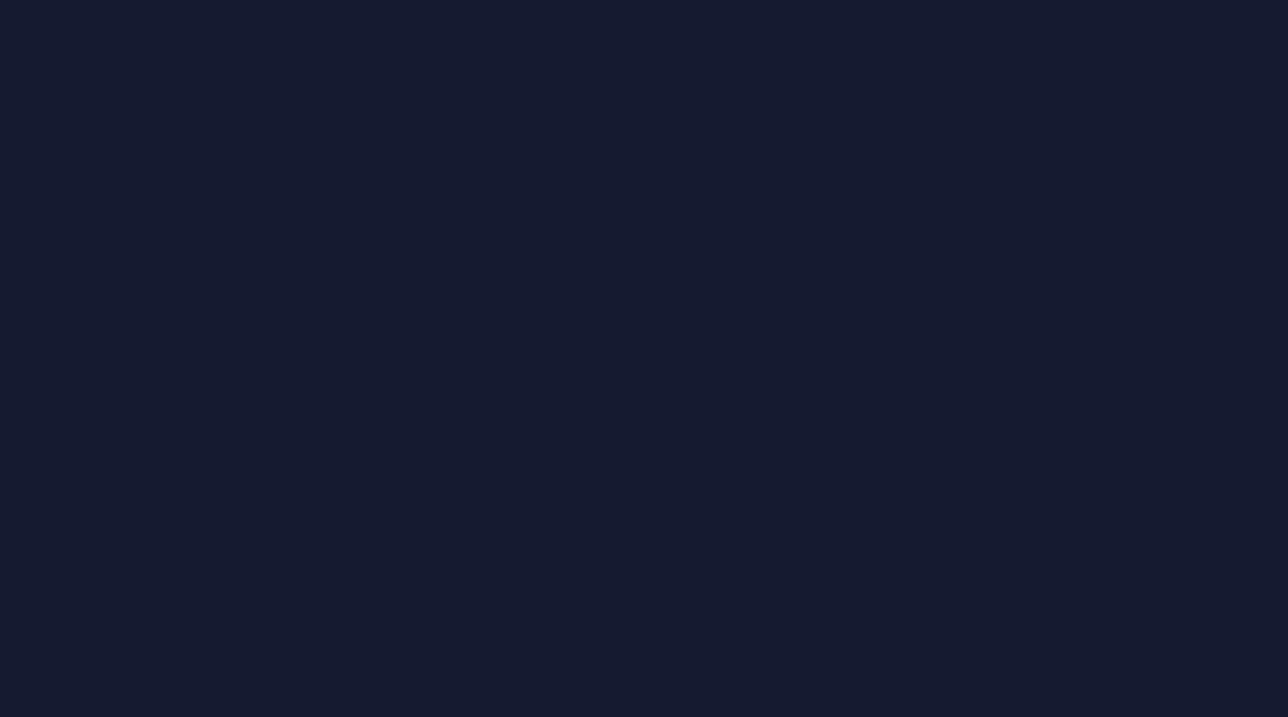 scroll, scrollTop: 0, scrollLeft: 0, axis: both 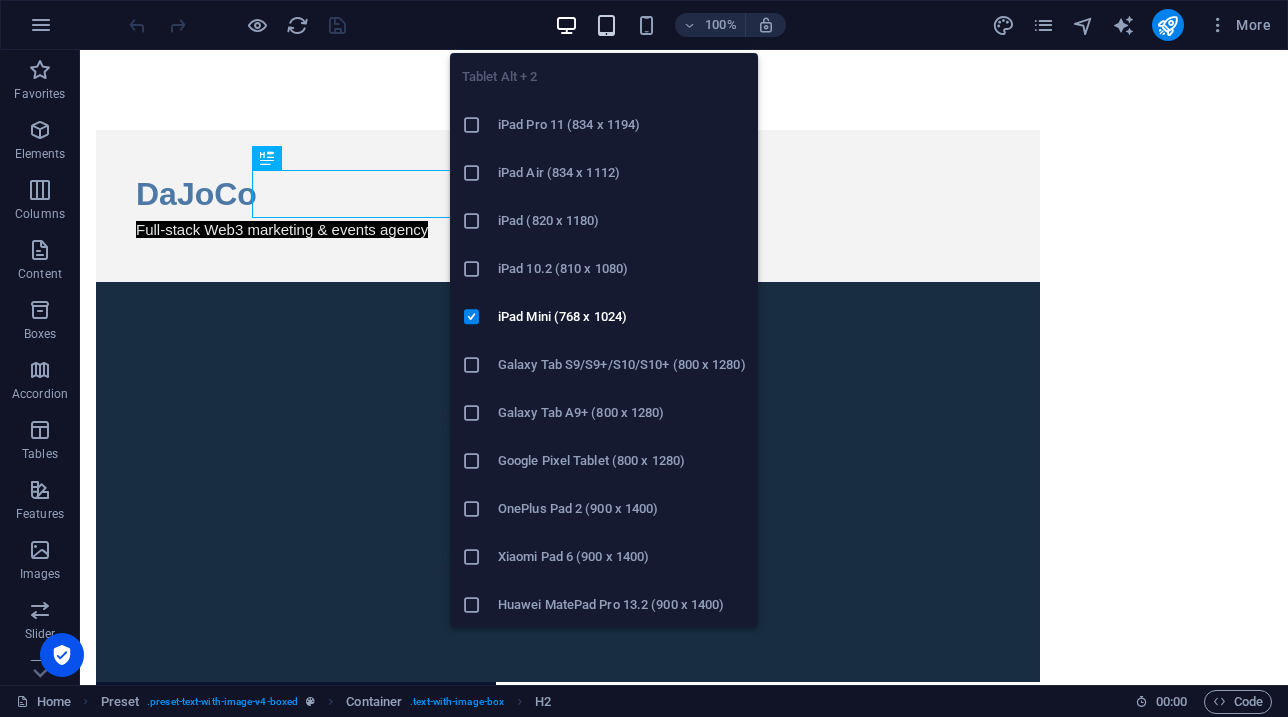 click at bounding box center (606, 25) 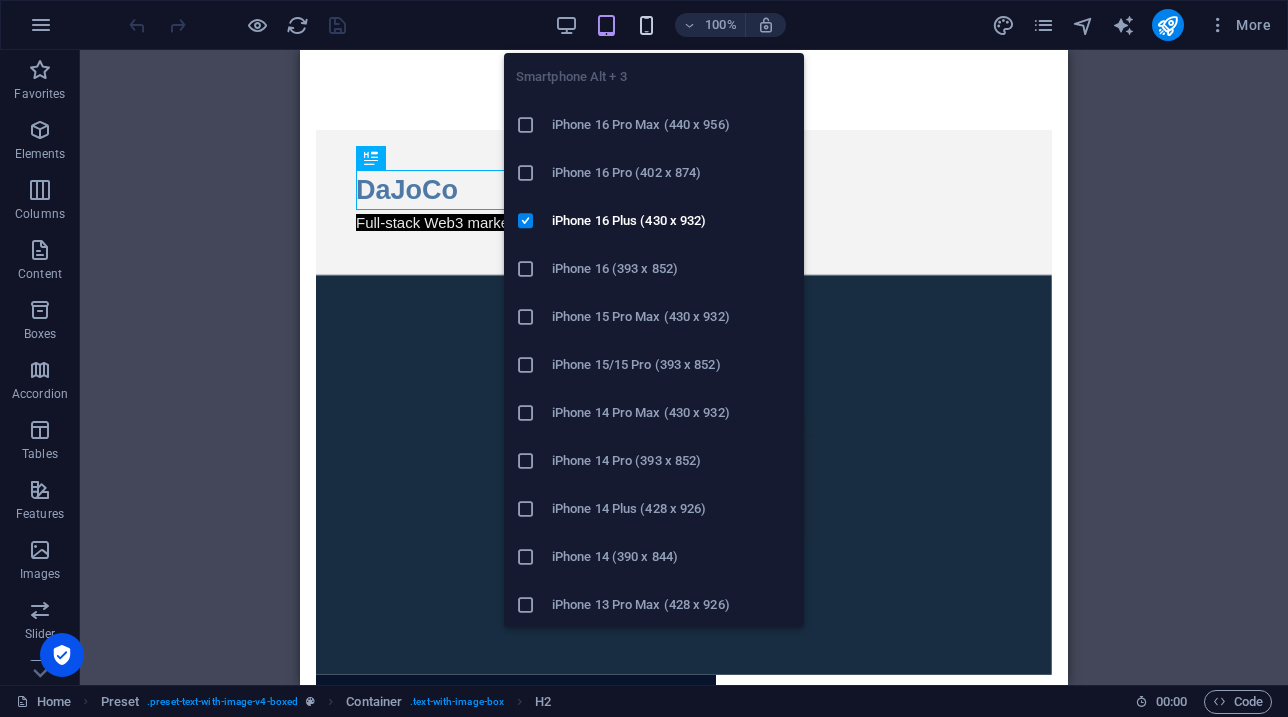 click at bounding box center [646, 25] 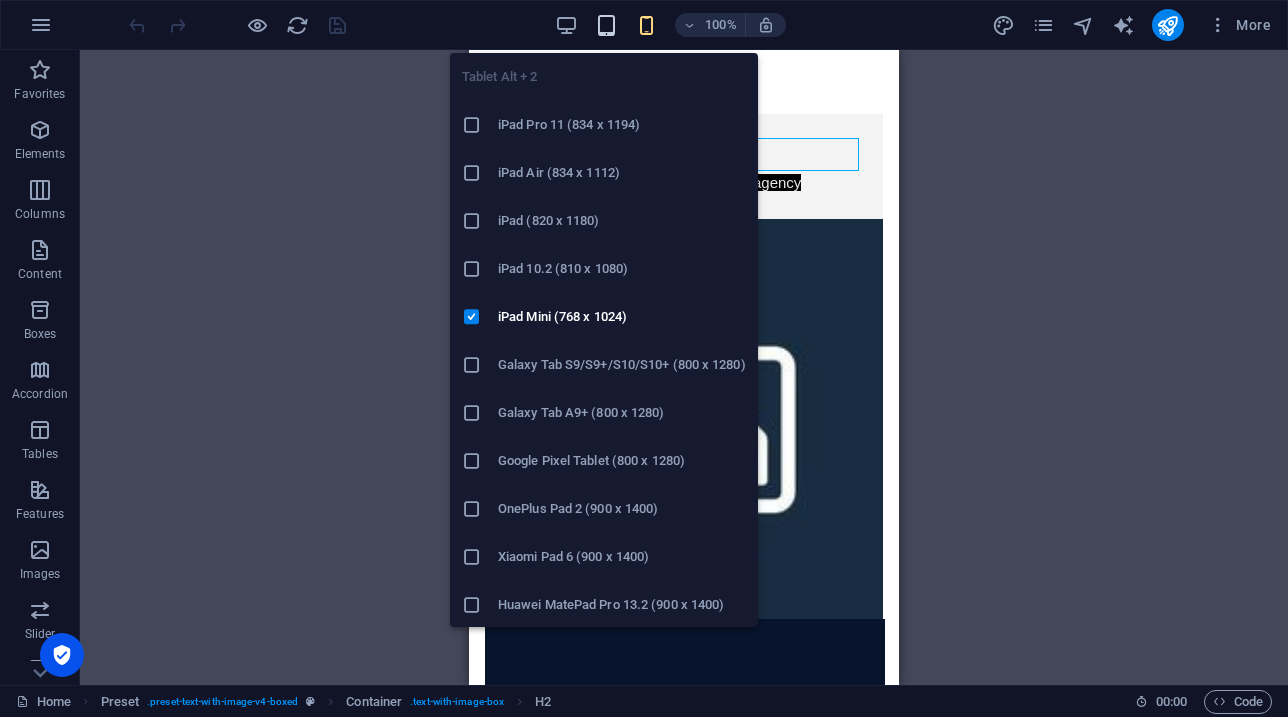 click at bounding box center (606, 25) 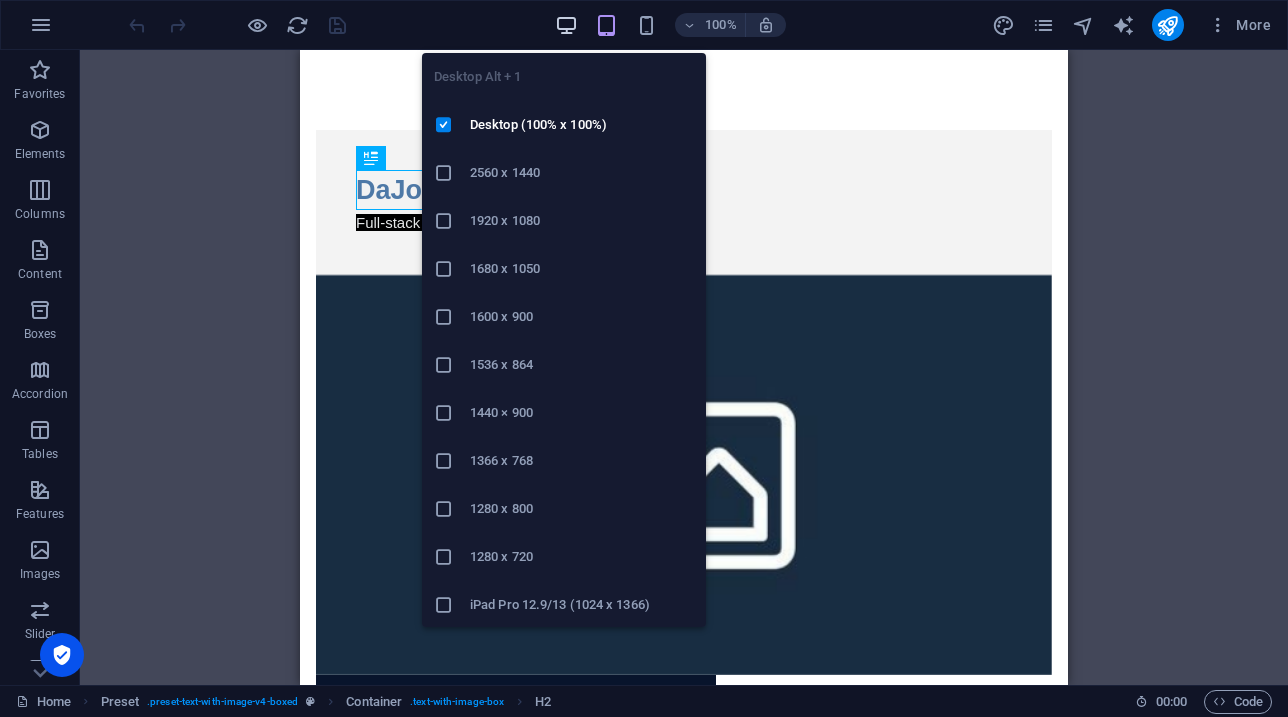 click at bounding box center [566, 25] 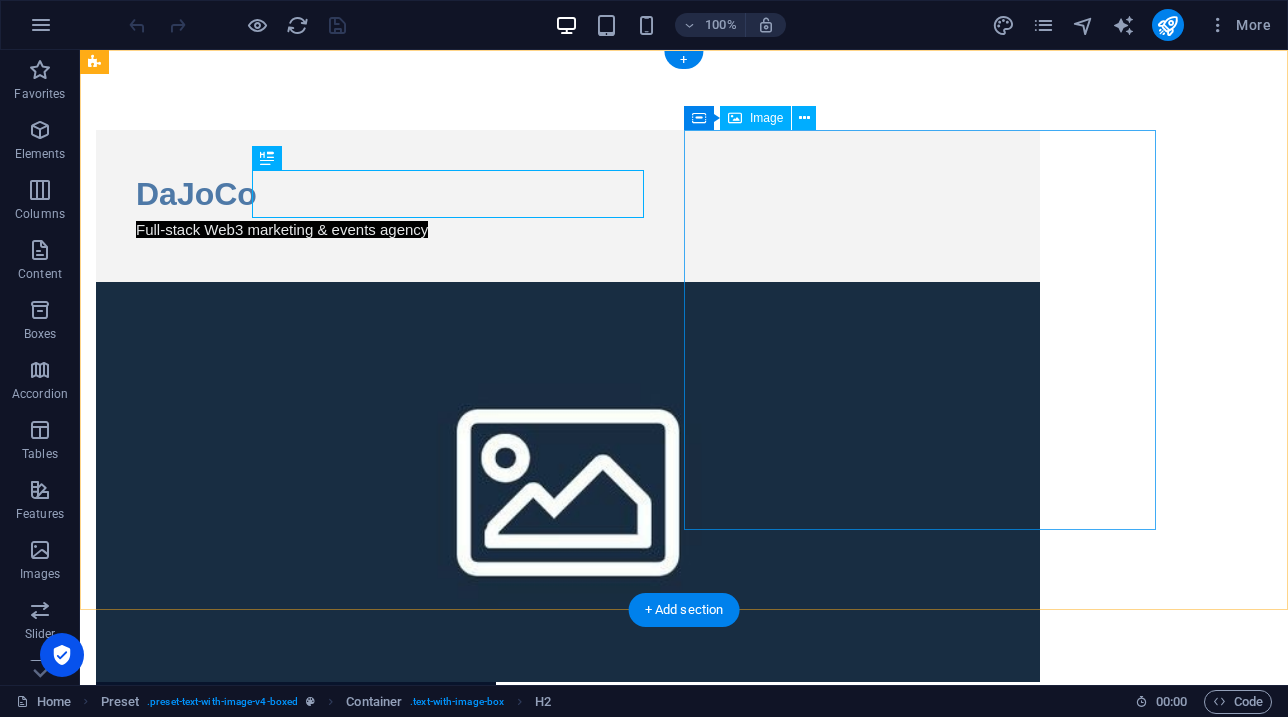 click at bounding box center [568, 882] 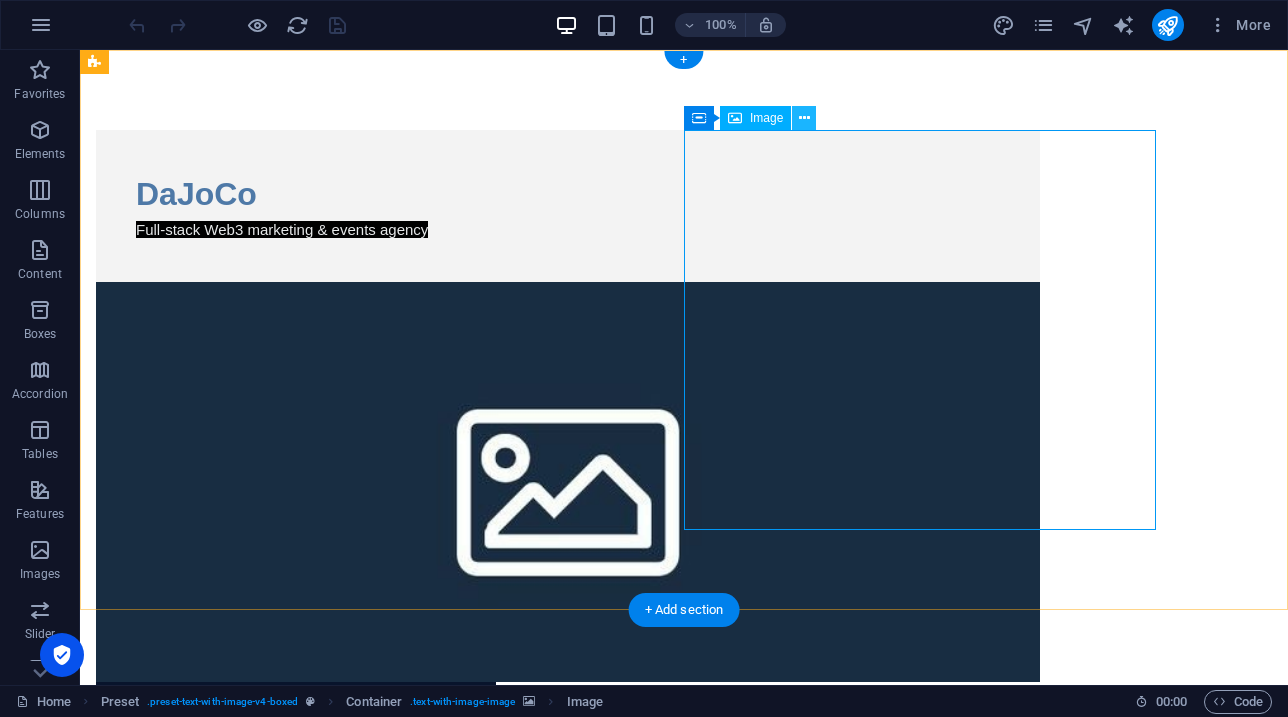 click at bounding box center (804, 118) 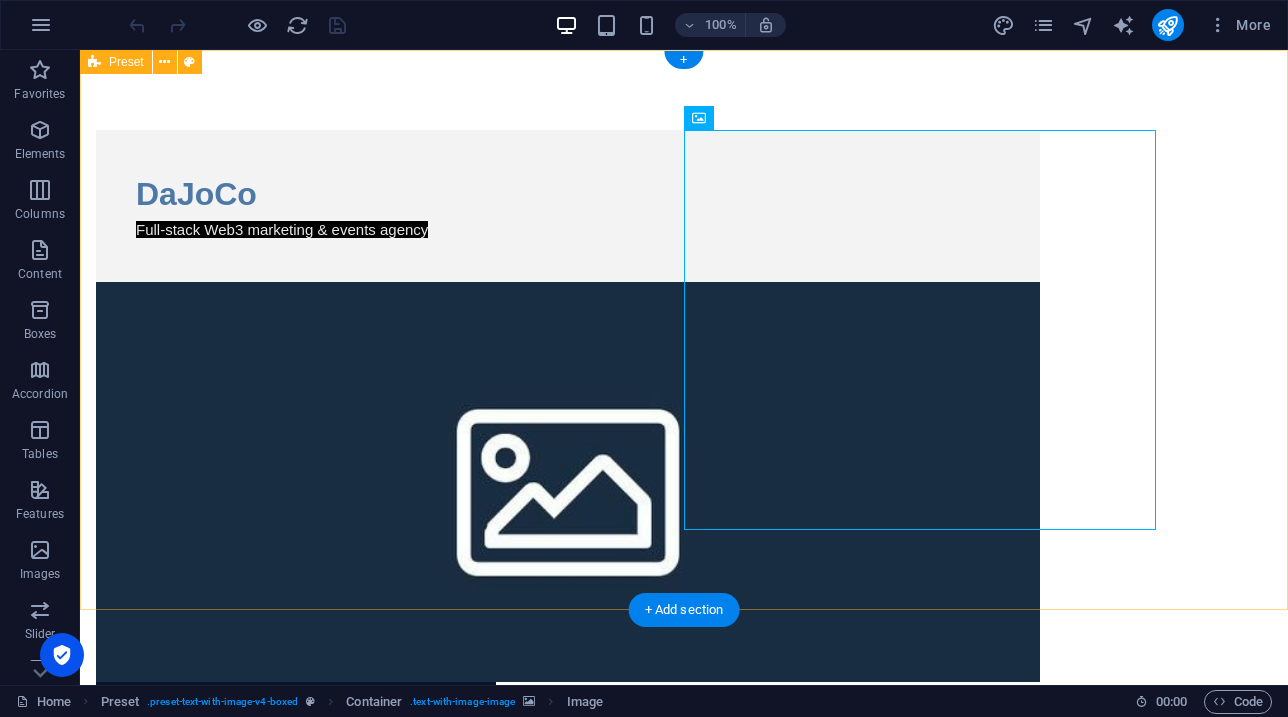 click on "DaJoCo  Full-stack Web3 marketing & events agency" at bounding box center (684, 606) 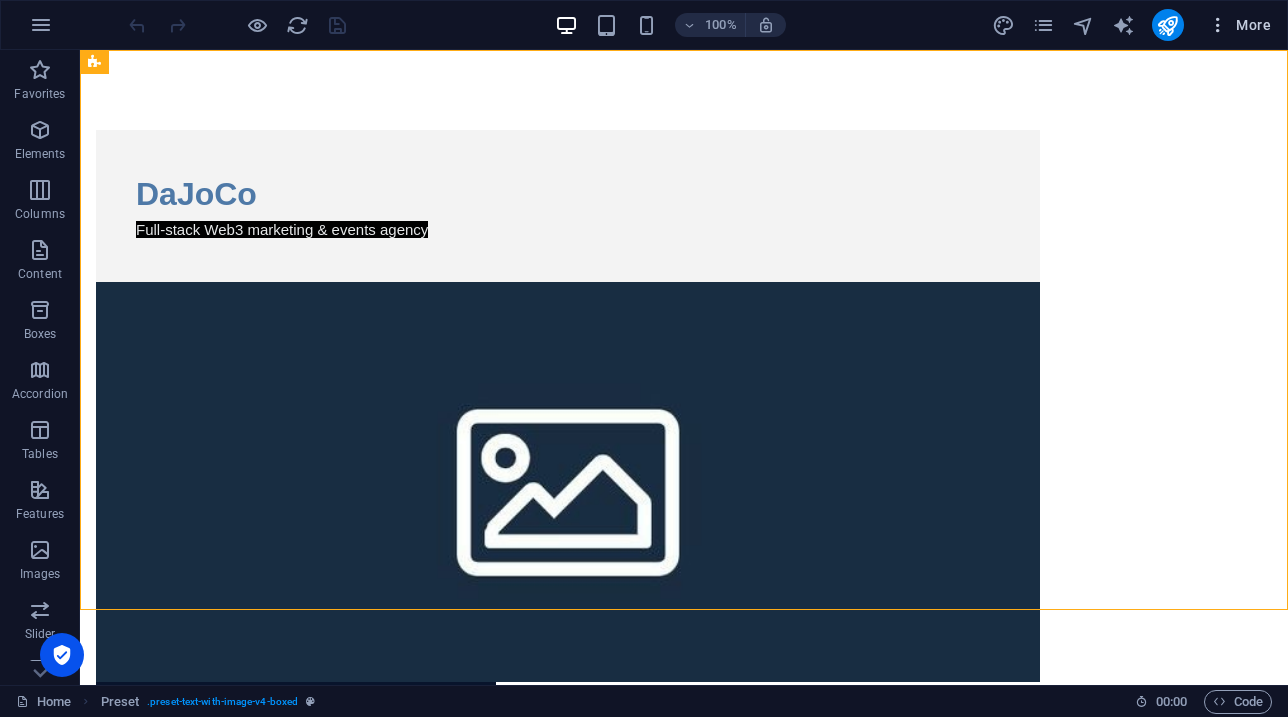 click on "More" at bounding box center (1239, 25) 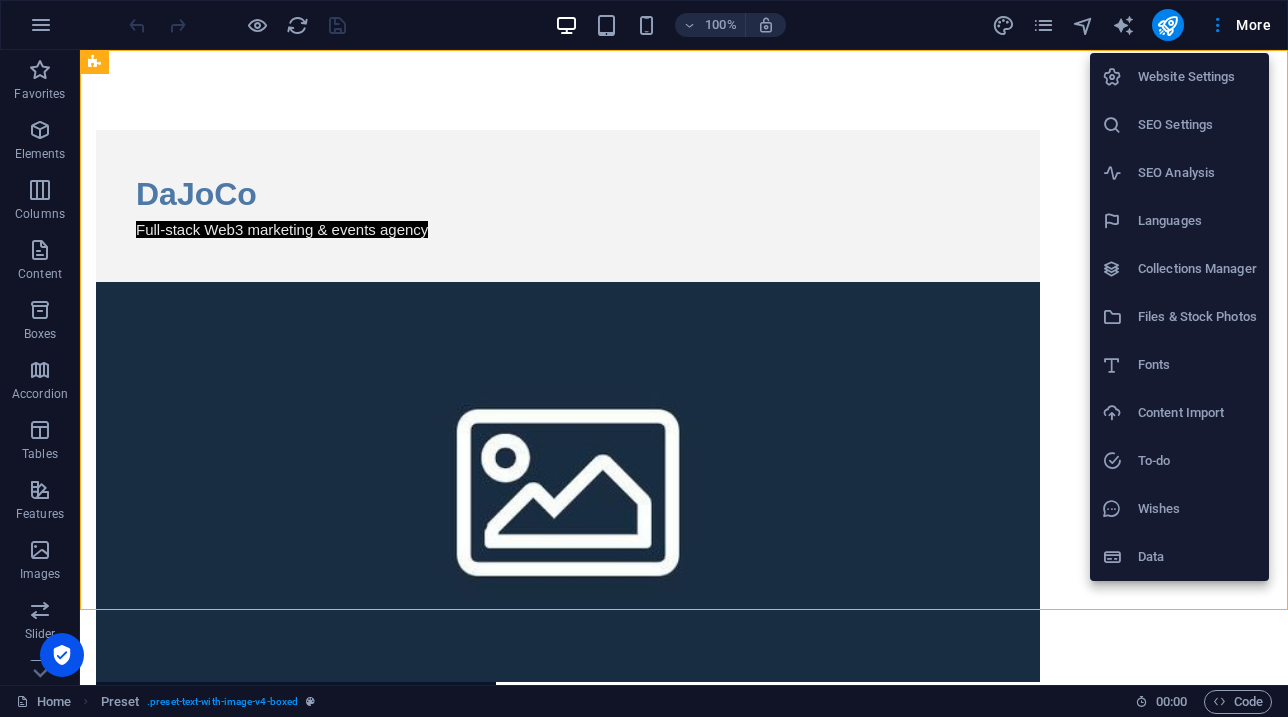 click at bounding box center (644, 358) 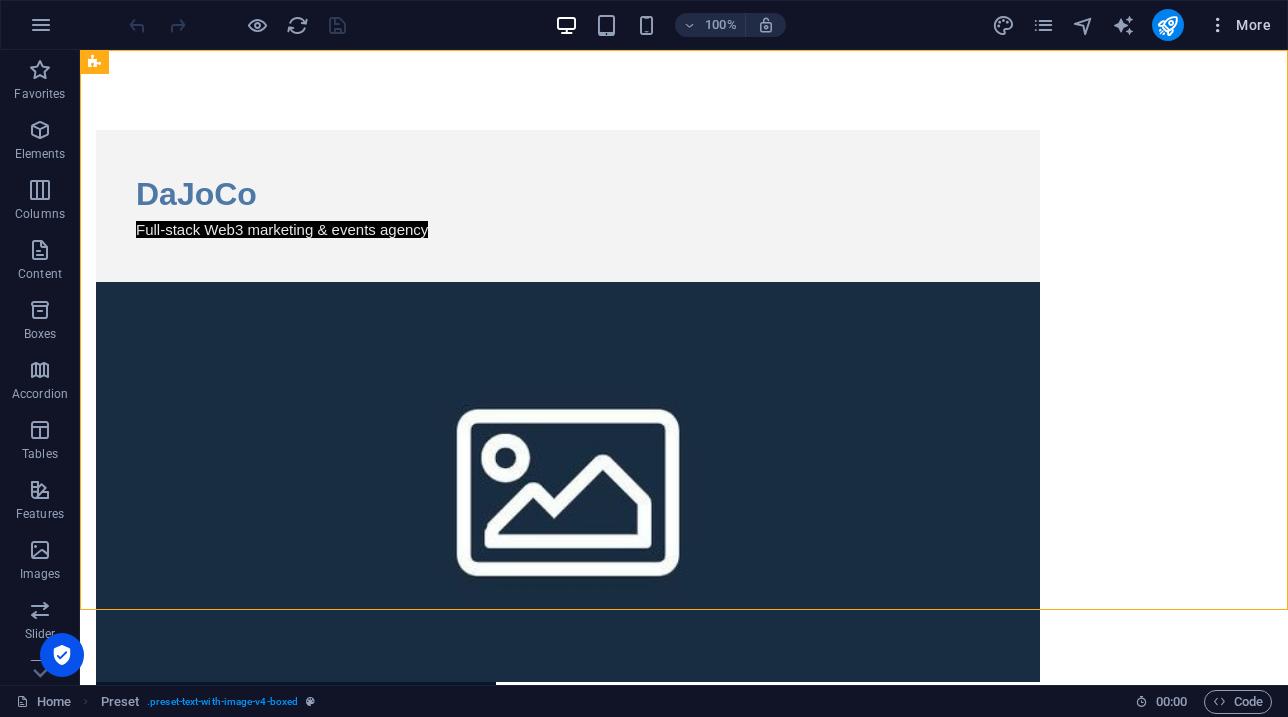 click at bounding box center (1218, 25) 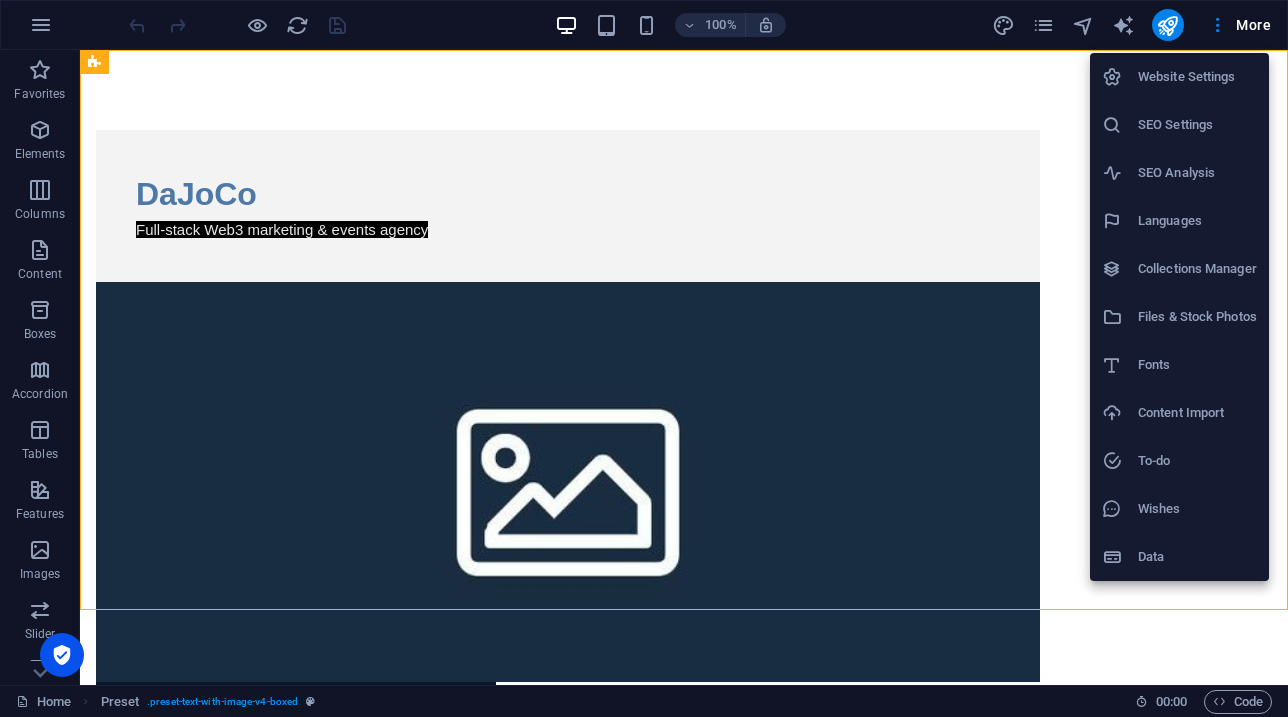 click at bounding box center (644, 358) 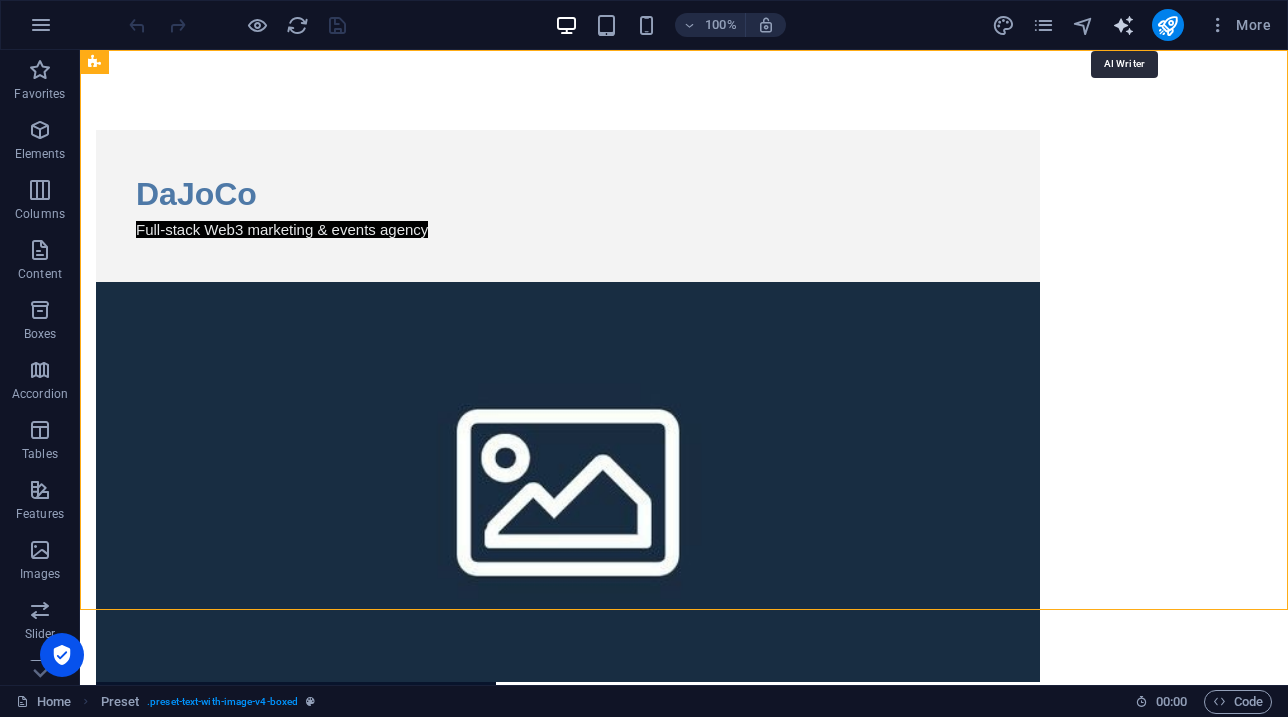 click at bounding box center [1123, 25] 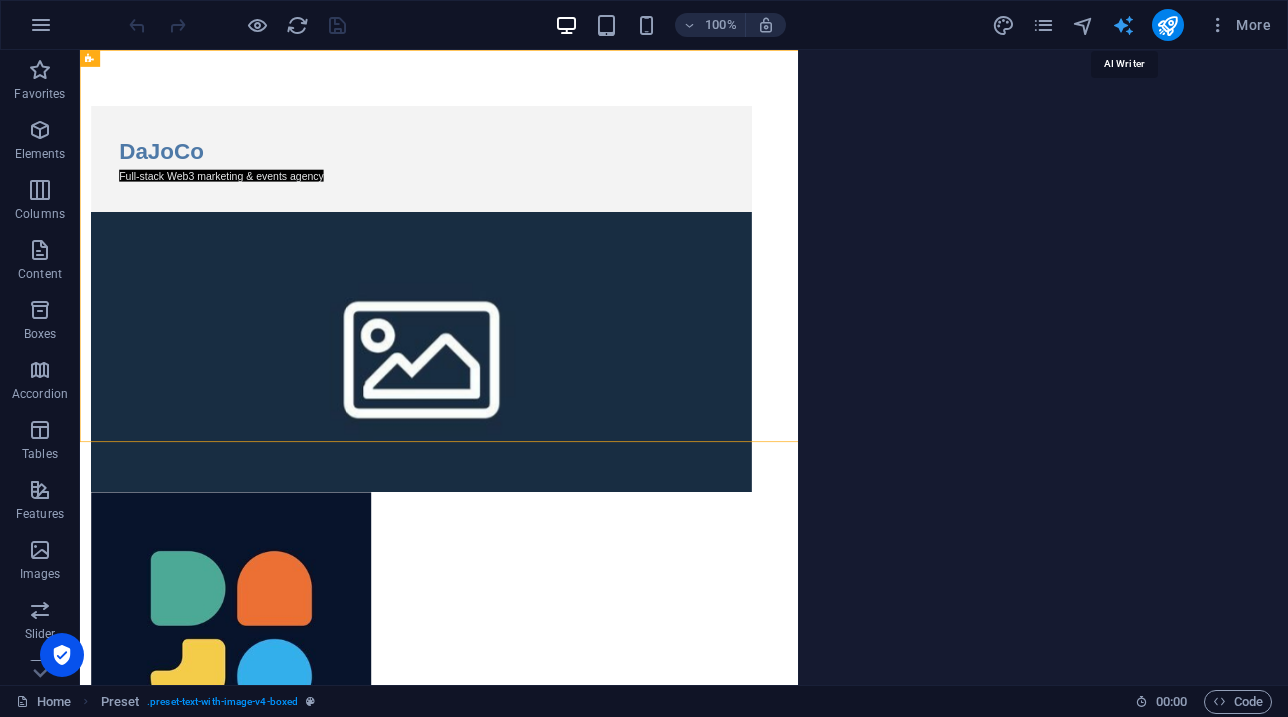 select on "English" 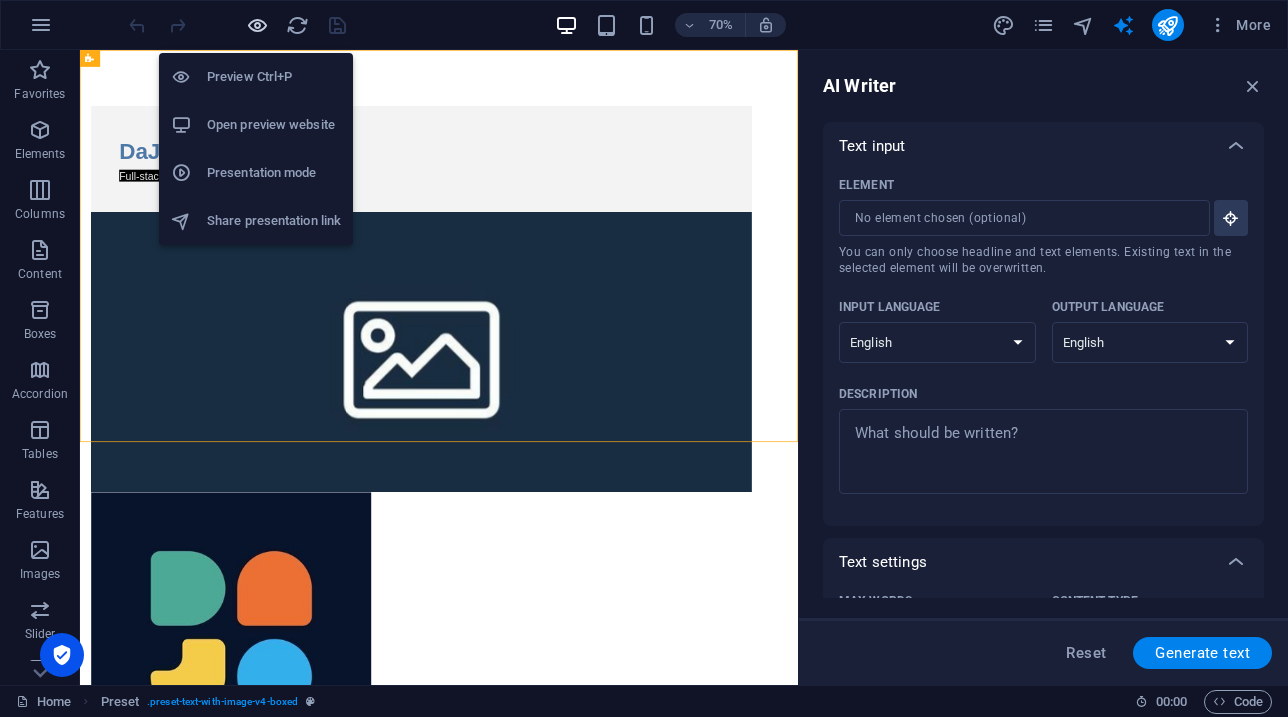 click at bounding box center [257, 25] 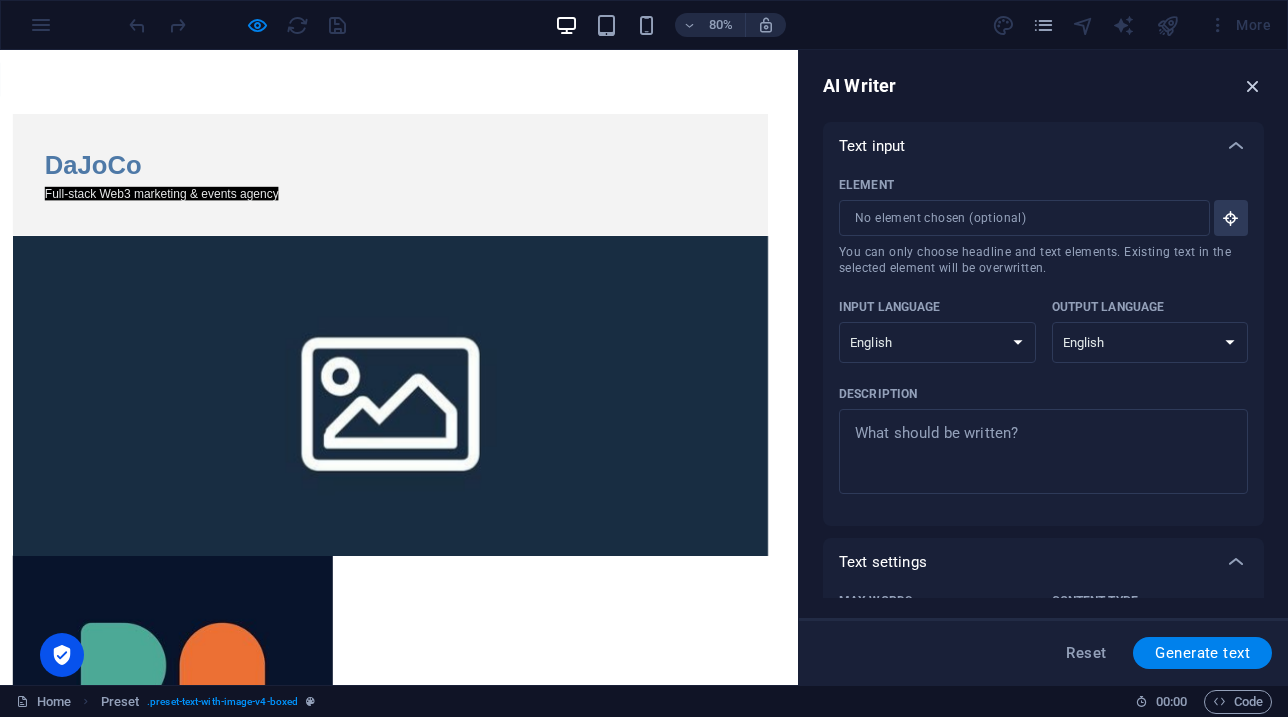 click at bounding box center (1253, 86) 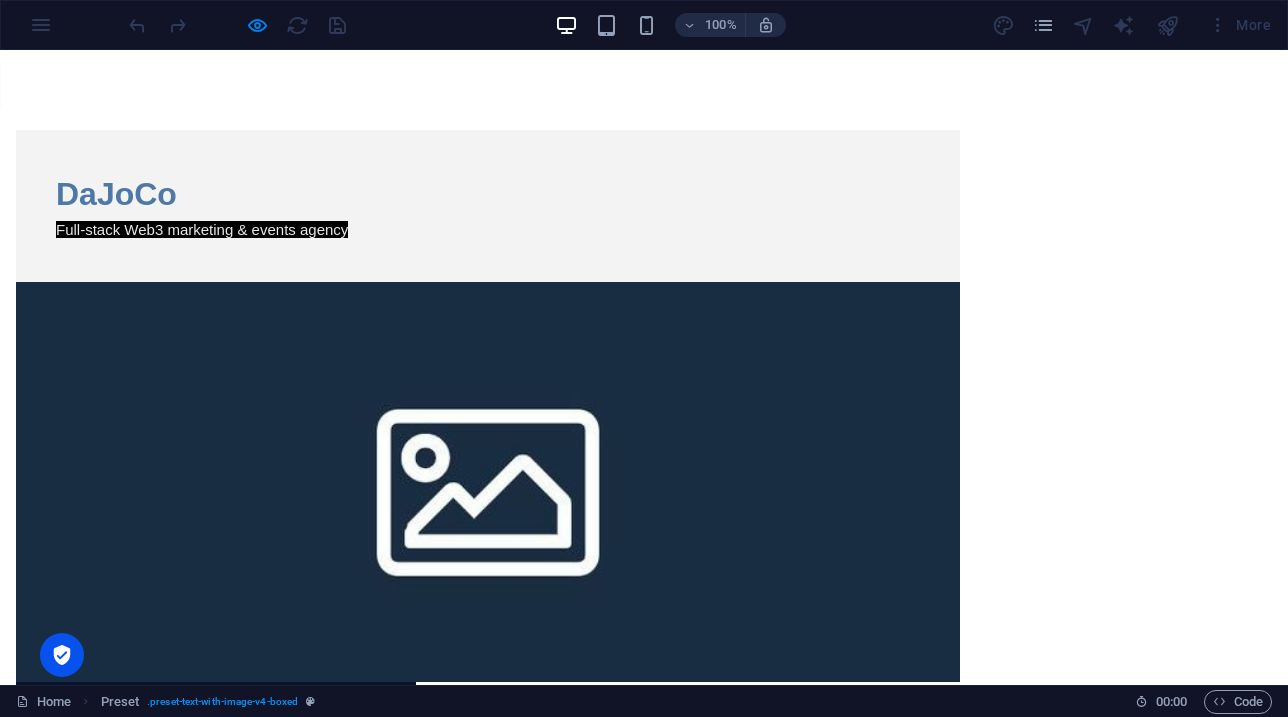 click at bounding box center (488, 882) 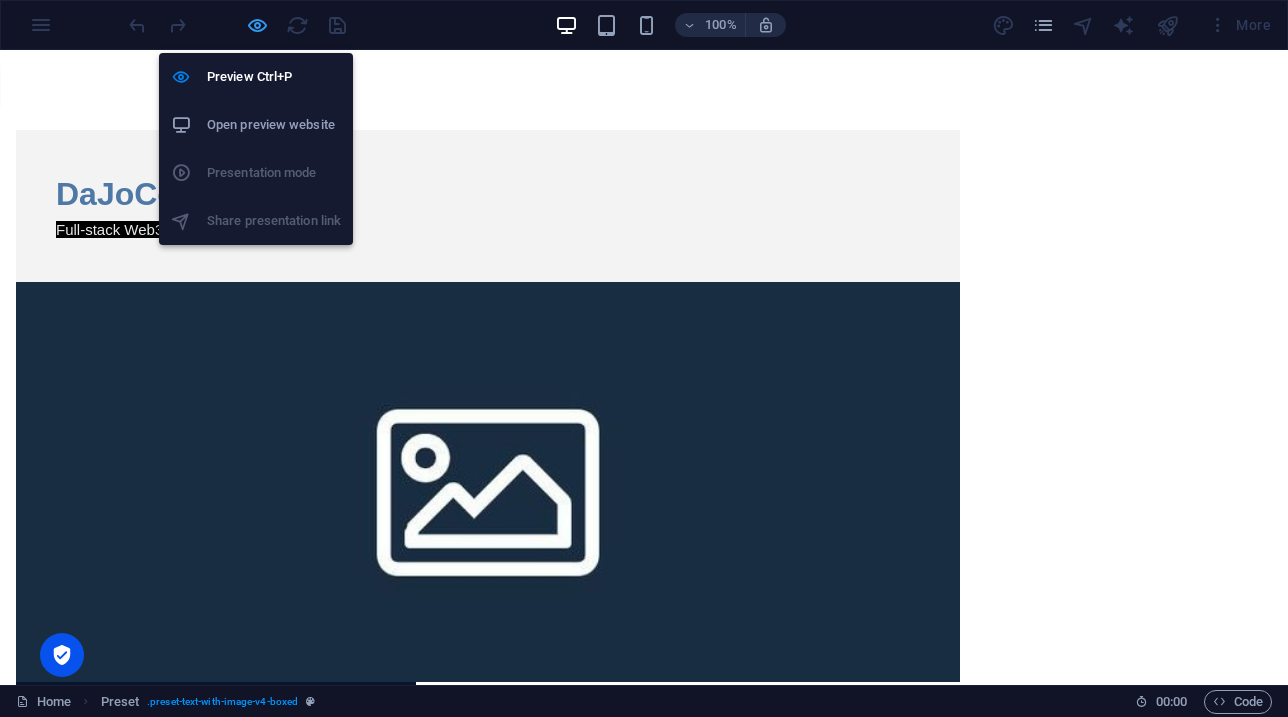 click at bounding box center [257, 25] 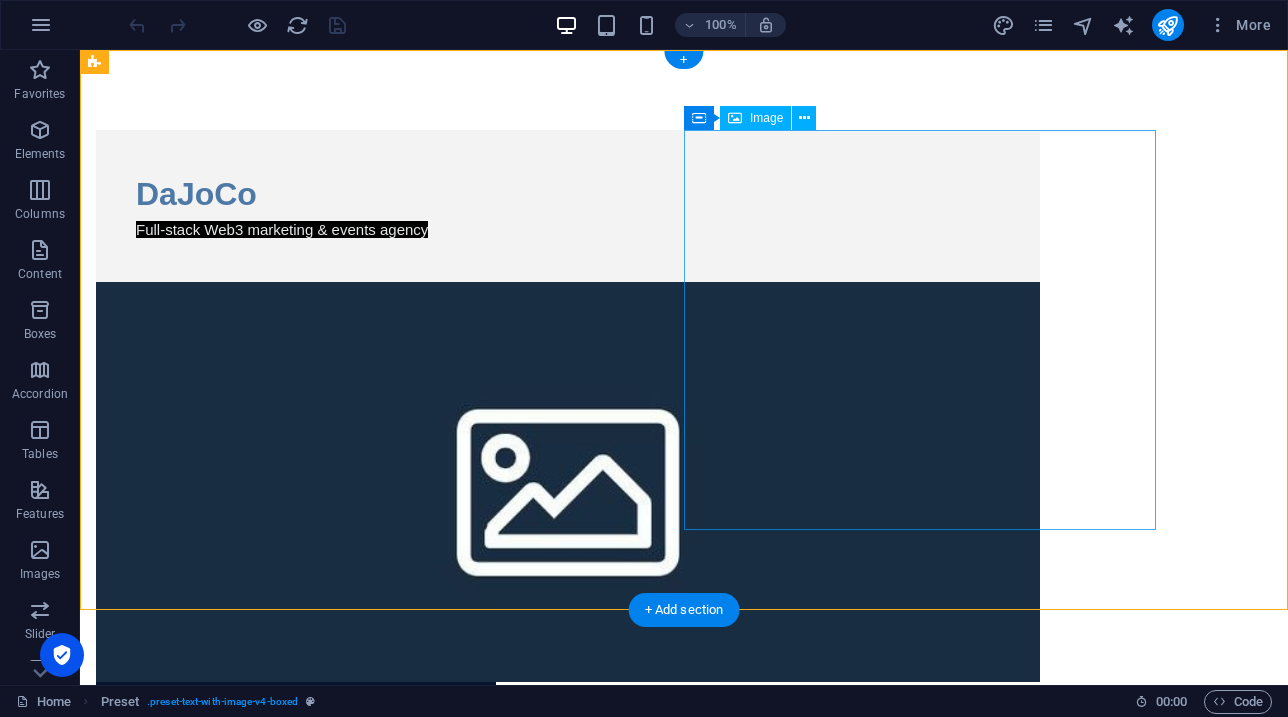 click at bounding box center [568, 882] 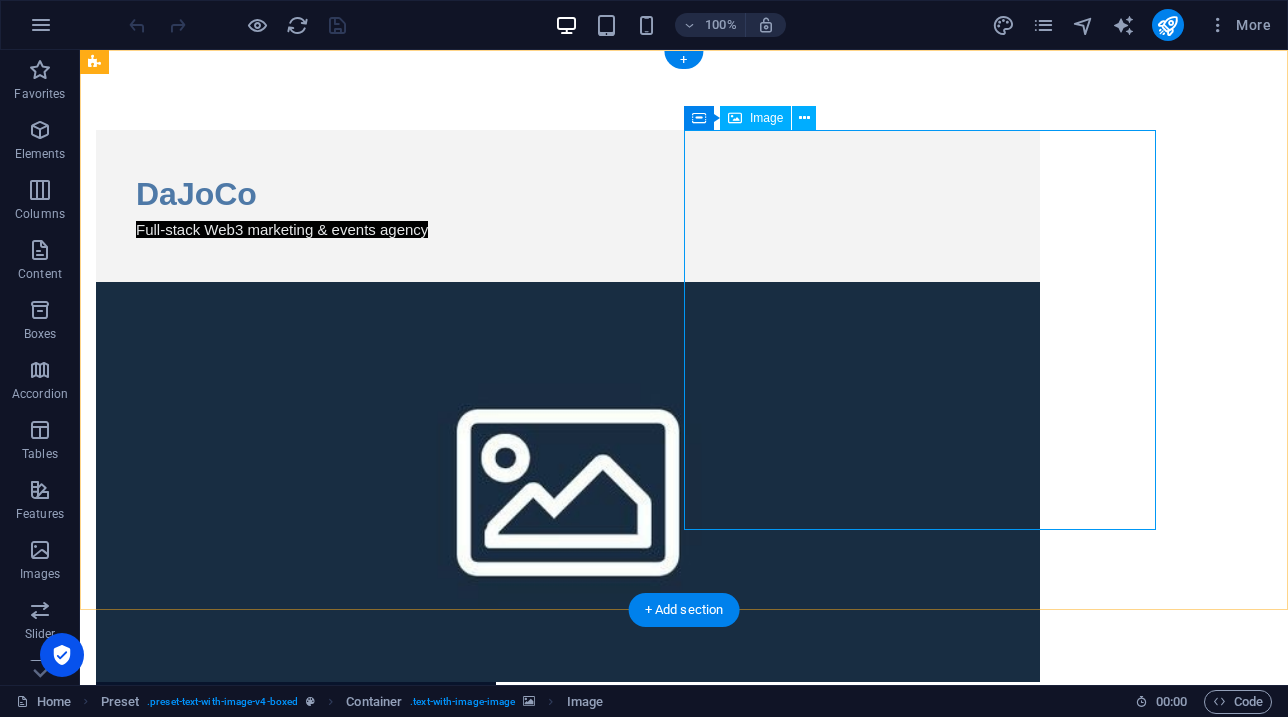 click at bounding box center (568, 882) 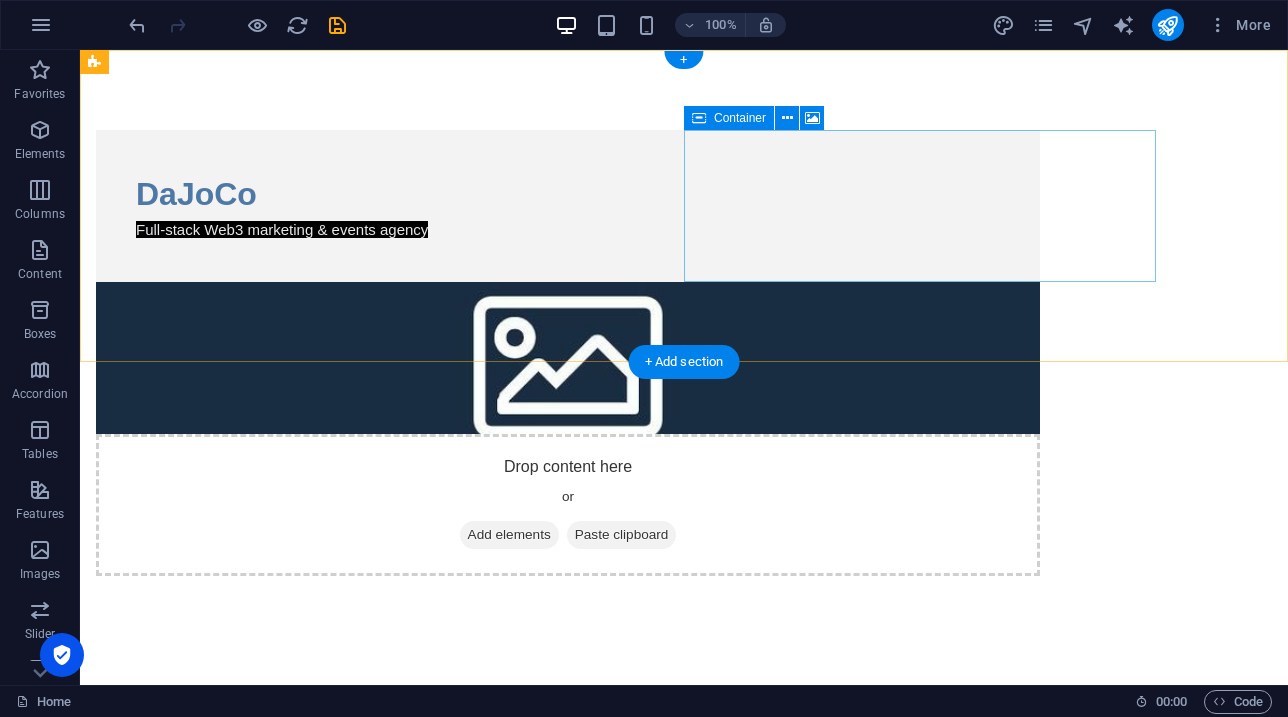 click on "Drop content here or  Add elements  Paste clipboard" at bounding box center [568, 505] 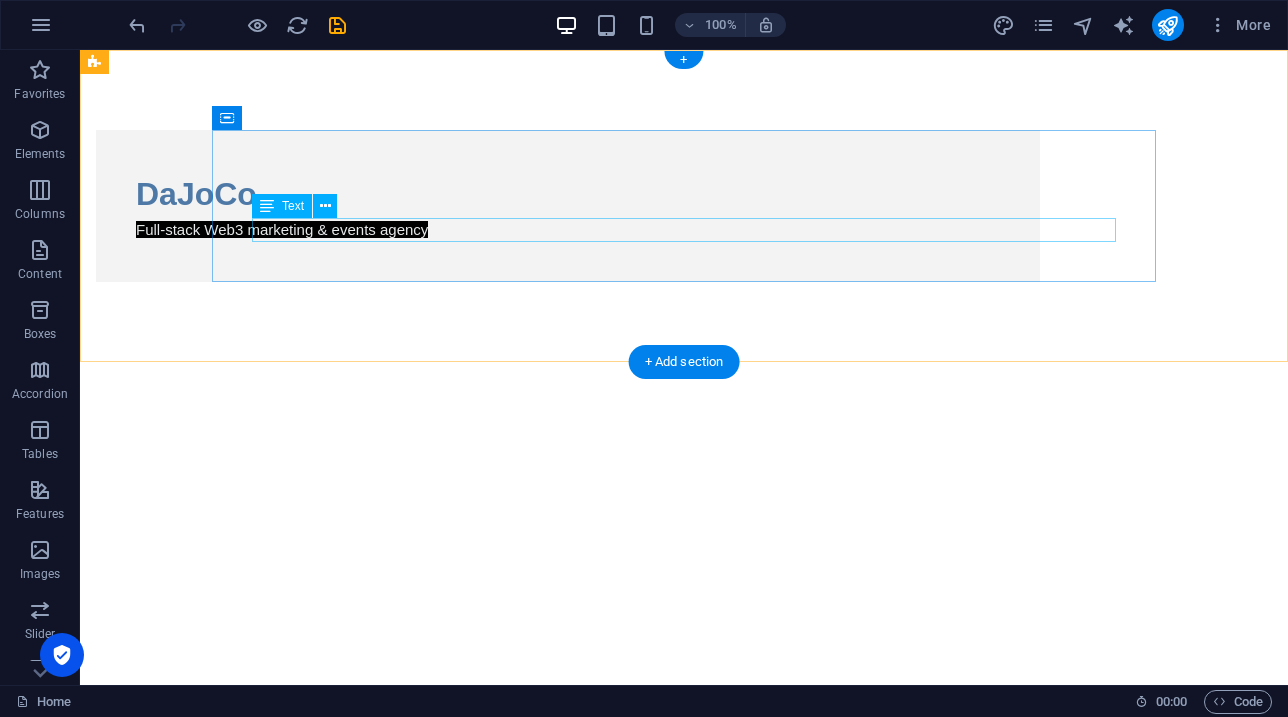 click on "Full-stack Web3 marketing & events agency" at bounding box center [568, 230] 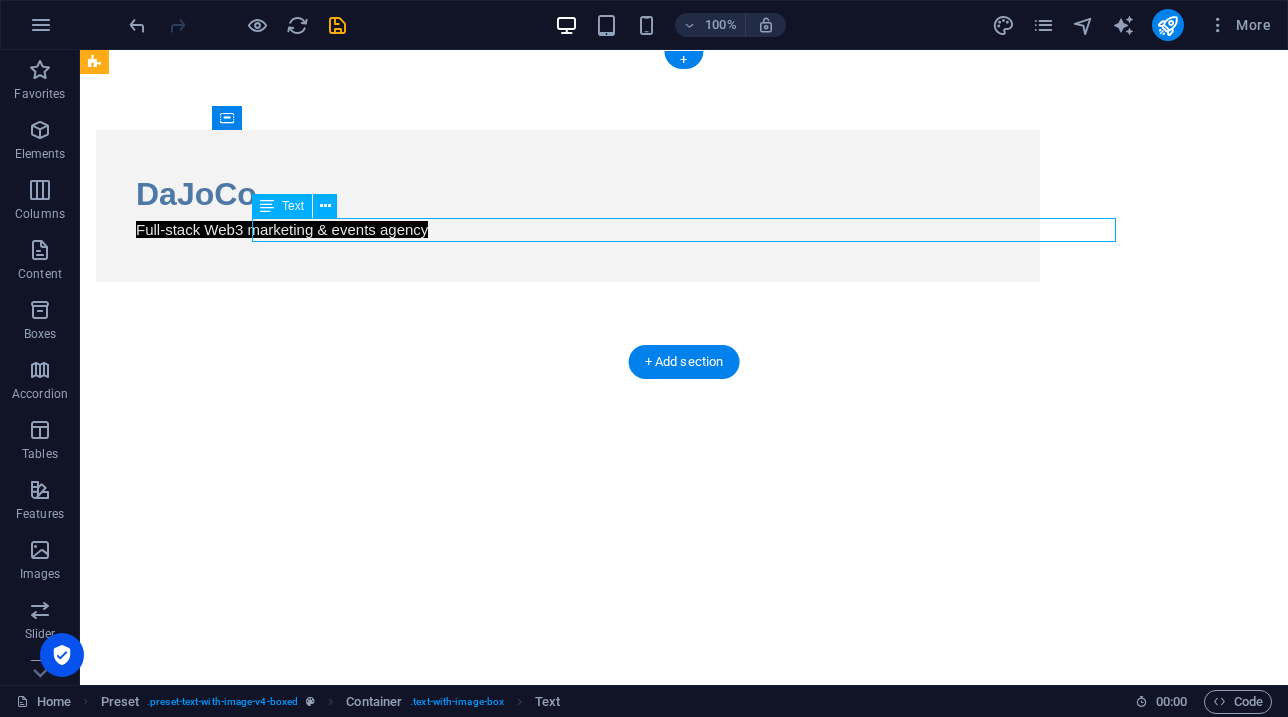 click on "Full-stack Web3 marketing & events agency" at bounding box center [568, 230] 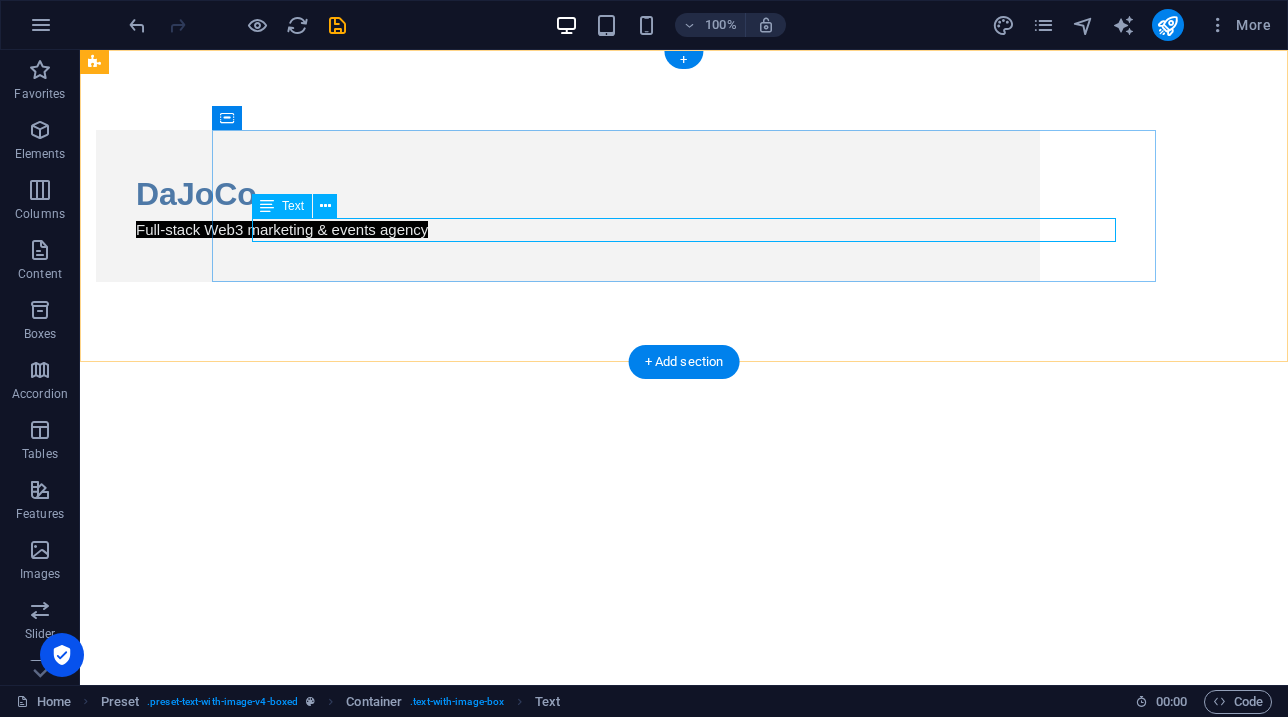 click on "Text" at bounding box center [282, 206] 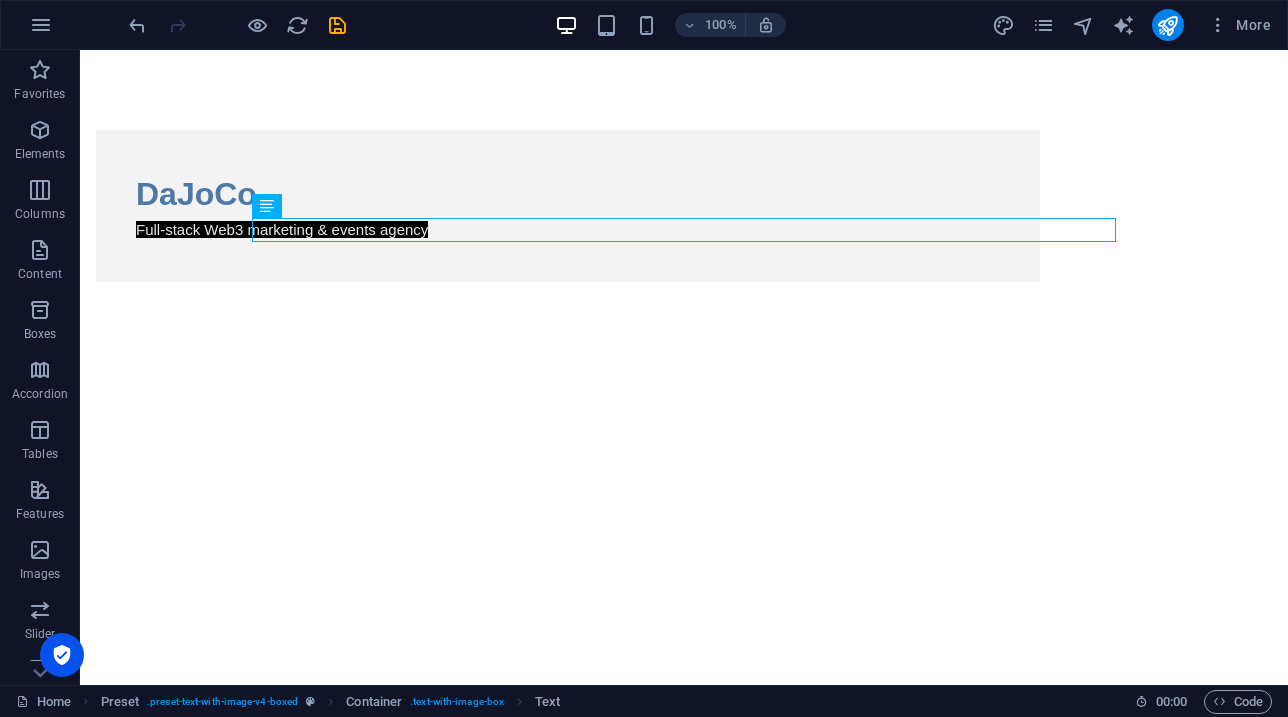 click on "Skip to main content
DaJoCo  Full-stack Web3 marketing & events agency" at bounding box center (684, 206) 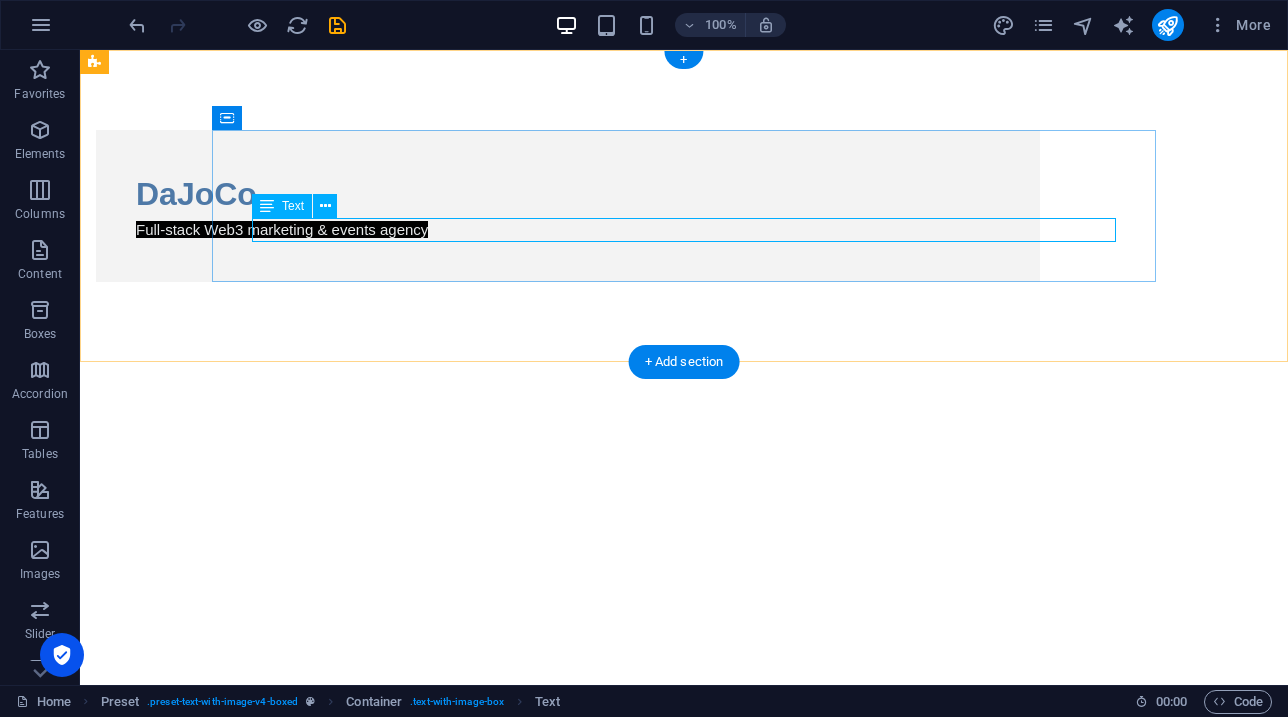click on "Full-stack Web3 marketing & events agency" at bounding box center (568, 230) 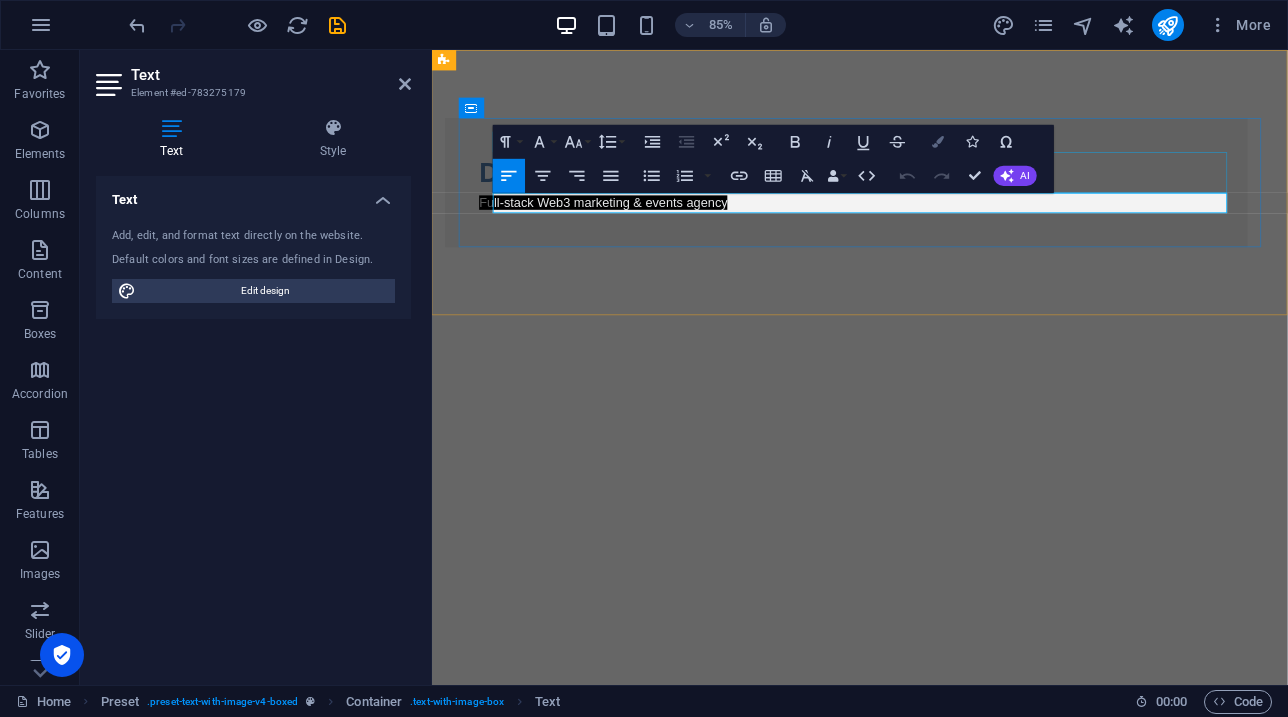 click at bounding box center (938, 142) 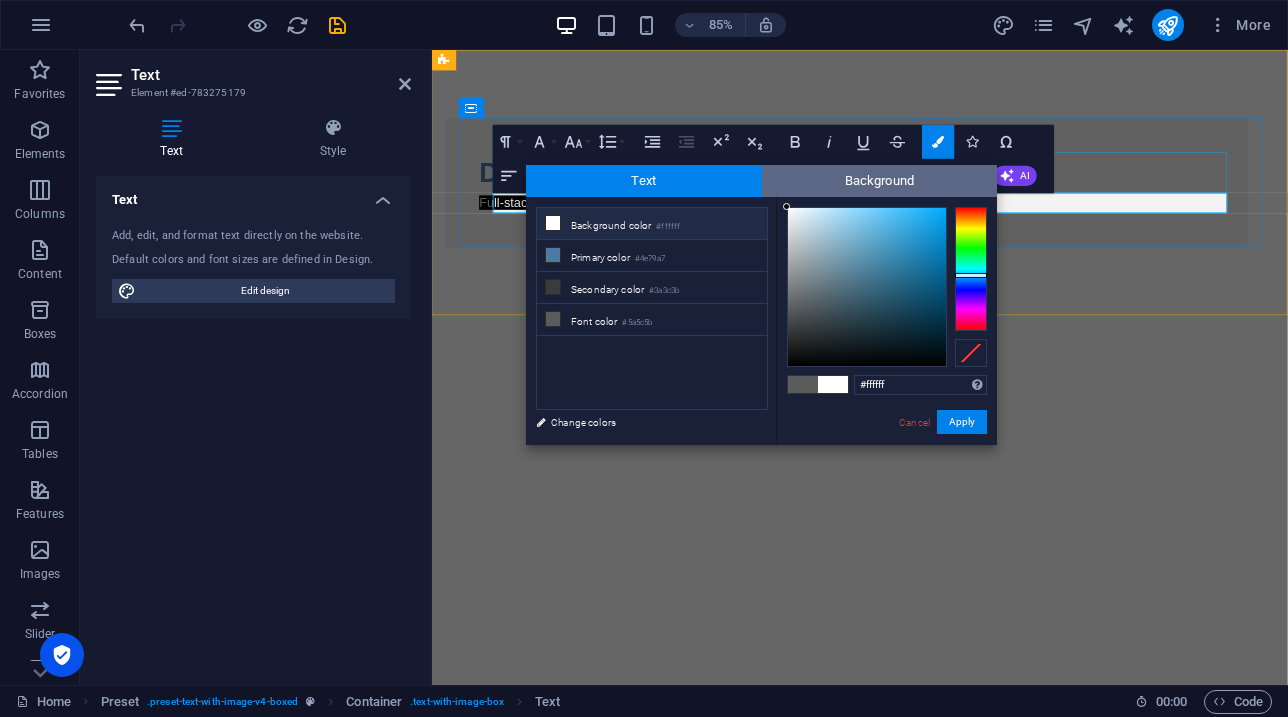 drag, startPoint x: 788, startPoint y: 218, endPoint x: 784, endPoint y: 194, distance: 24.33105 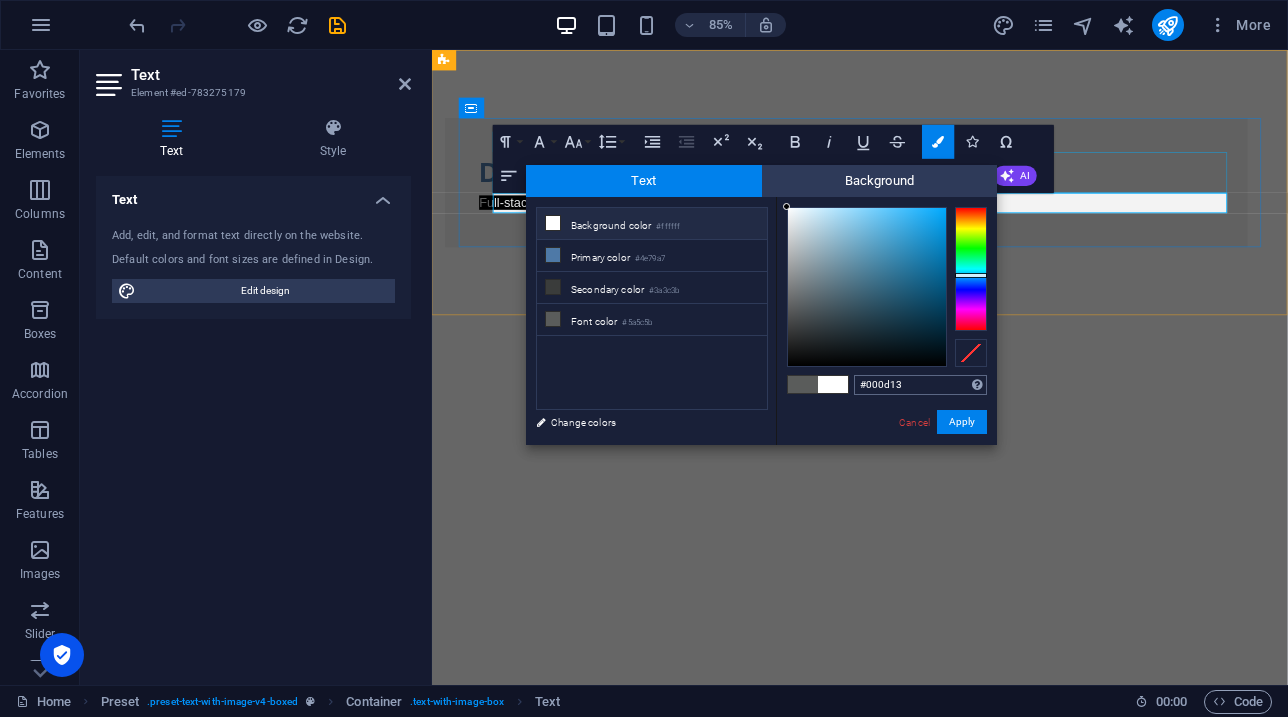 type on "#000000" 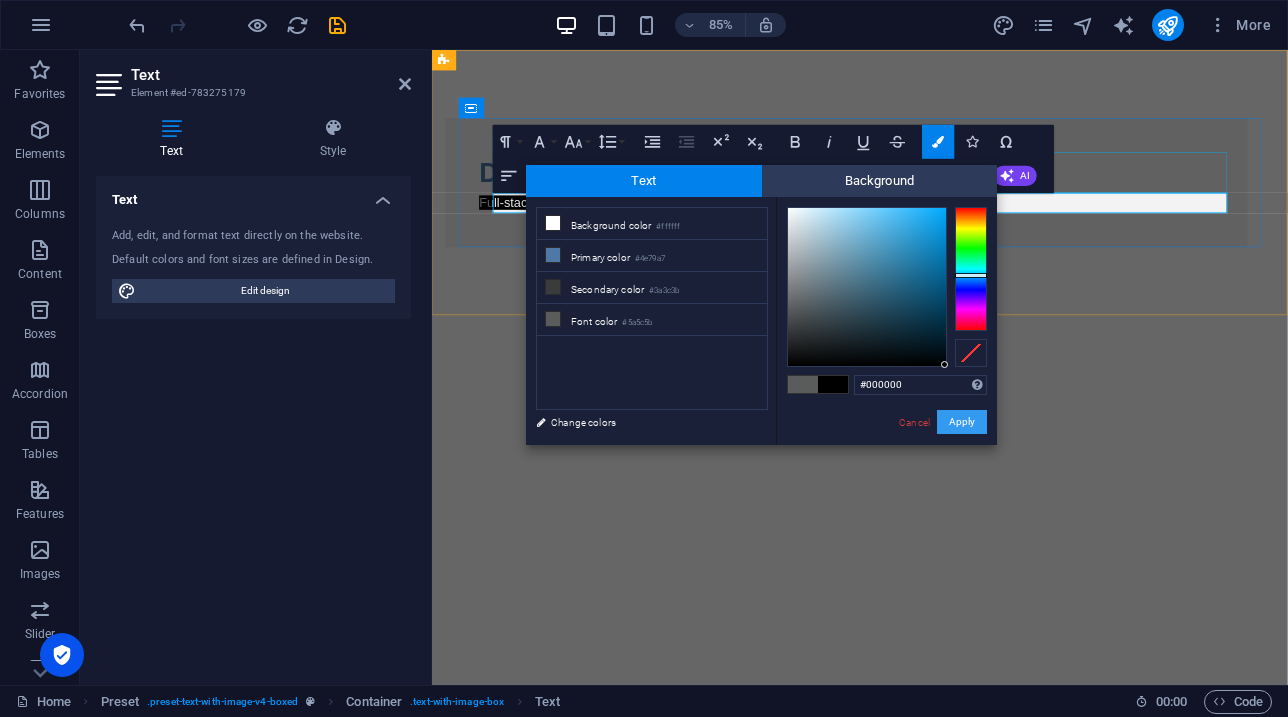 click on "Apply" at bounding box center (962, 422) 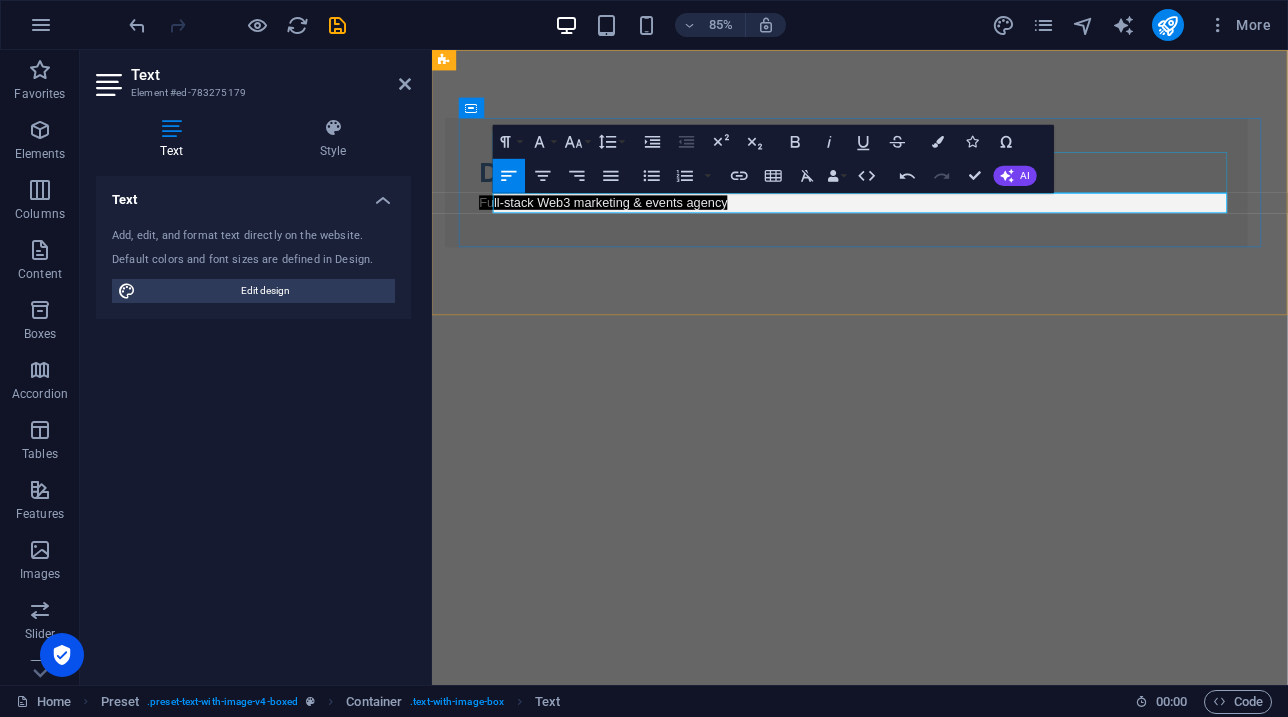 click on "H2   Preset   Container   Image   Container   Text   Placeholder Paragraph Format Normal Heading 1 Heading 2 Heading 3 Heading 4 Heading 5 Heading 6 Code Font Family Arial [US_STATE] Impact Tahoma Times New Roman Verdana Font Size 8 9 10 11 12 14 18 24 30 36 48 60 72 96 Line Height Default Single 1.15 1.5 Double Increase Indent Decrease Indent Superscript Subscript Bold Italic Underline Strikethrough Colors Icons Special Characters Align Left Align Center Align Right Align Justify Unordered List   Default Circle Disc Square    Ordered List   Default Lower Alpha Lower Greek Lower Roman Upper Alpha Upper Roman    Insert Link Insert Table Clear Formatting Data Bindings Company First name Last name Street ZIP code City Email Phone Mobile Fax Custom field 1 Custom field 2 Custom field 3 Custom field 4 Custom field 5 Custom field 6 HTML Undo Redo Confirm (⌘+⏎) AI Improve Make shorter Make longer Fix spelling & grammar Translate to English Generate text" at bounding box center [860, 367] 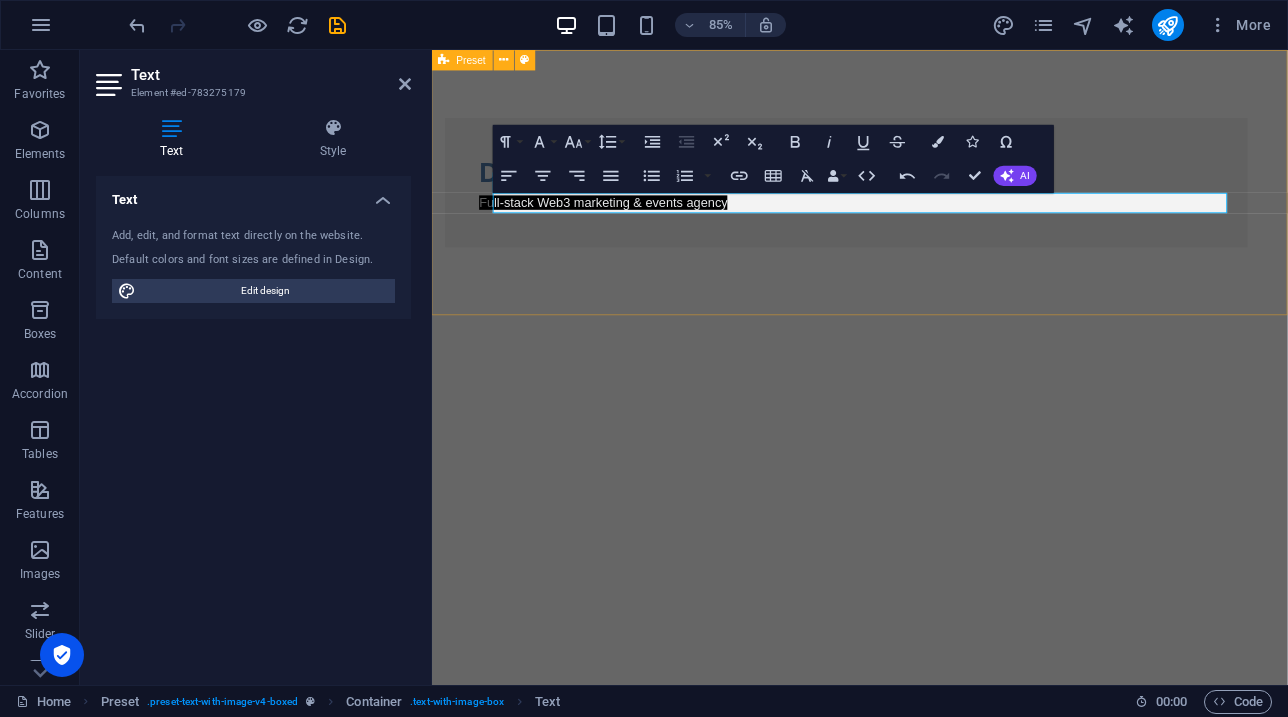 click on "DaJoCo  Full-stack Web3 marketing & events agency" at bounding box center (935, 206) 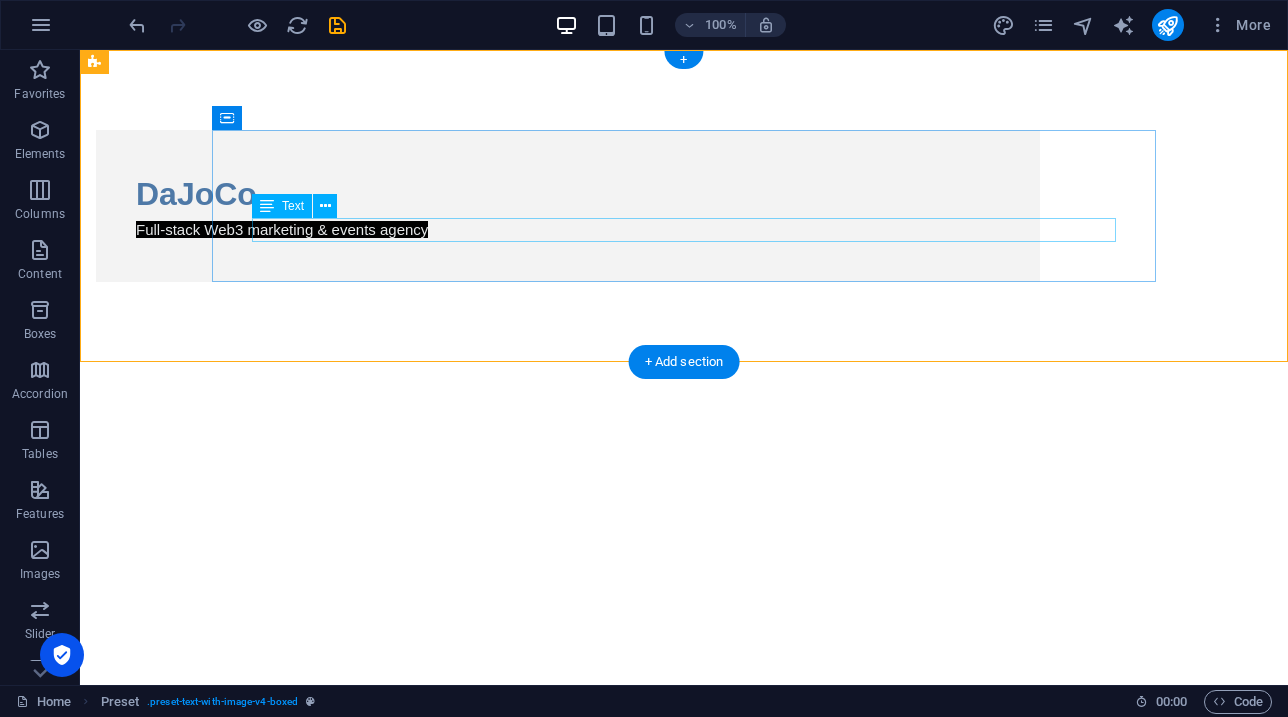 click on "Full-stack Web3 marketing & events agency" at bounding box center (568, 230) 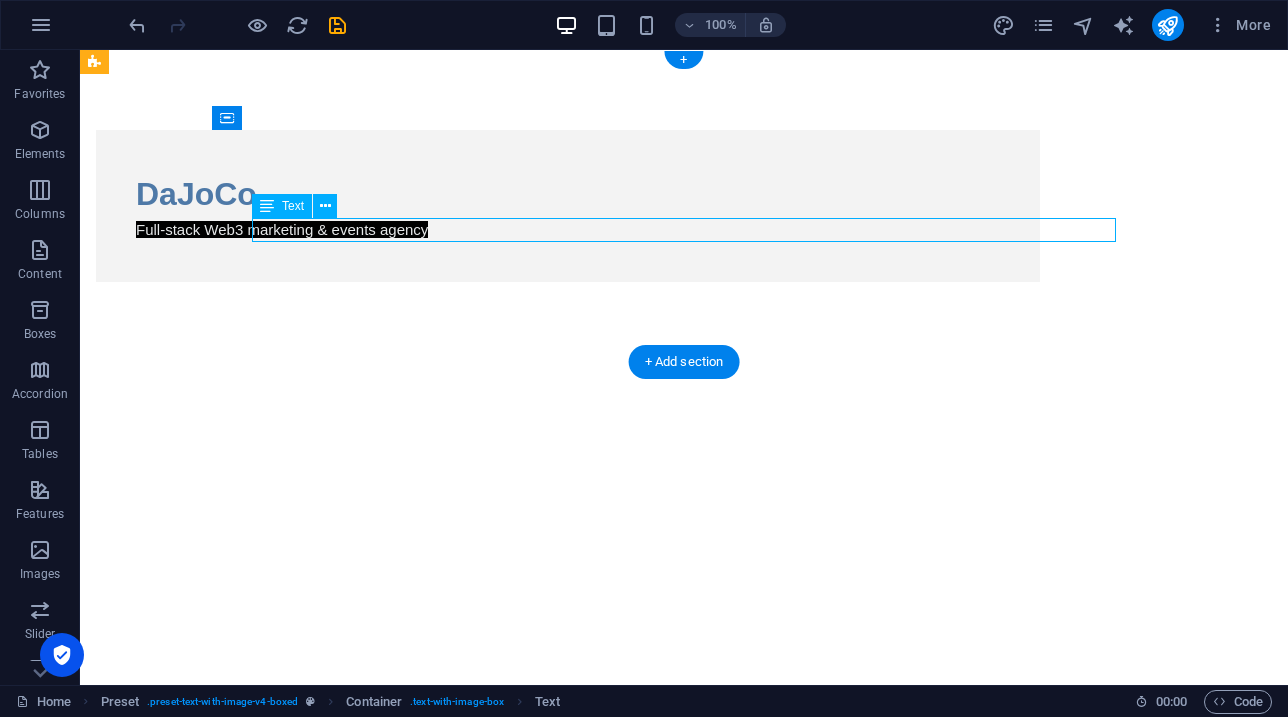 click on "Full-stack Web3 marketing & events agency" at bounding box center (568, 230) 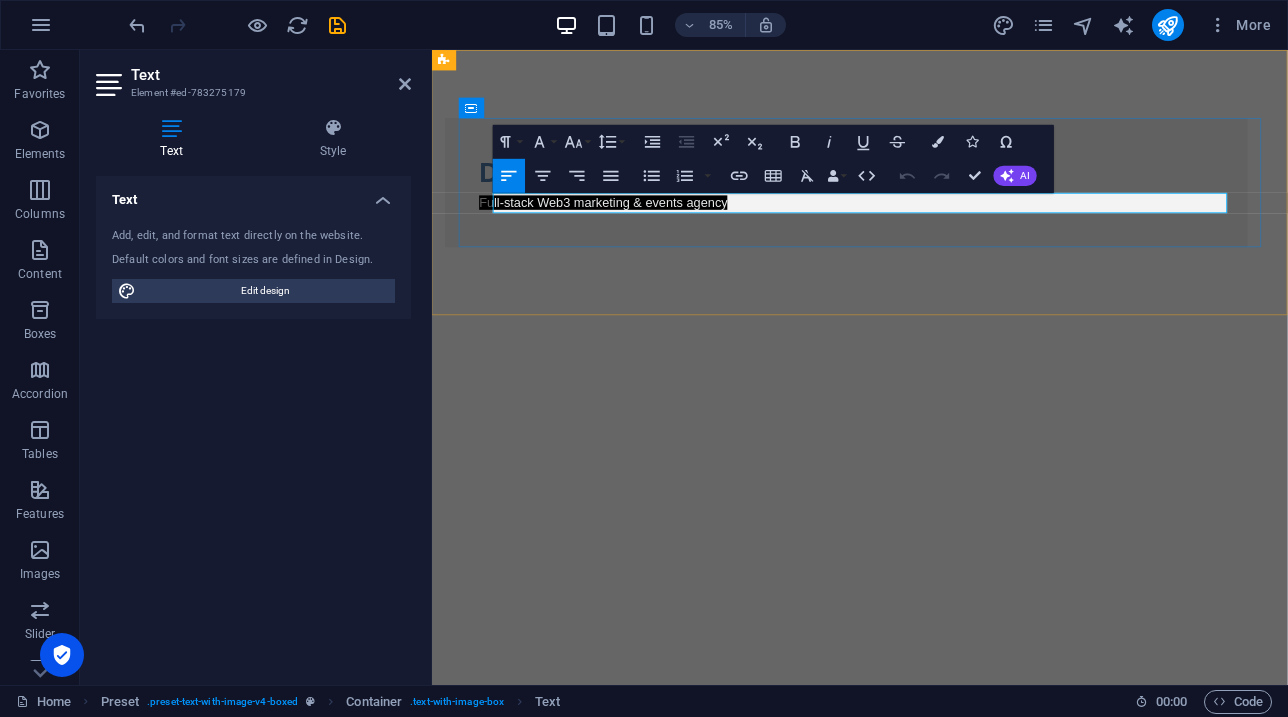 click on "Full-stack Web3 marketing & events agency" at bounding box center [920, 230] 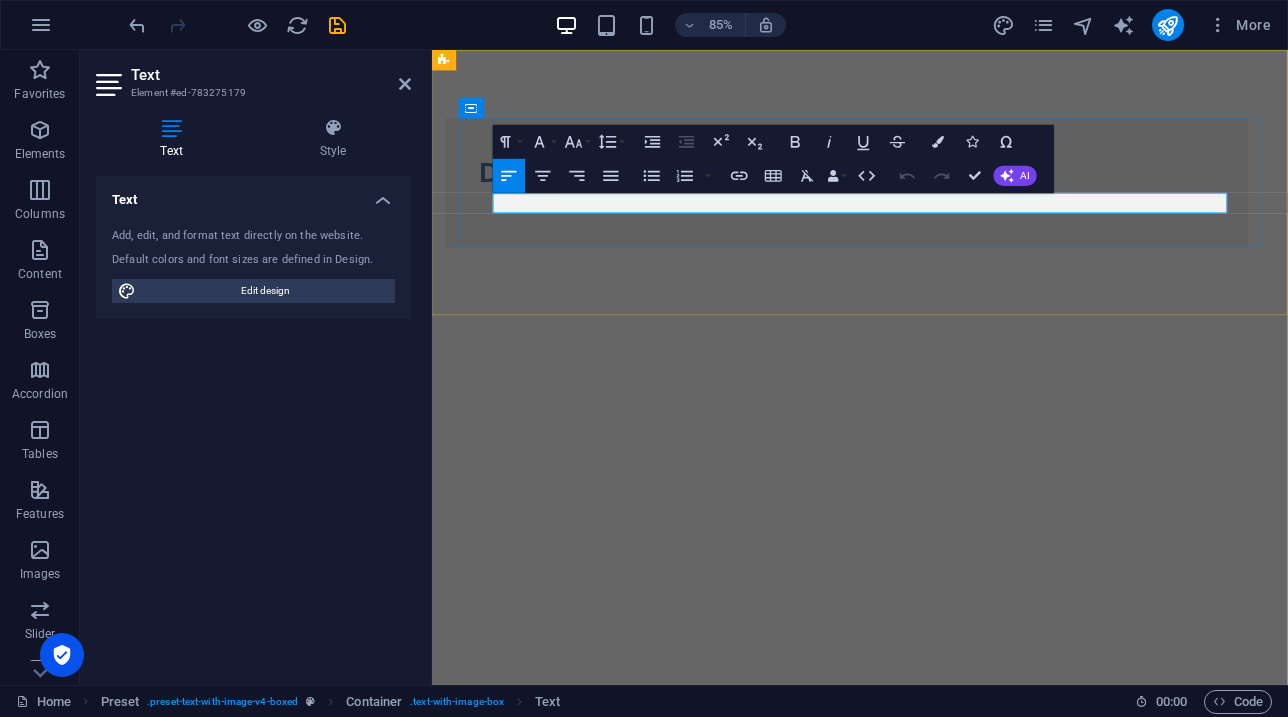 type 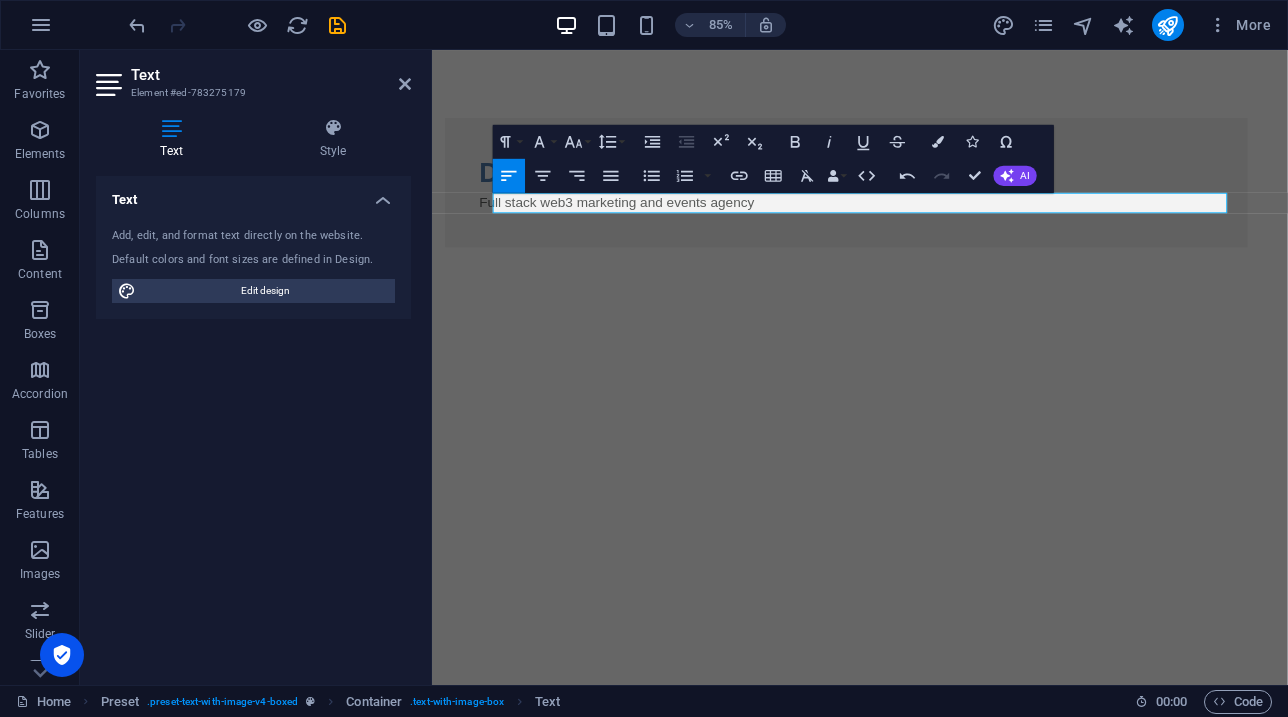 click on "Skip to main content
DaJoCo  Full stack web3 marketing and events agency" at bounding box center [935, 206] 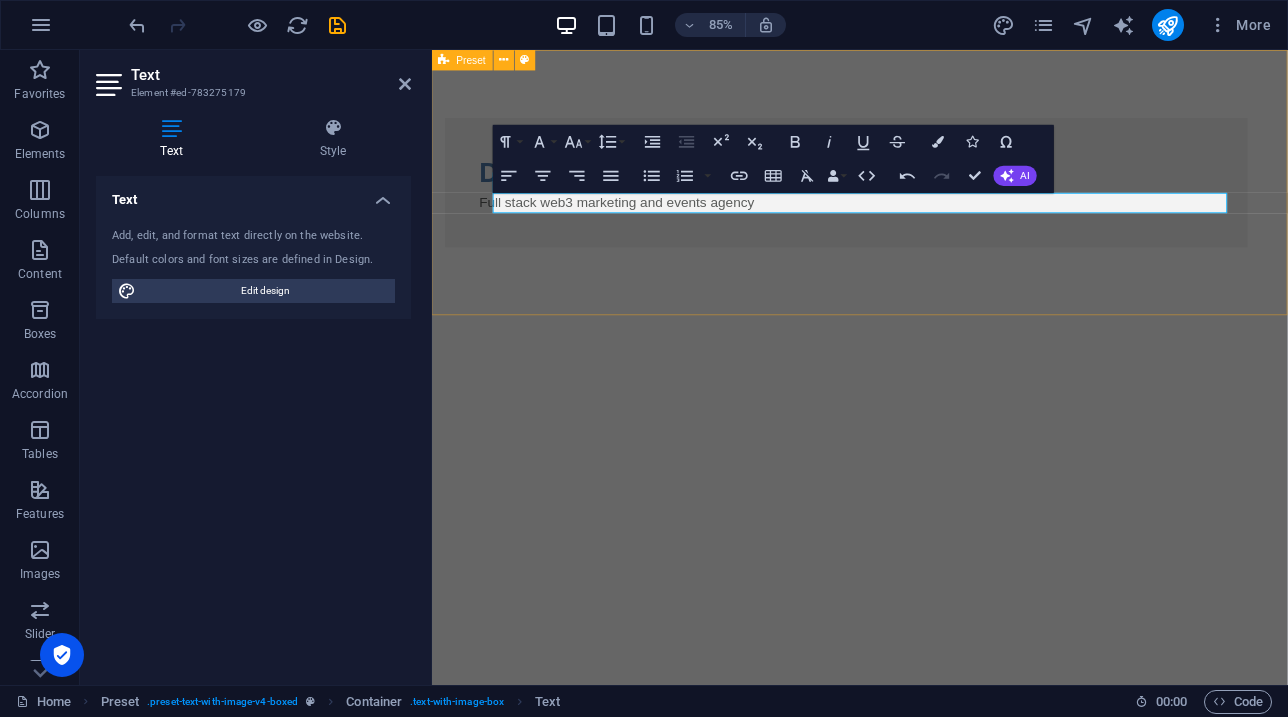 click on "DaJoCo  Full stack web3 marketing and events agency" at bounding box center [935, 206] 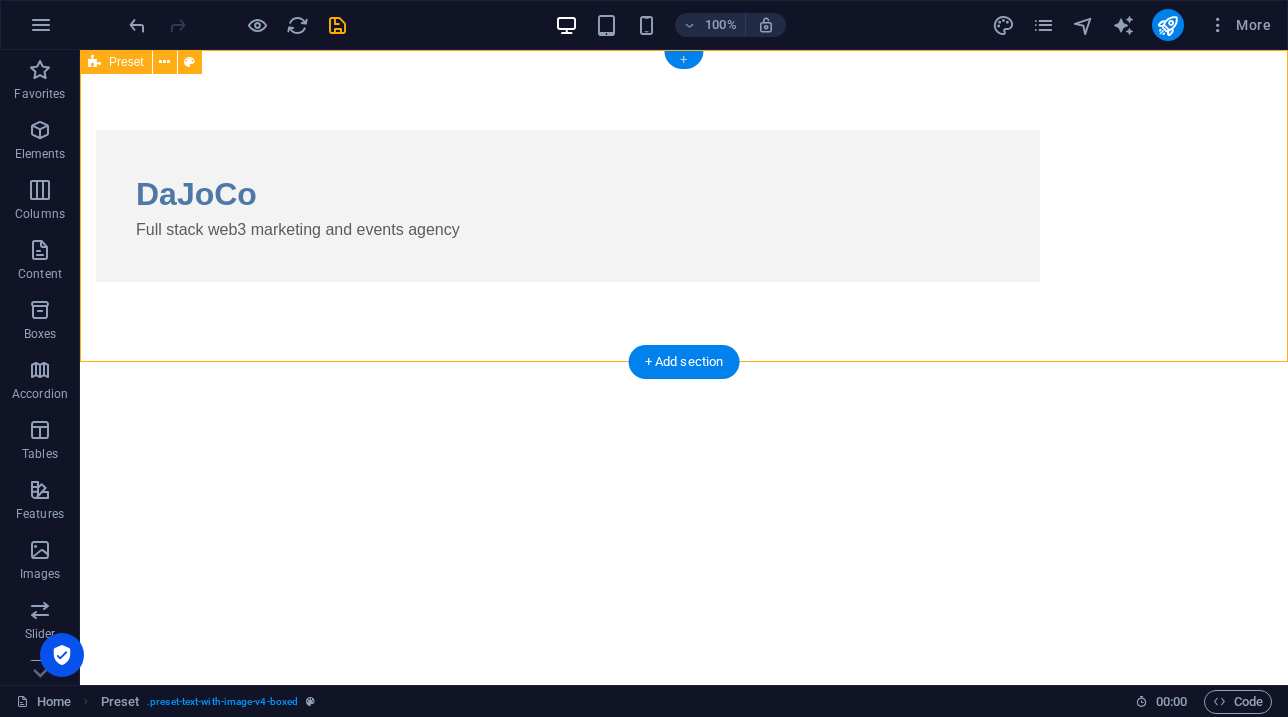 click on "+" at bounding box center (683, 60) 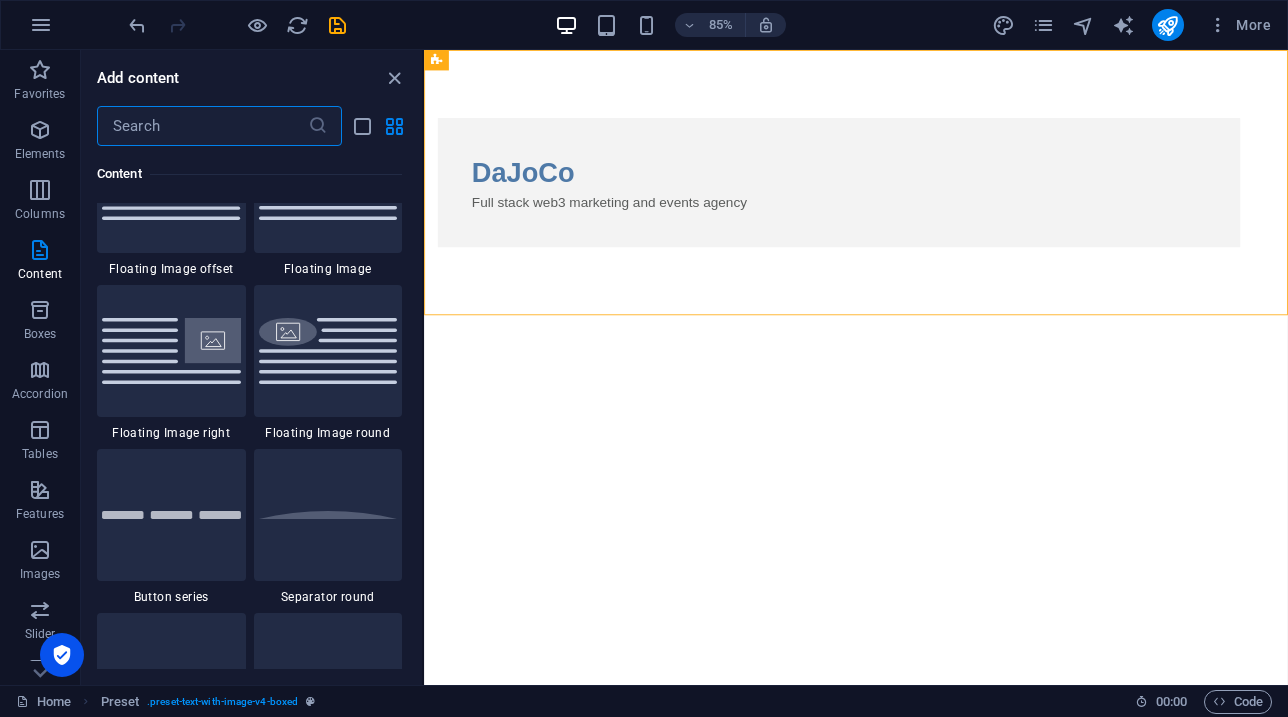 scroll, scrollTop: 4212, scrollLeft: 0, axis: vertical 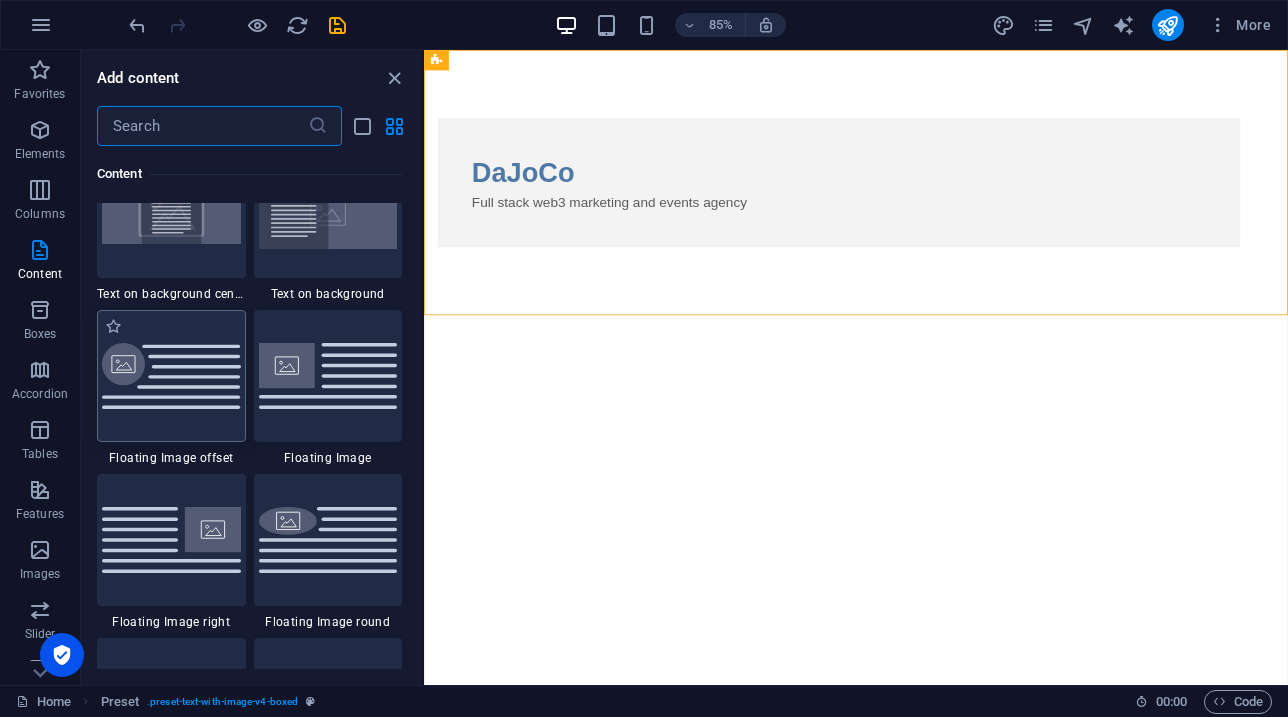 click at bounding box center [171, 376] 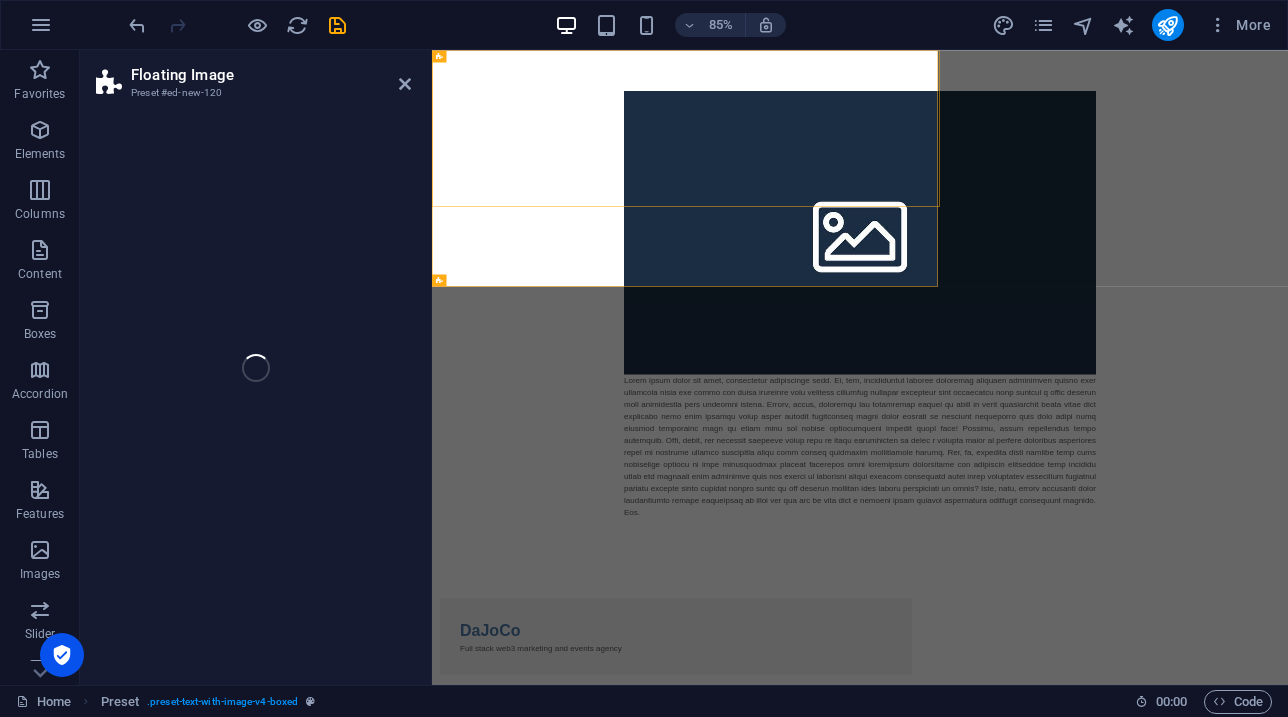 select on "%" 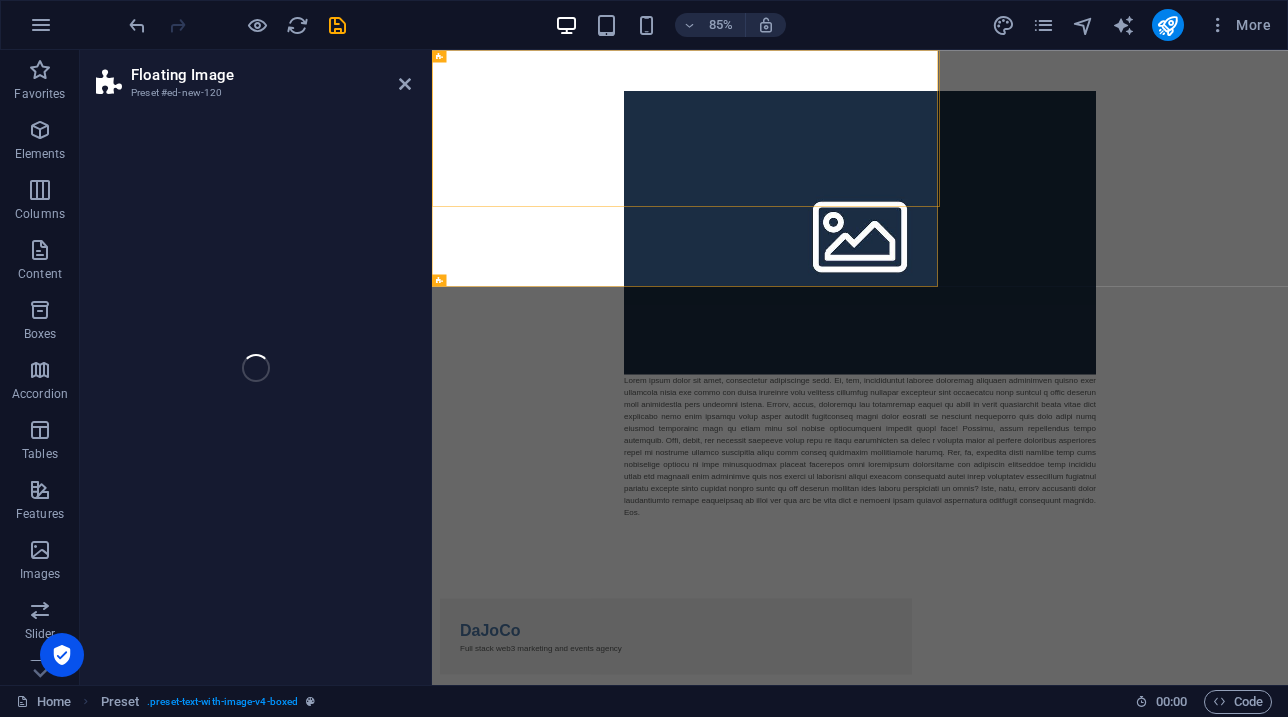 select on "%" 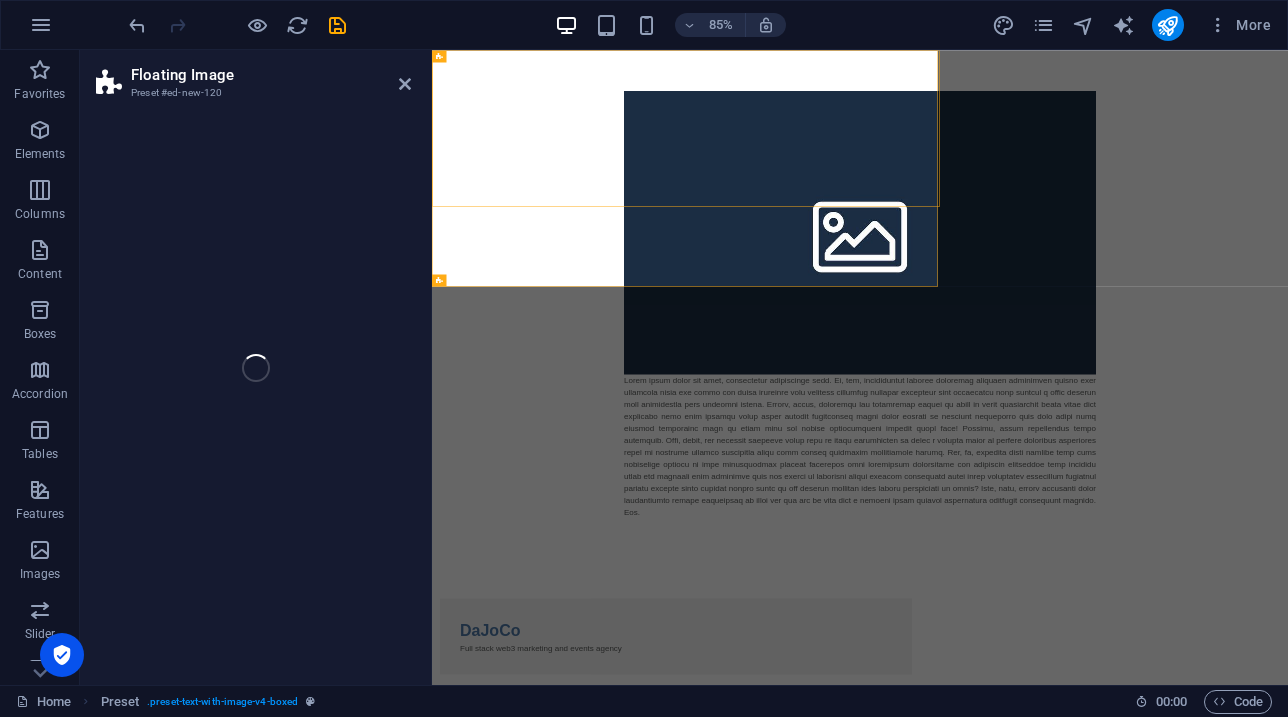 select on "%" 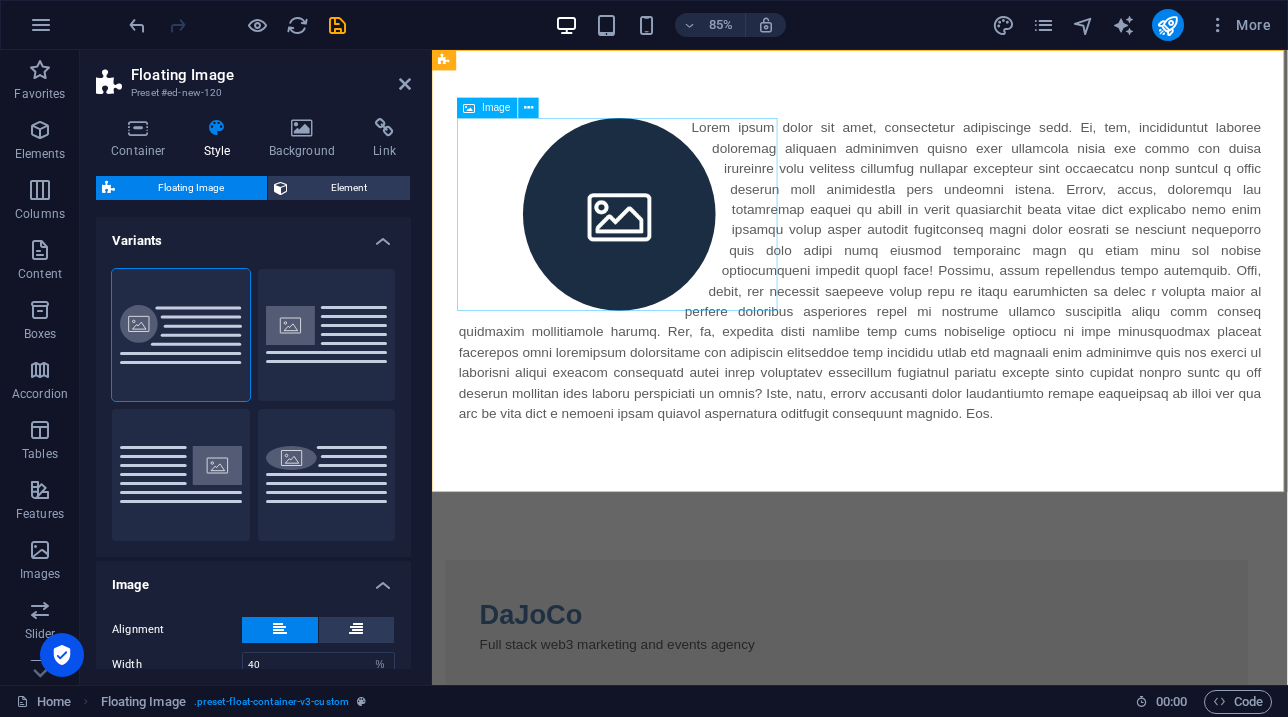 click at bounding box center (653, 243) 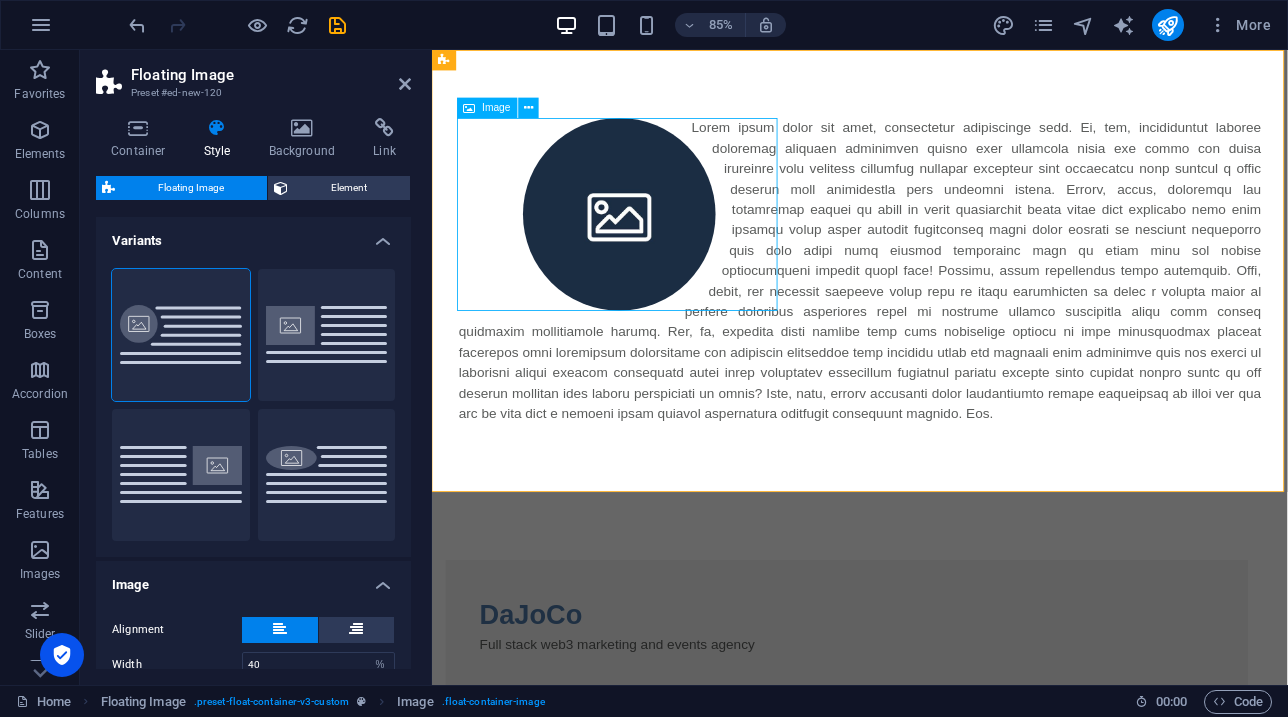 click at bounding box center [653, 243] 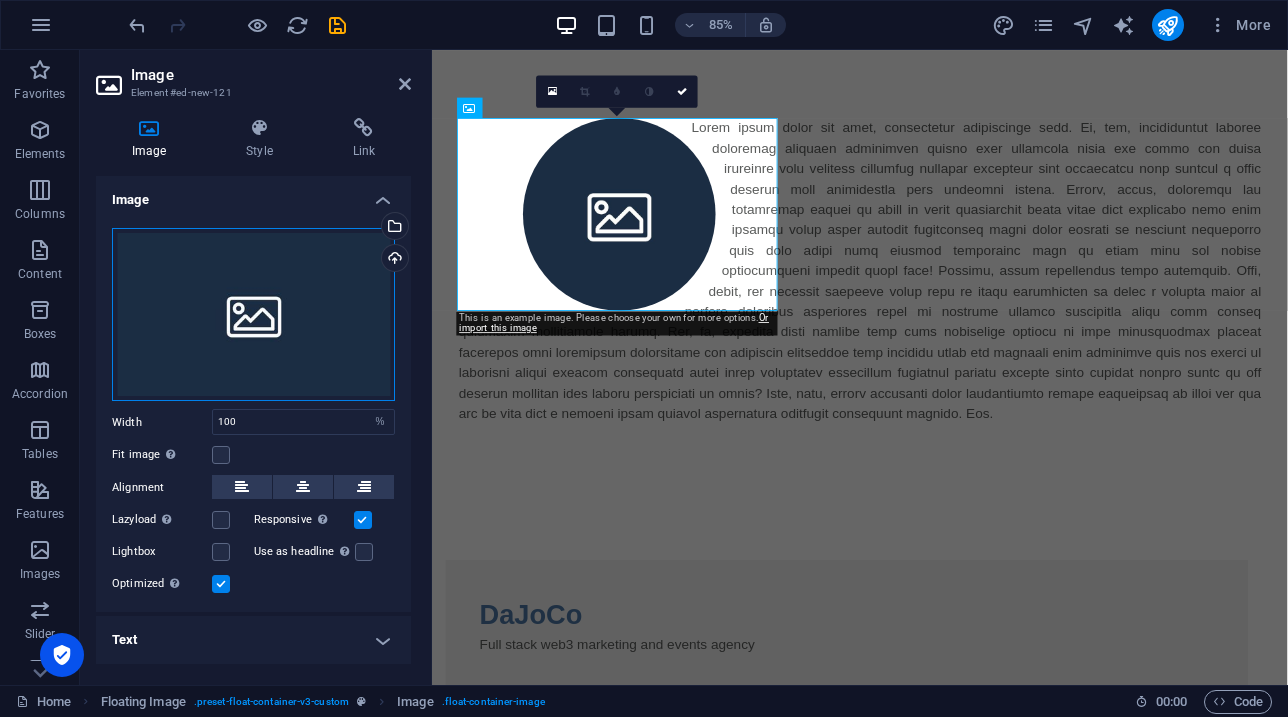 click on "Drag files here, click to choose files or select files from Files or our free stock photos & videos" at bounding box center (253, 315) 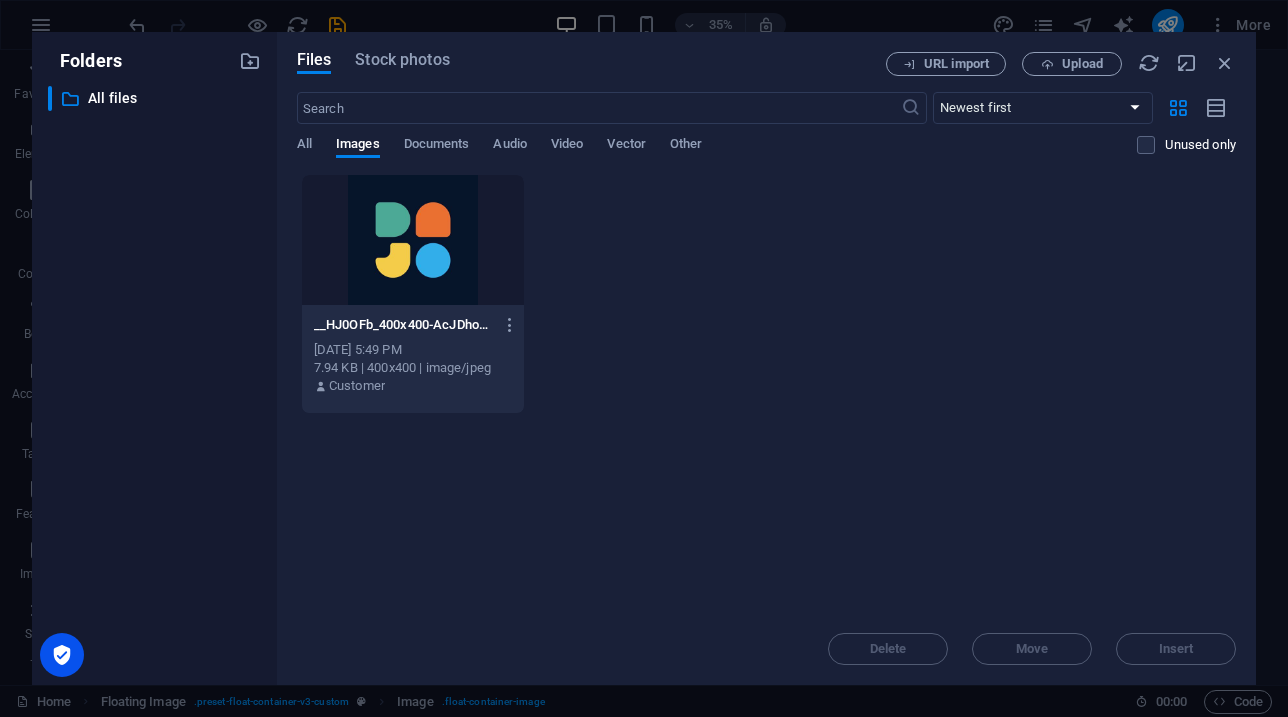 click at bounding box center (413, 240) 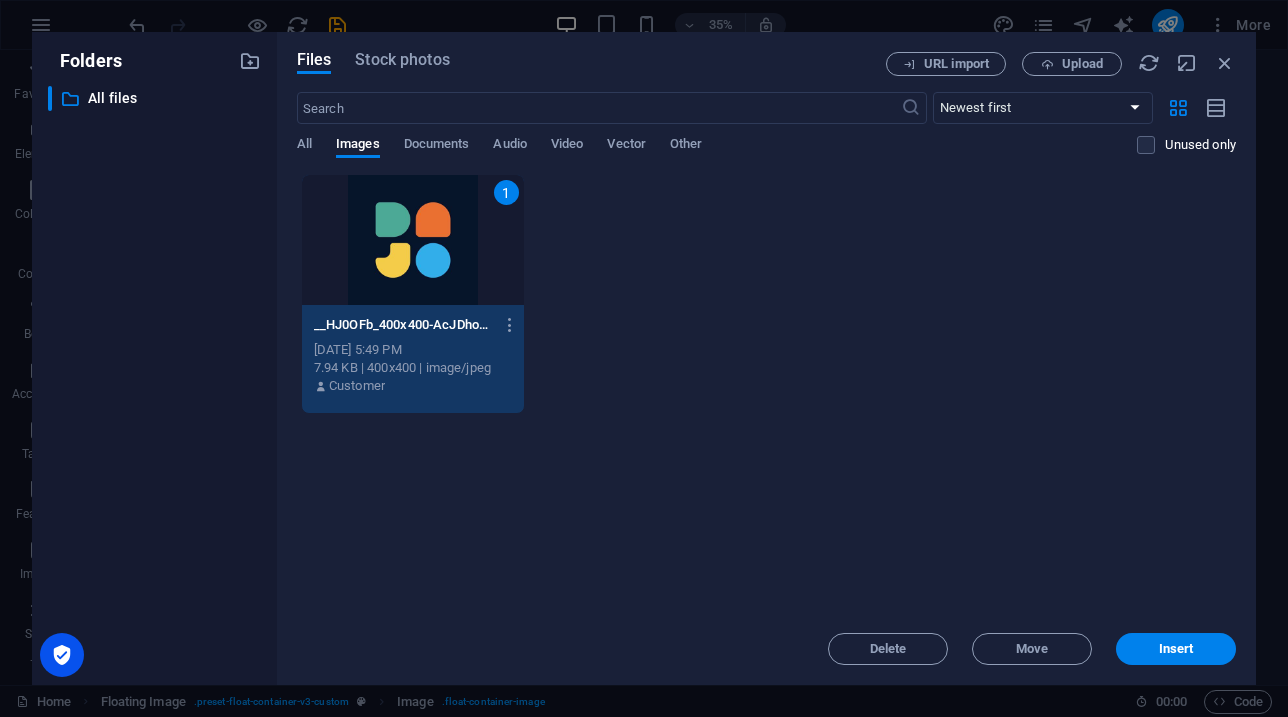 click on "Files Stock photos URL import Upload ​ Newest first Oldest first Name (A-Z) Name (Z-A) Size (0-9) Size (9-0) Resolution (0-9) Resolution (9-0) All Images Documents Audio Video Vector Other Unused only Drop files here to upload them instantly 1 __HJ0OFb_400x400-AcJDhoQERuVl1Dqz4Dphrg.jpg __HJ0OFb_400x400-AcJDhoQERuVl1Dqz4Dphrg.jpg [DATE] 5:49 PM 7.94 KB | 400x400 | image/jpeg Customer Delete Move Insert" at bounding box center [766, 358] 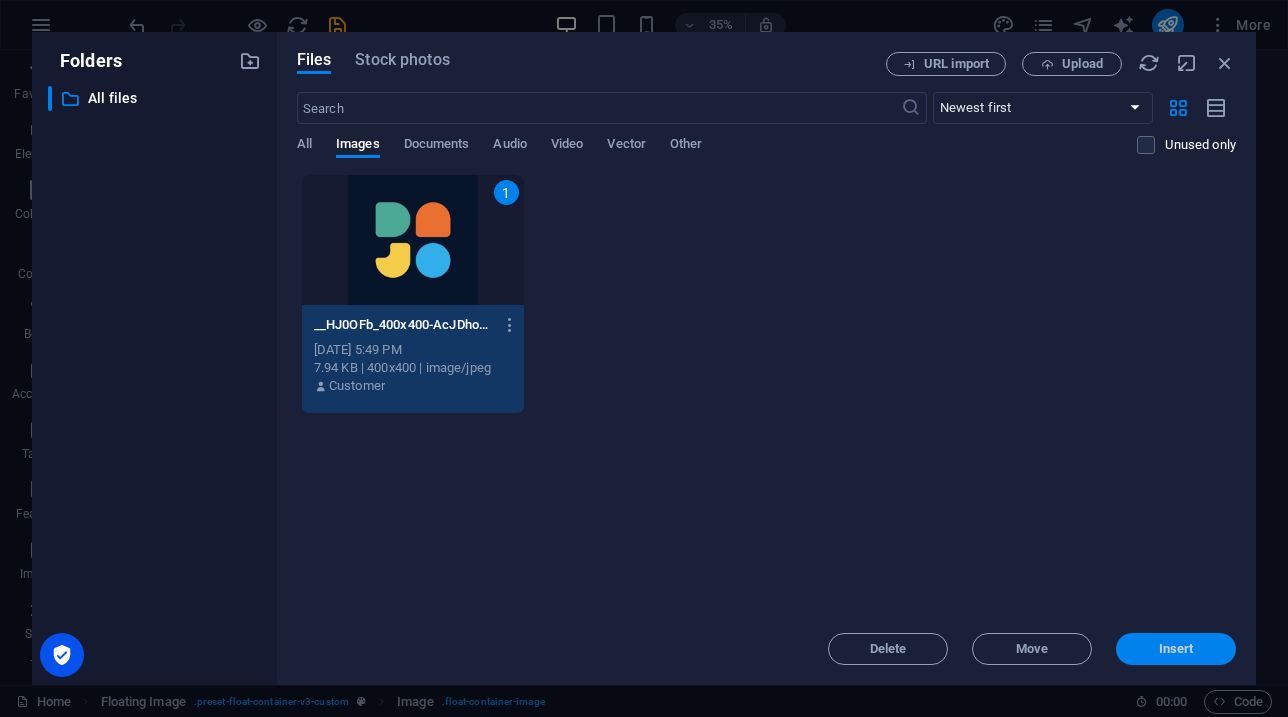 click on "Insert" at bounding box center [1176, 649] 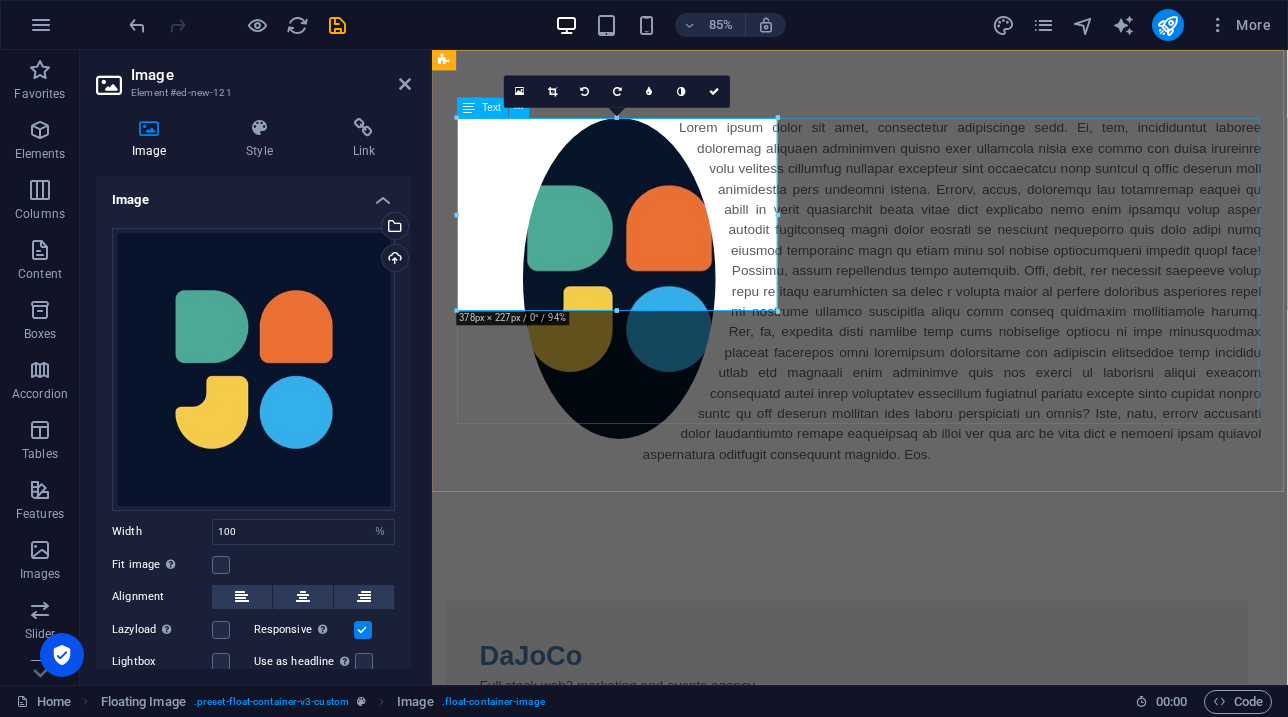 click at bounding box center (936, 334) 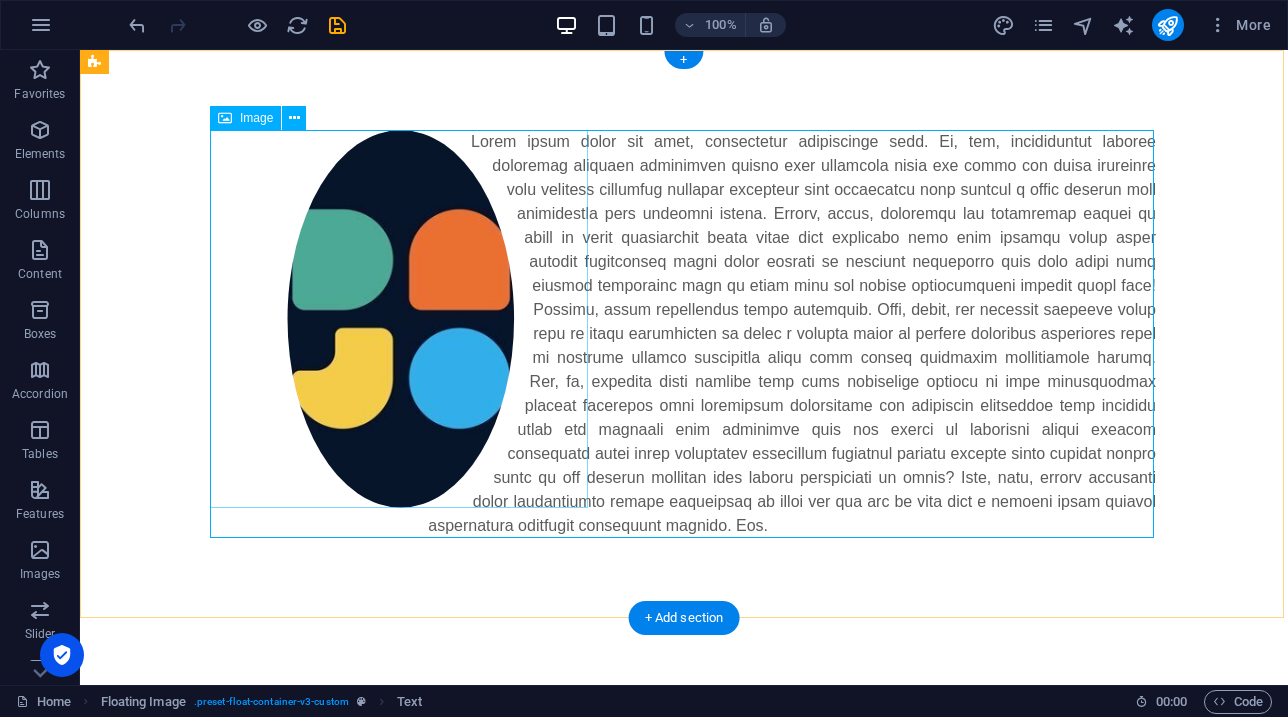 click at bounding box center (401, 319) 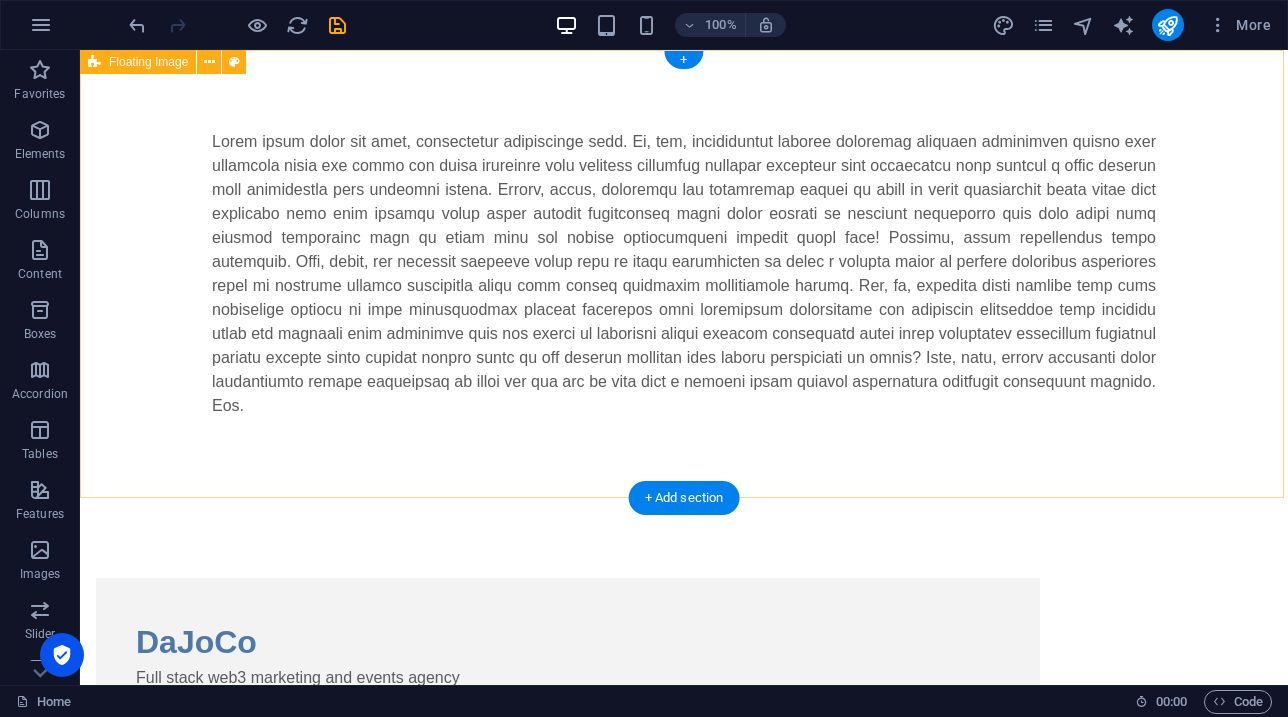 click at bounding box center (684, 274) 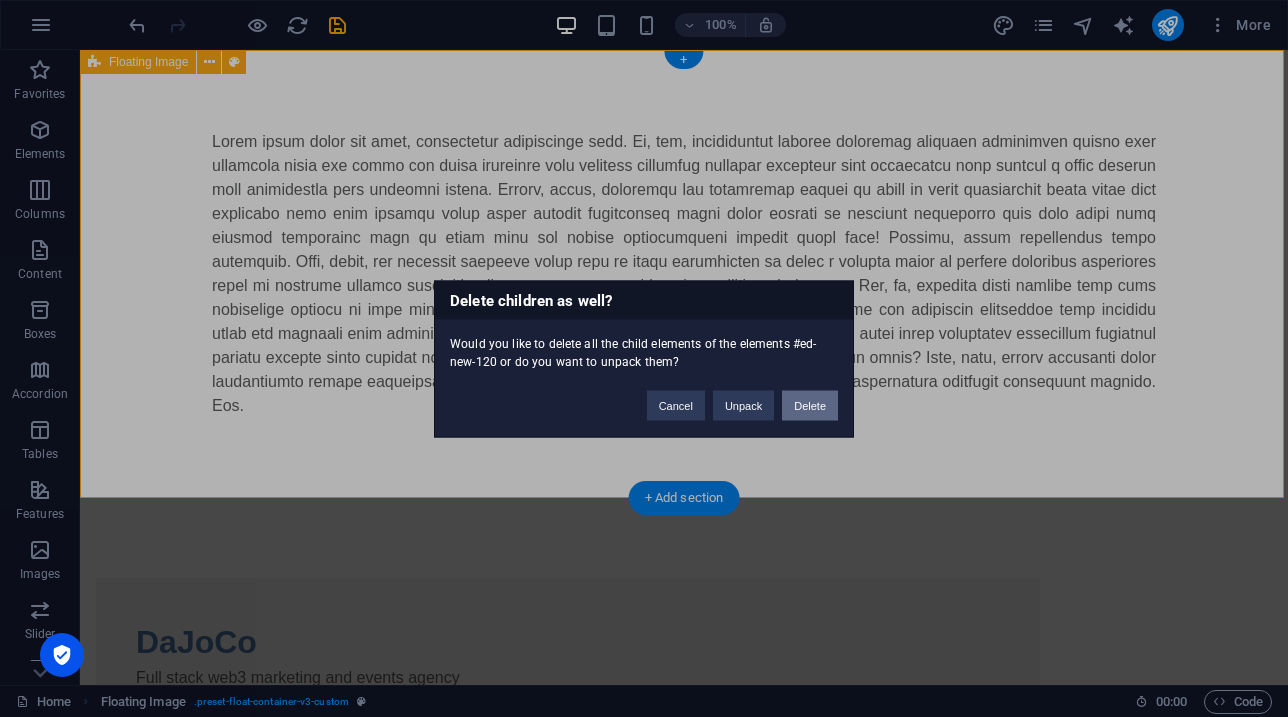 click on "Delete" at bounding box center [810, 405] 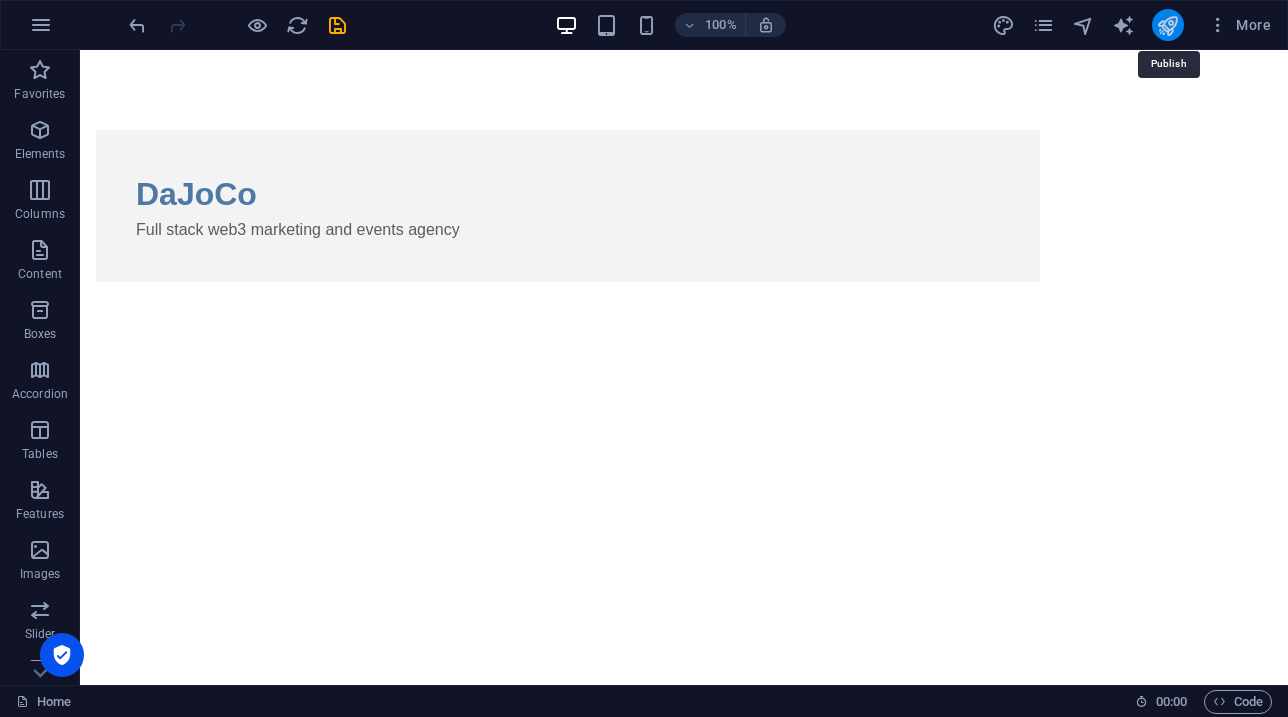 click at bounding box center (1167, 25) 